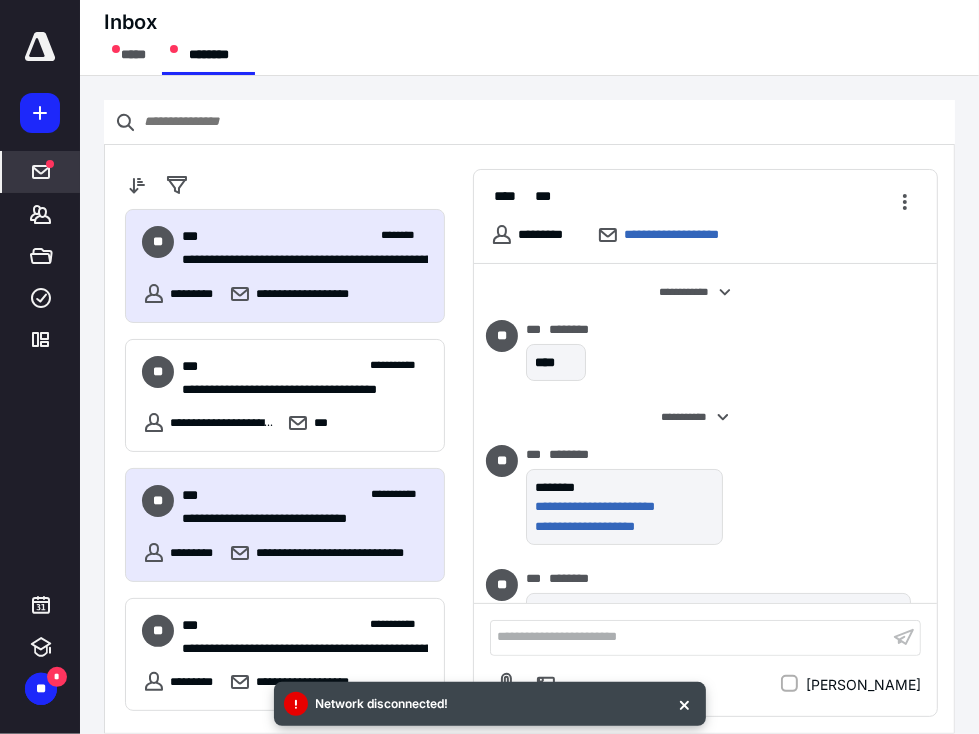 scroll, scrollTop: 0, scrollLeft: 0, axis: both 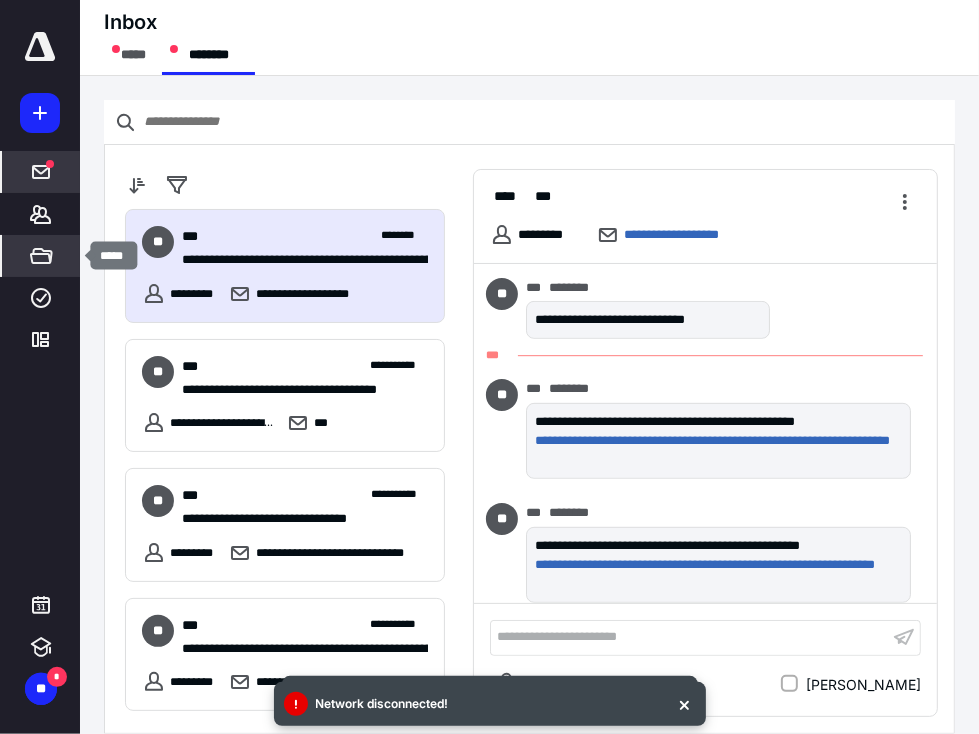 click 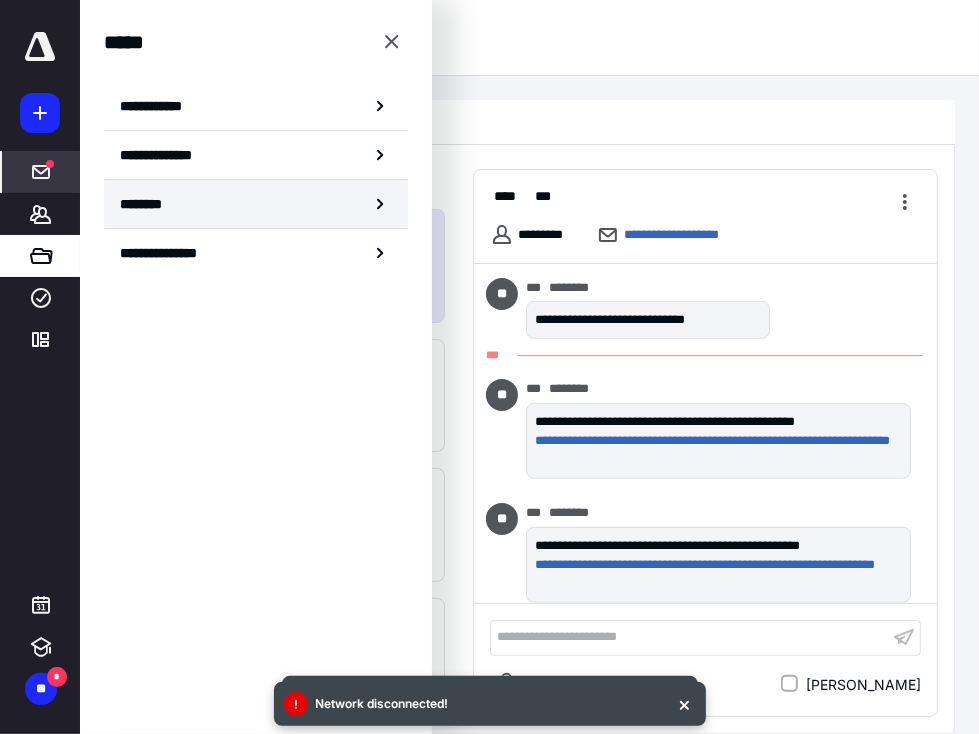 click on "********" at bounding box center [256, 204] 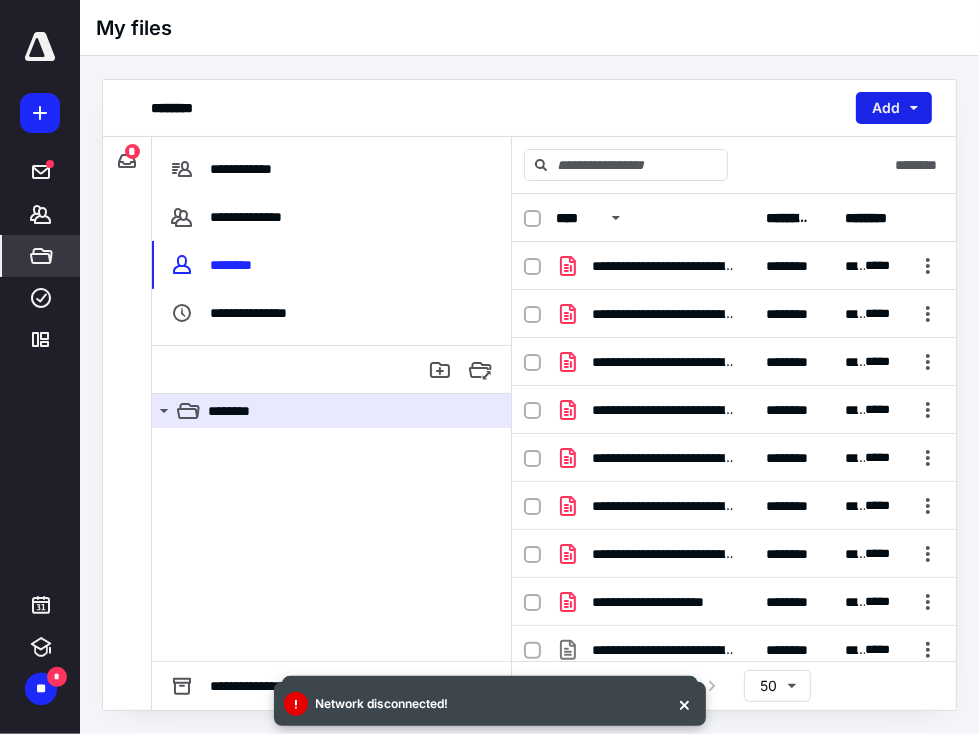 click on "Add" at bounding box center [894, 108] 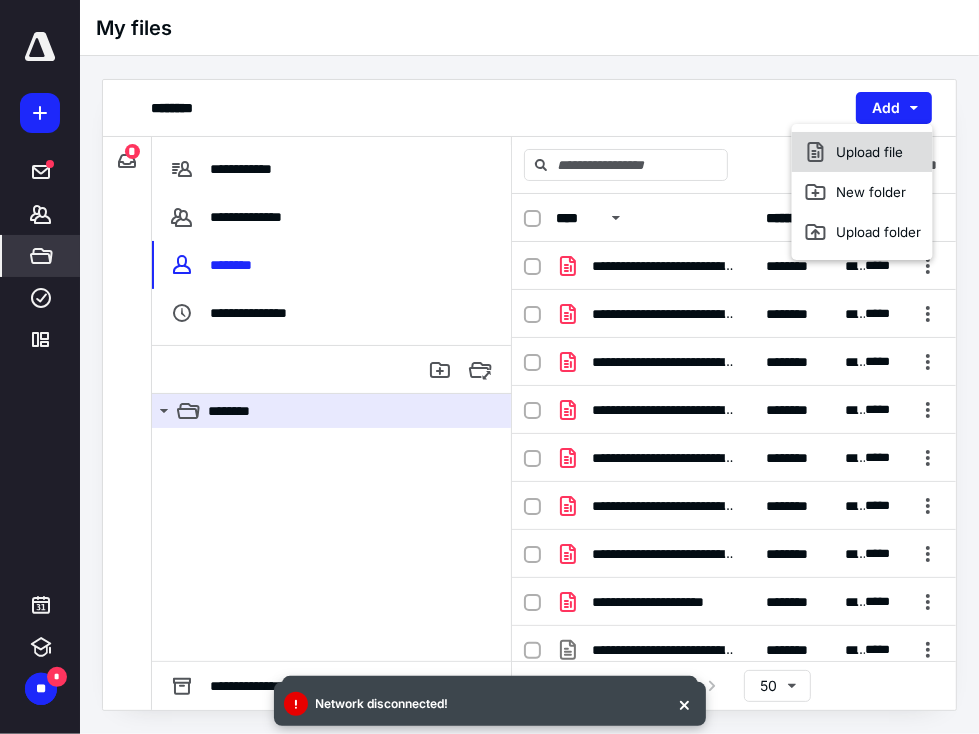click on "Upload file" at bounding box center (862, 152) 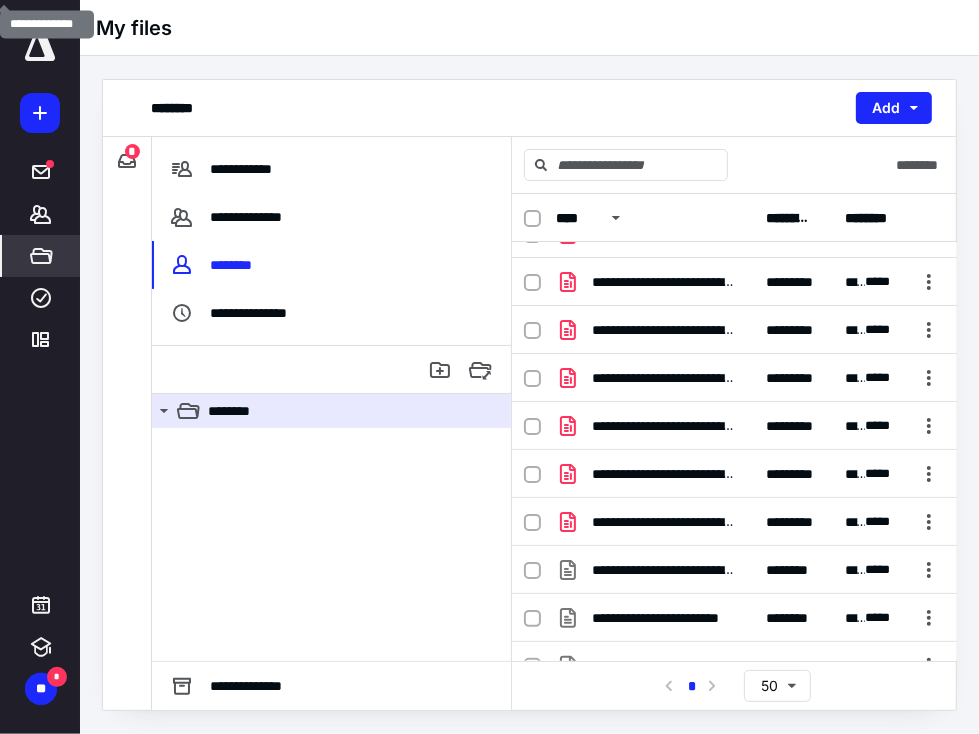 scroll, scrollTop: 1048, scrollLeft: 0, axis: vertical 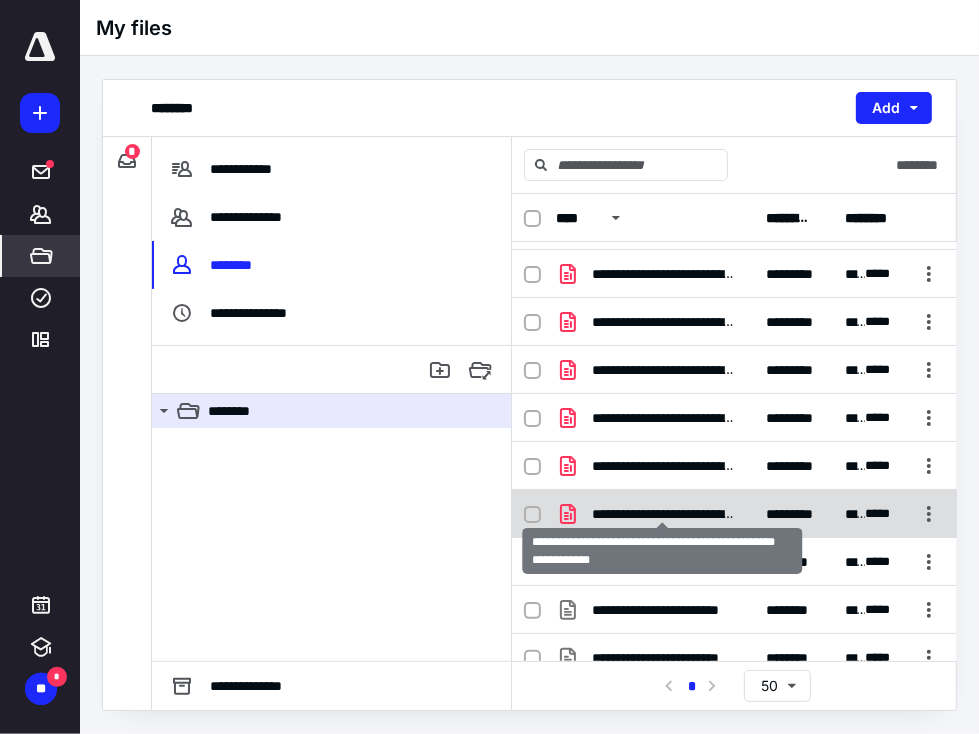 click on "**********" at bounding box center [663, 514] 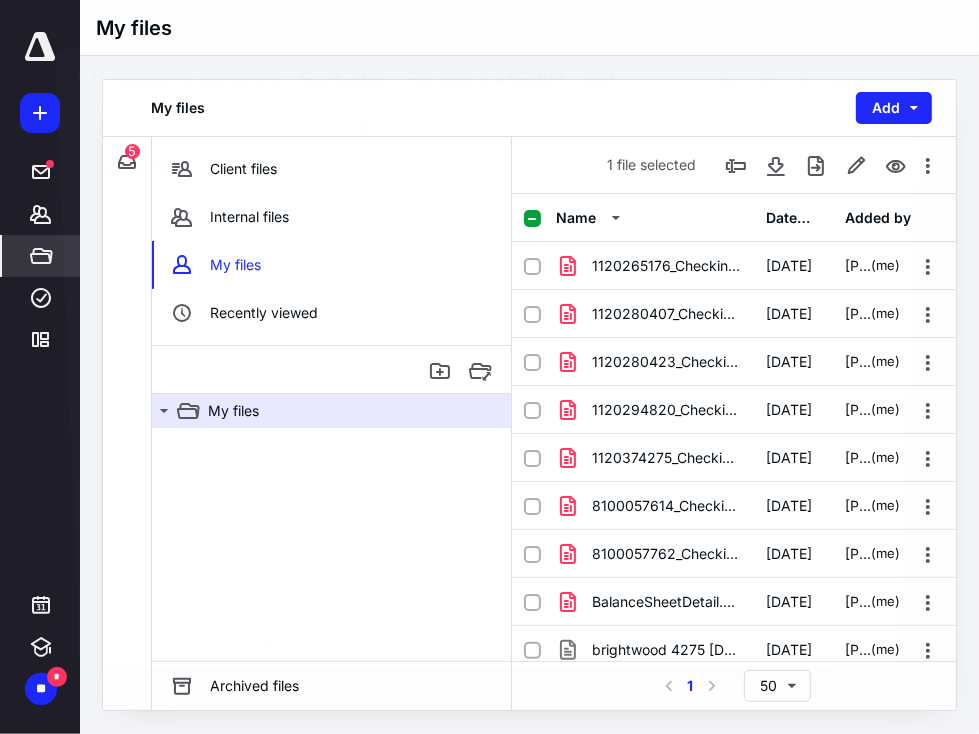 scroll, scrollTop: 1048, scrollLeft: 0, axis: vertical 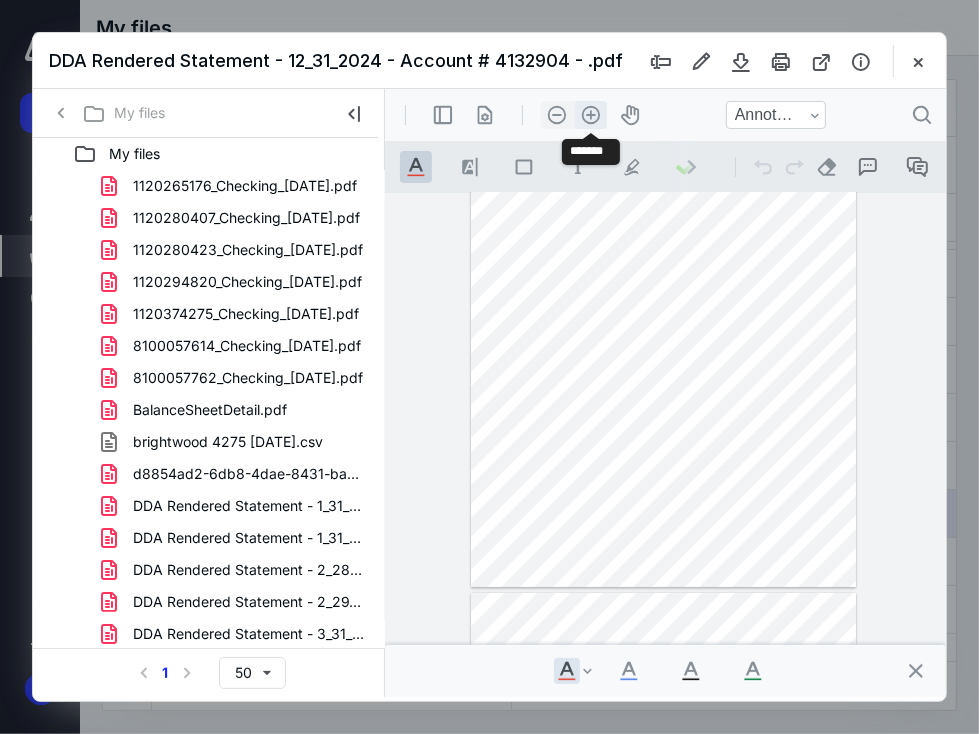 click on ".cls-1{fill:#abb0c4;} icon - header - zoom - in - line" at bounding box center (590, 114) 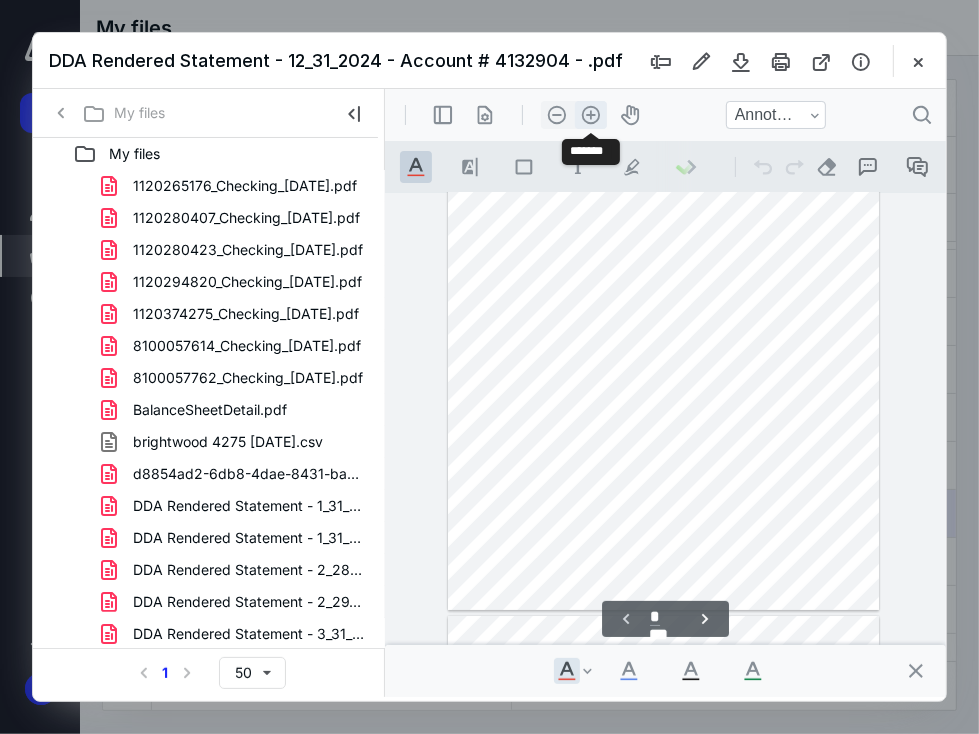 click on ".cls-1{fill:#abb0c4;} icon - header - zoom - in - line" at bounding box center (590, 114) 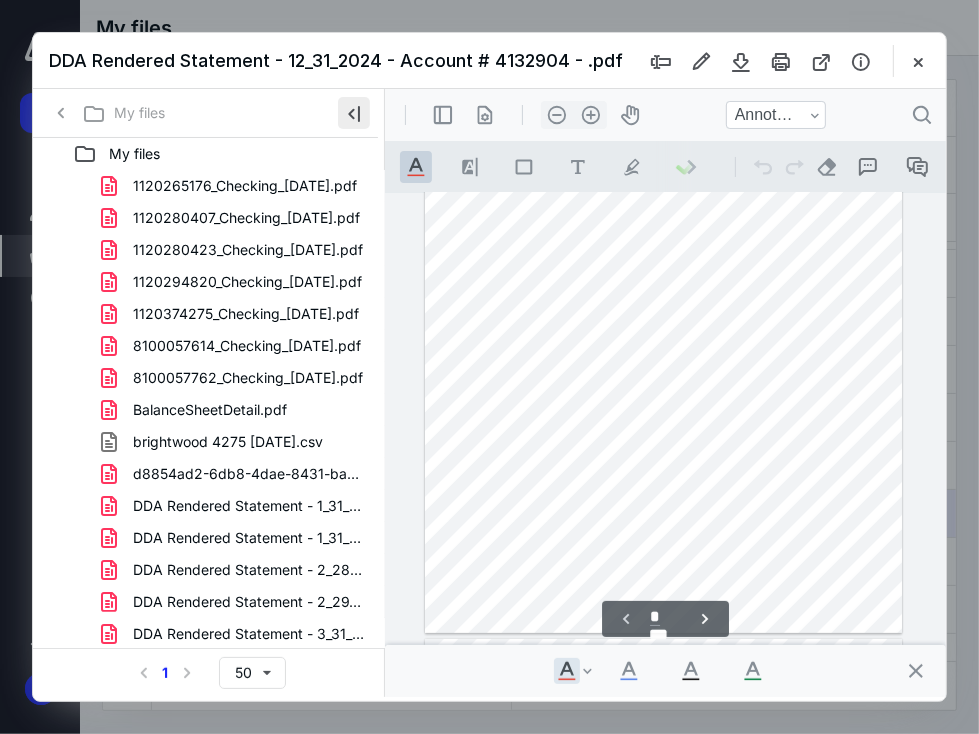 click at bounding box center [354, 113] 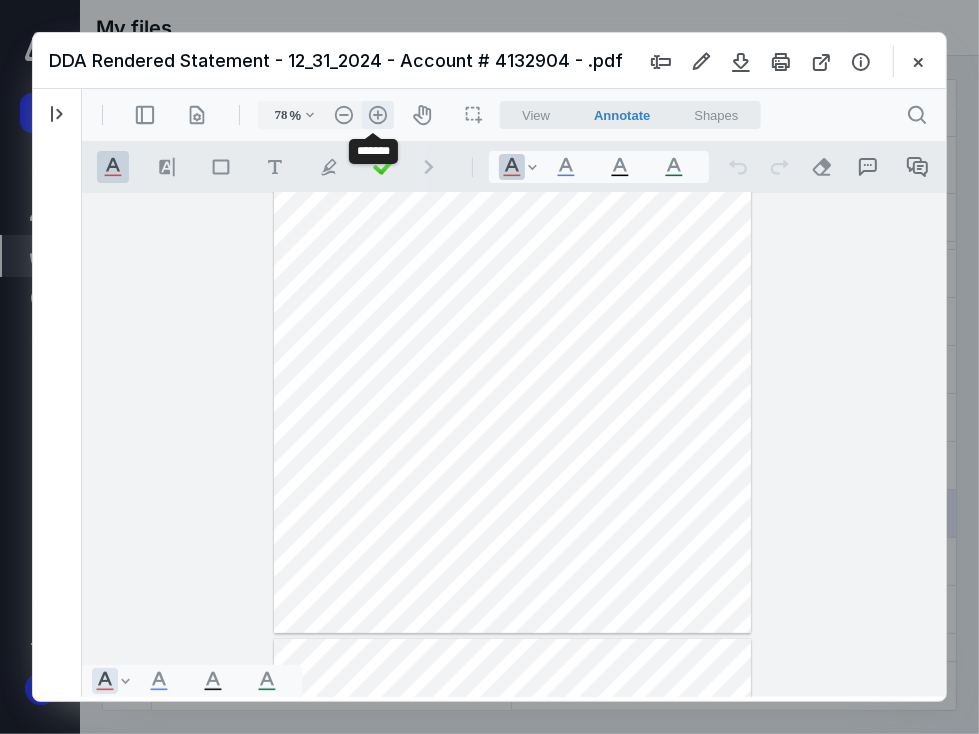 click on ".cls-1{fill:#abb0c4;} icon - header - zoom - in - line" at bounding box center [377, 114] 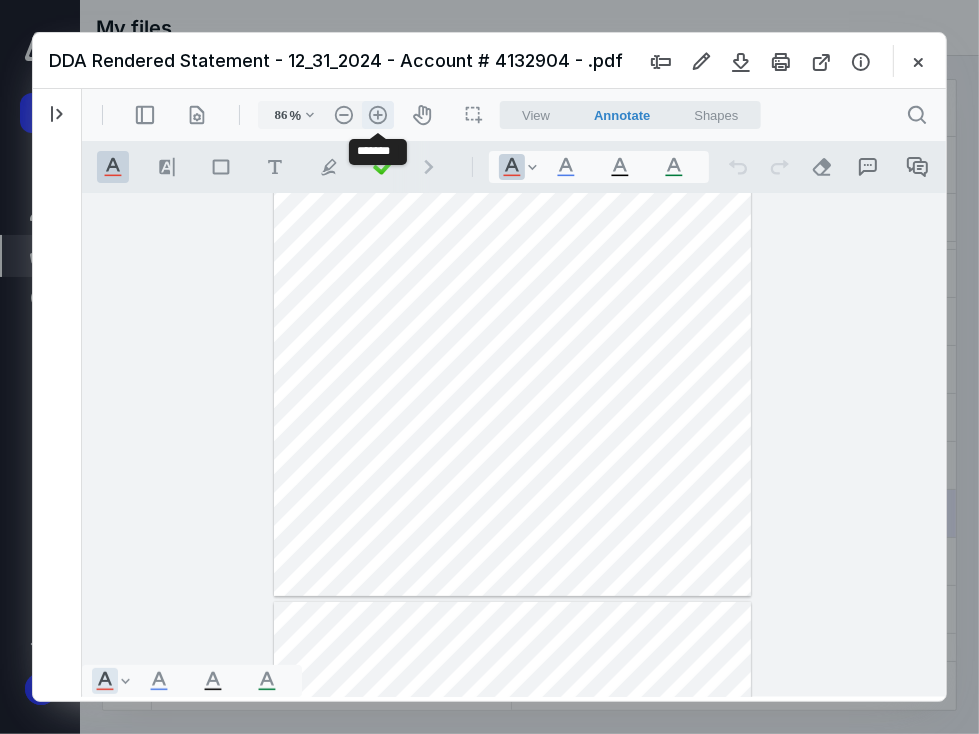 click on ".cls-1{fill:#abb0c4;} icon - header - zoom - in - line" at bounding box center [377, 114] 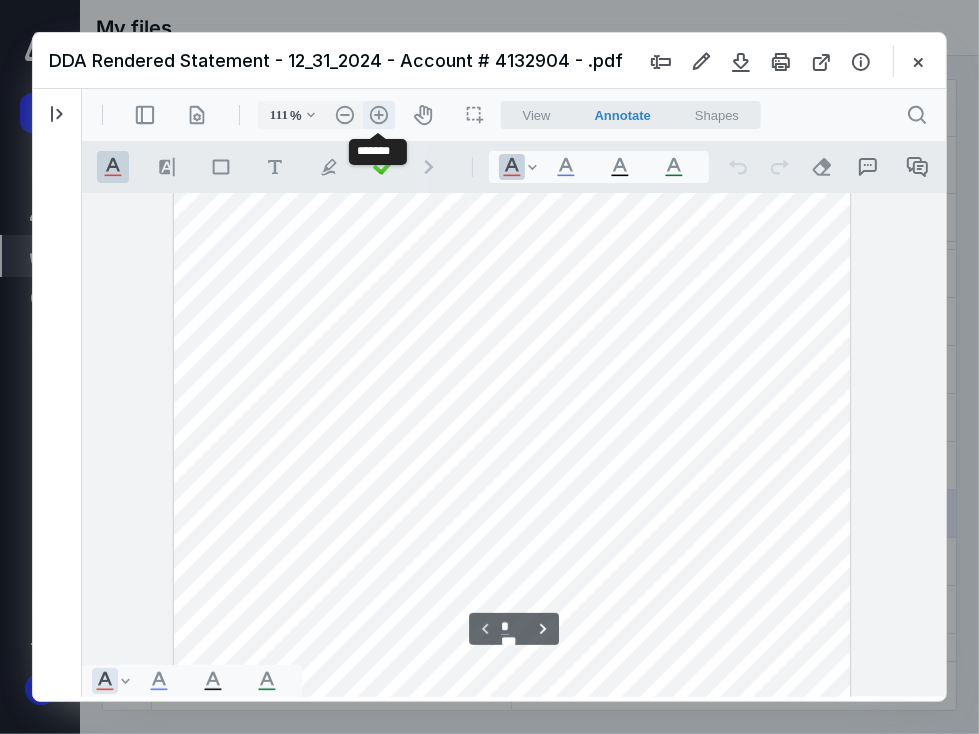 click on ".cls-1{fill:#abb0c4;} icon - header - zoom - in - line" at bounding box center (378, 114) 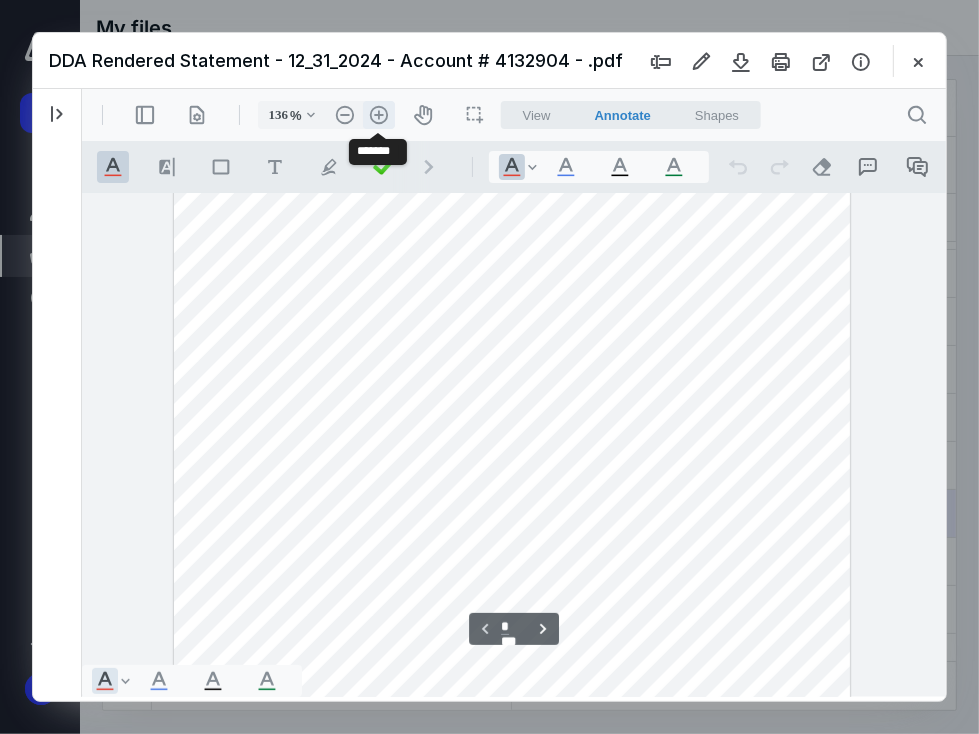 scroll, scrollTop: 462, scrollLeft: 0, axis: vertical 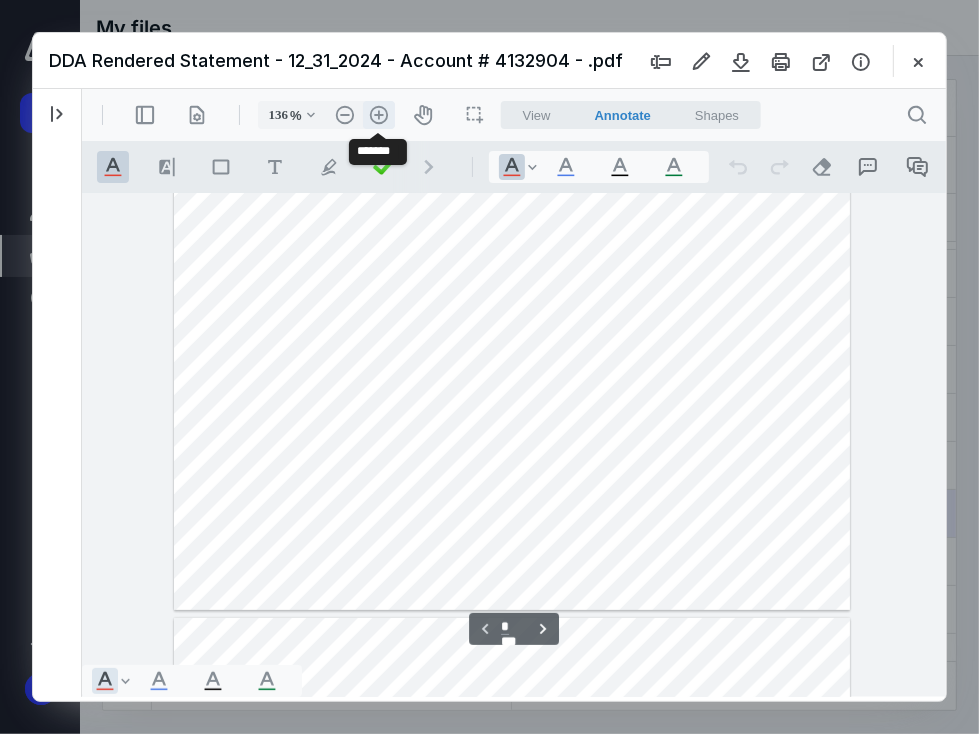 click on ".cls-1{fill:#abb0c4;} icon - header - zoom - in - line" at bounding box center (378, 114) 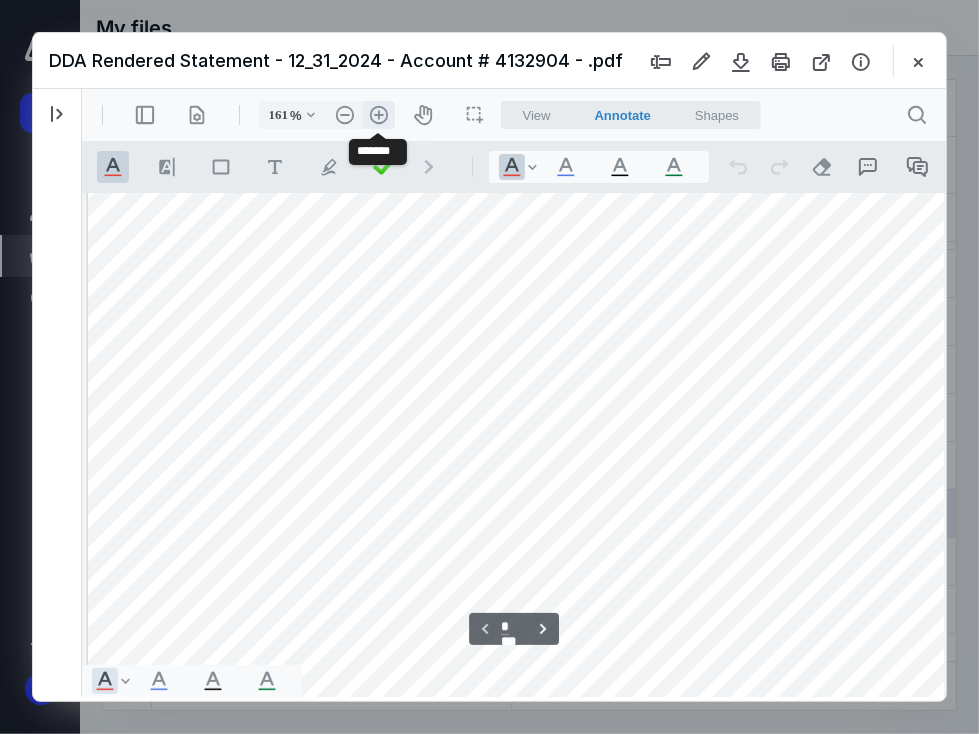 scroll, scrollTop: 584, scrollLeft: 70, axis: both 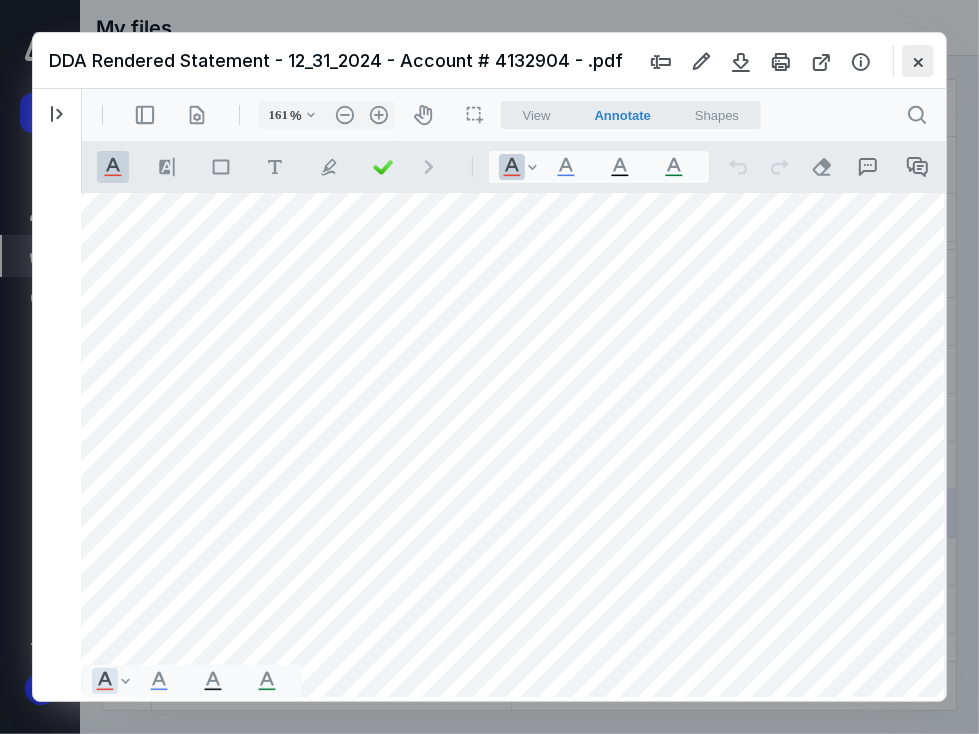 click at bounding box center (918, 61) 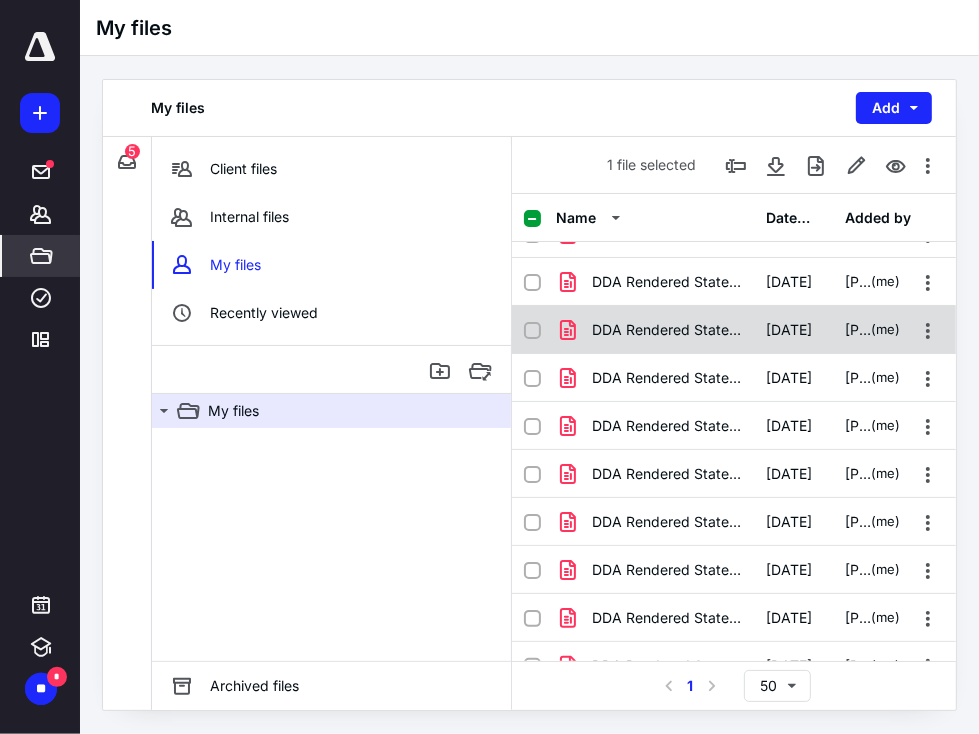 scroll, scrollTop: 834, scrollLeft: 0, axis: vertical 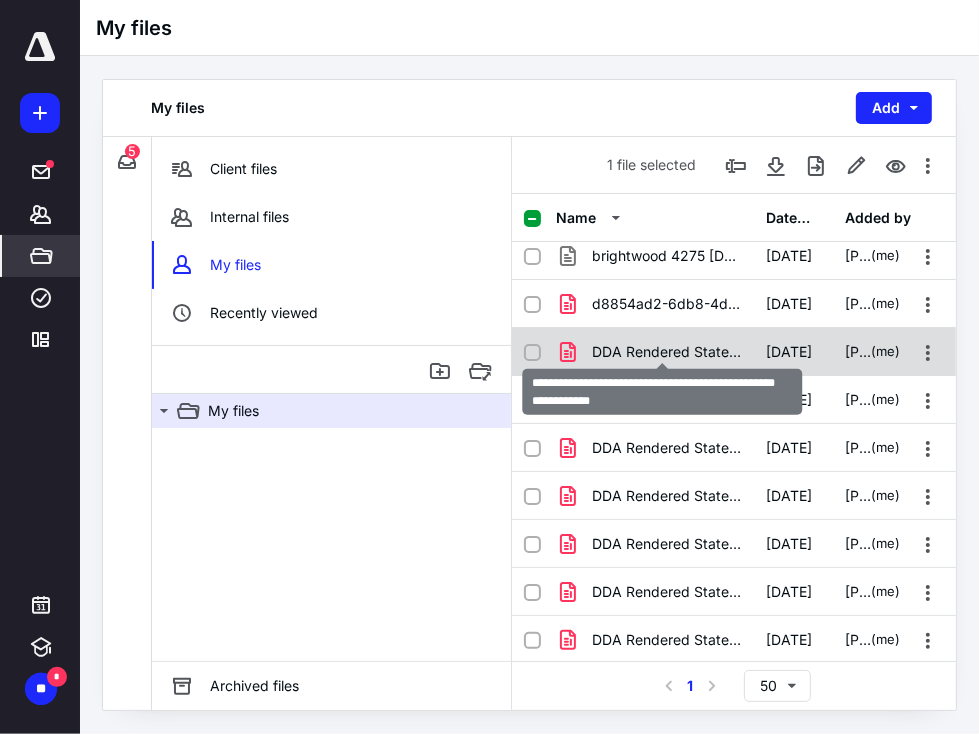 click on "DDA Rendered Statement - 1_31_2024 - Account # 4132904 - P.pdf" at bounding box center (667, 352) 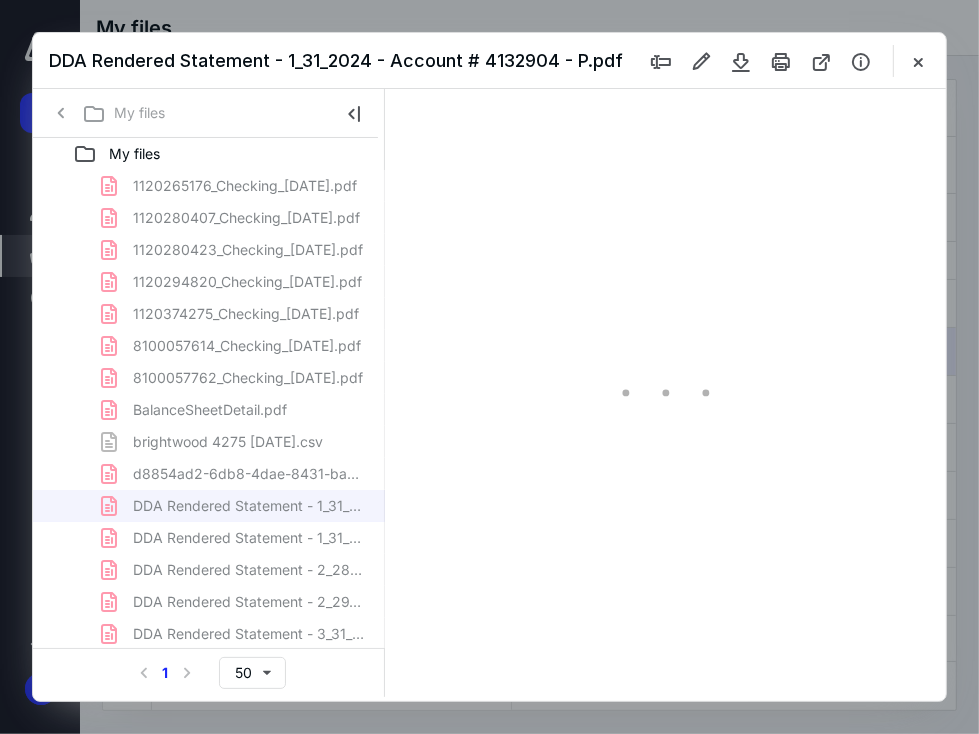 scroll, scrollTop: 0, scrollLeft: 0, axis: both 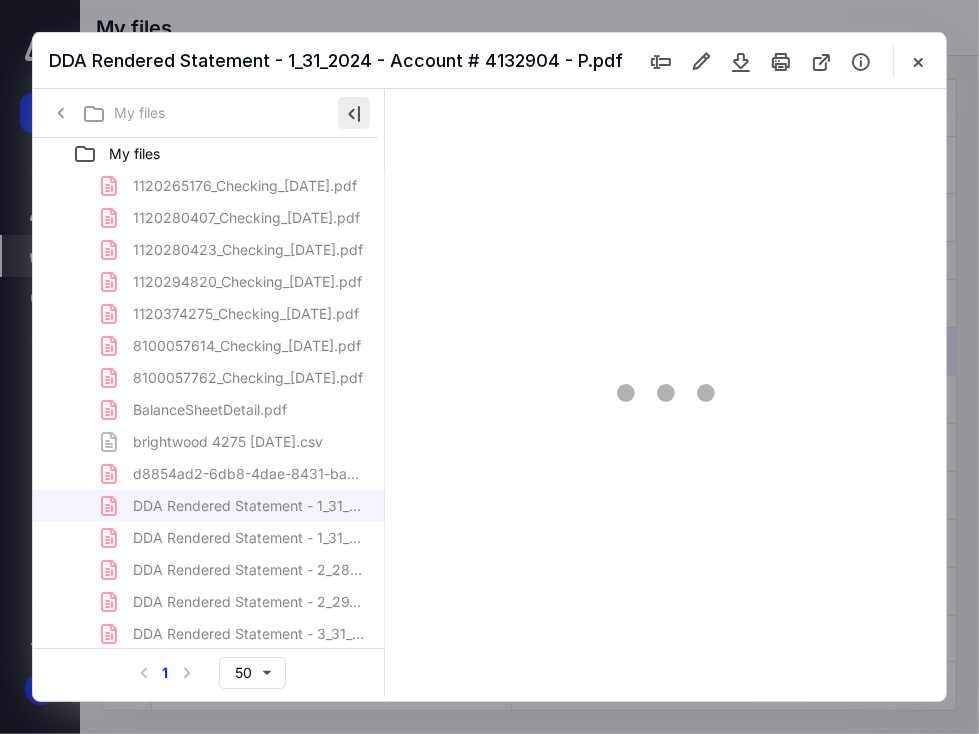 click at bounding box center [354, 113] 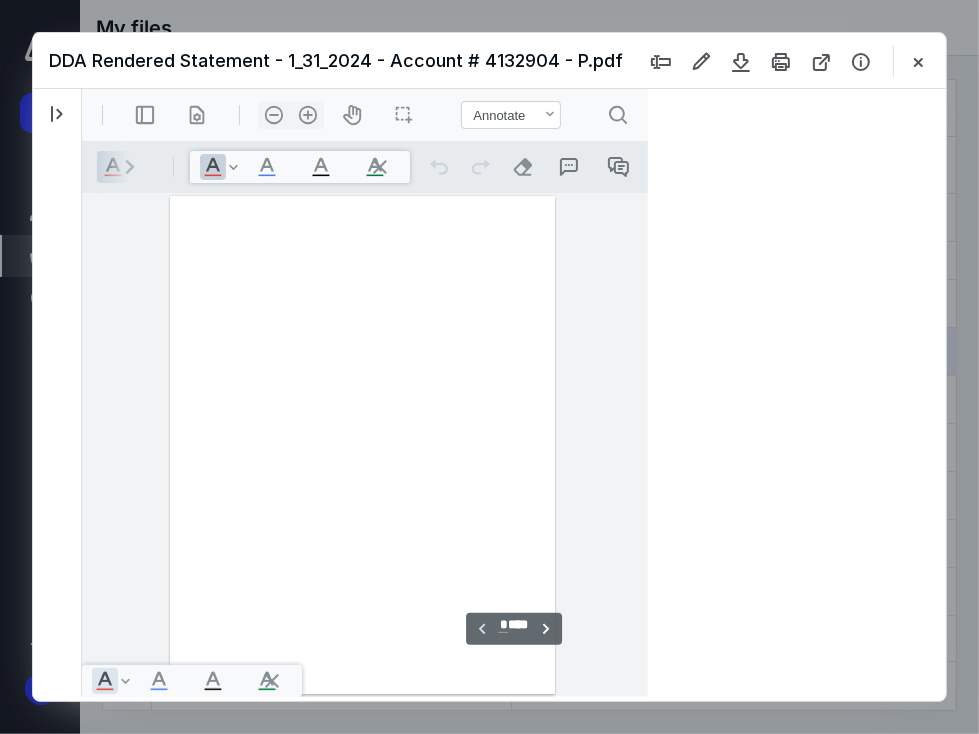 scroll, scrollTop: 107, scrollLeft: 0, axis: vertical 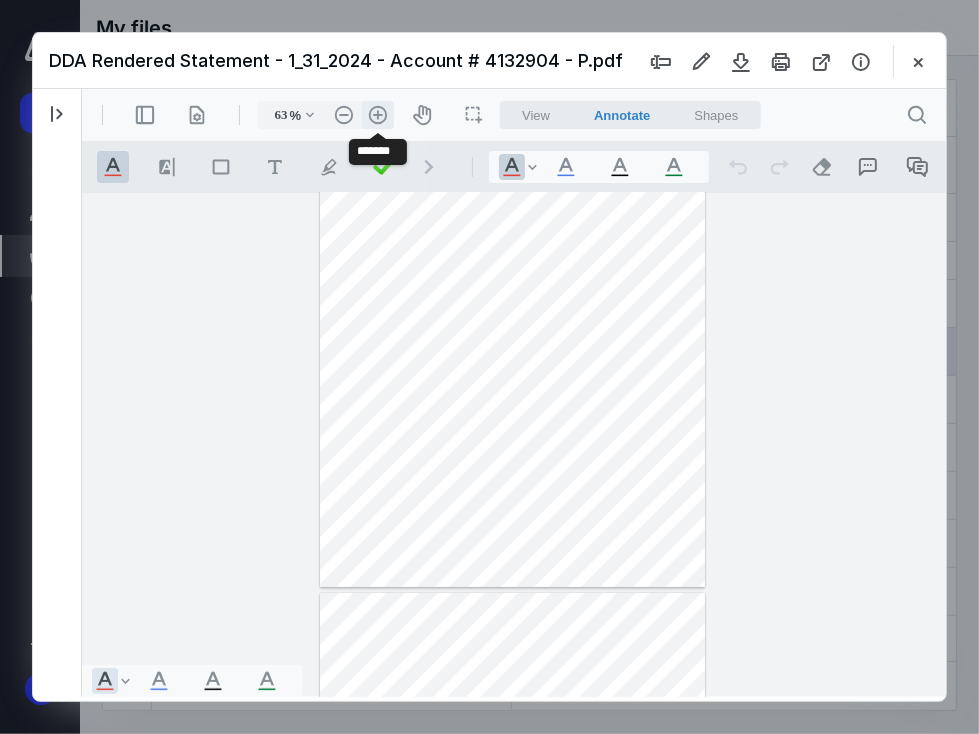 click on ".cls-1{fill:#abb0c4;} icon - header - zoom - in - line" at bounding box center (377, 114) 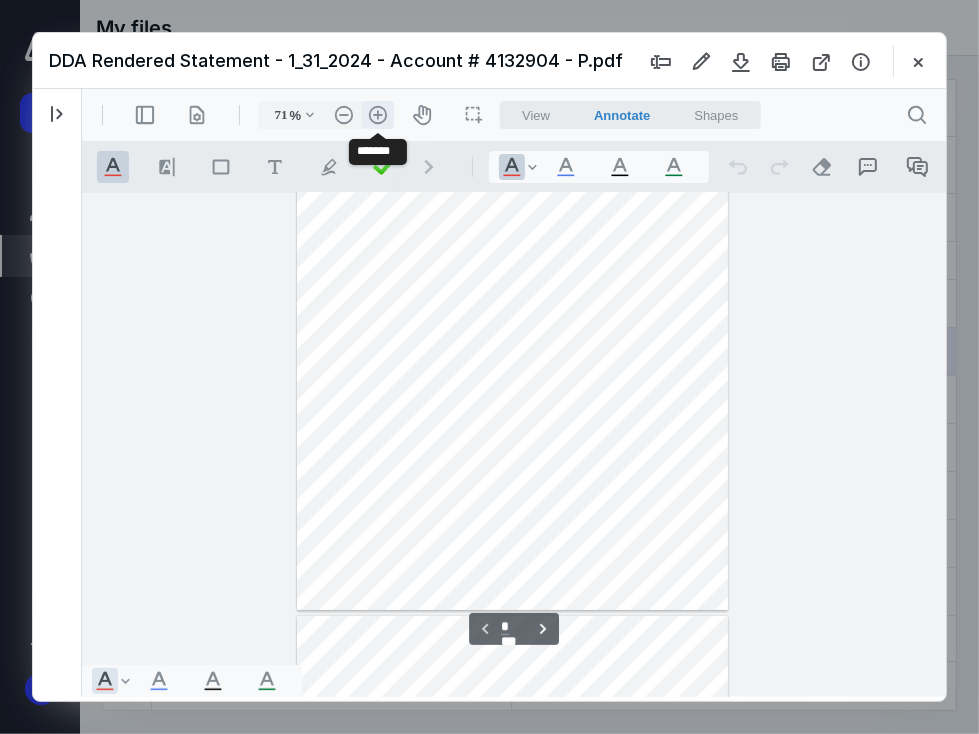 click on ".cls-1{fill:#abb0c4;} icon - header - zoom - in - line" at bounding box center [377, 114] 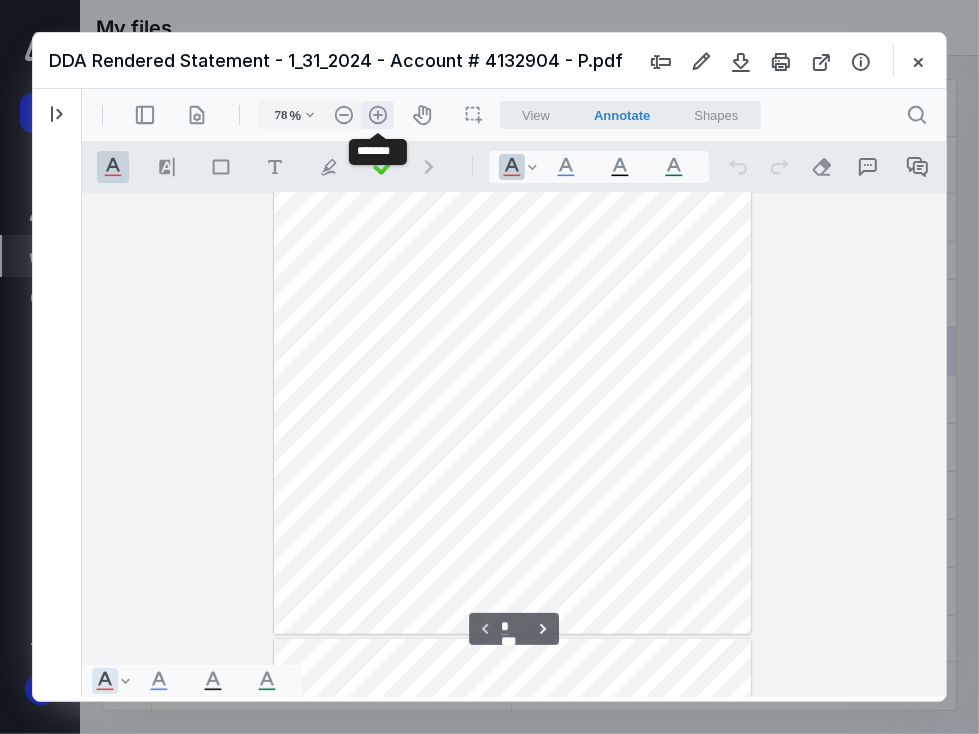 click on ".cls-1{fill:#abb0c4;} icon - header - zoom - in - line" at bounding box center (377, 114) 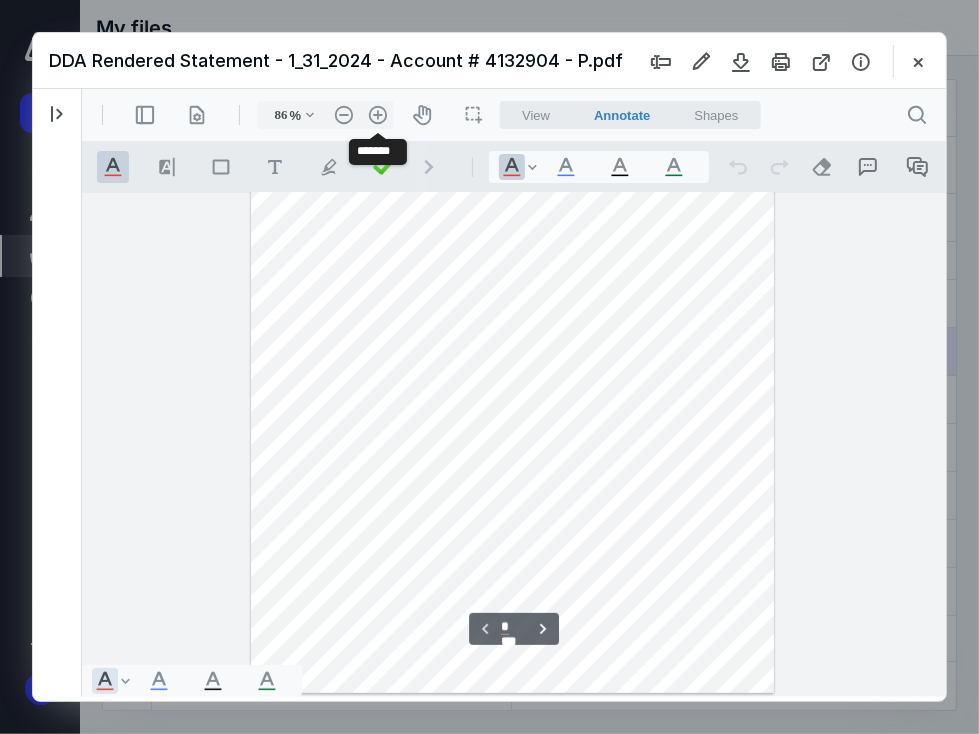 scroll, scrollTop: 217, scrollLeft: 0, axis: vertical 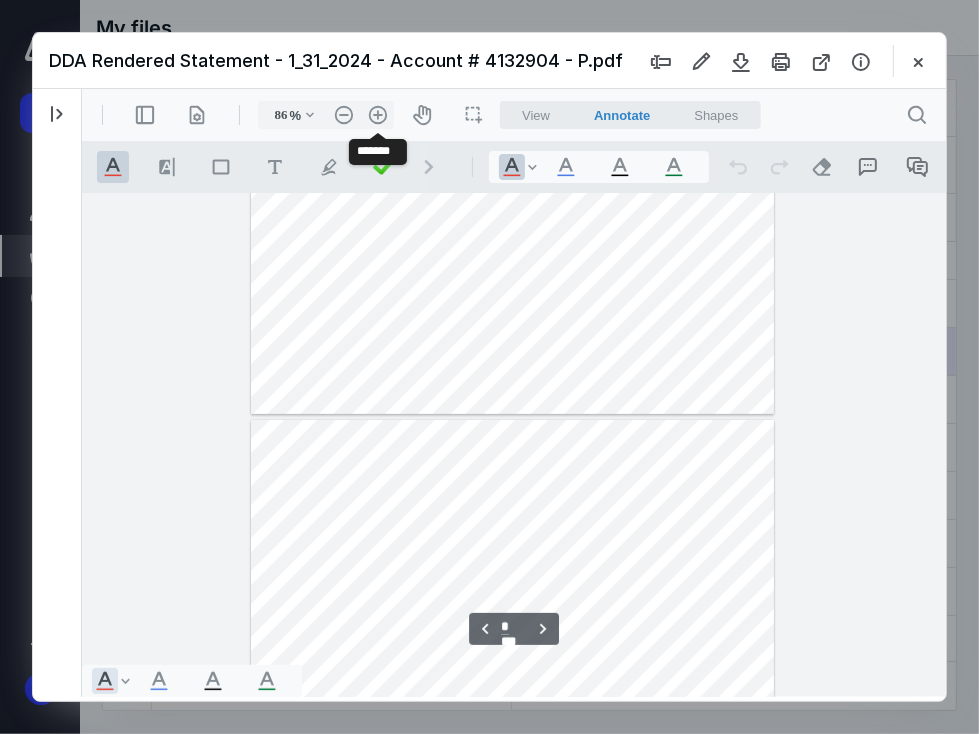 type on "*" 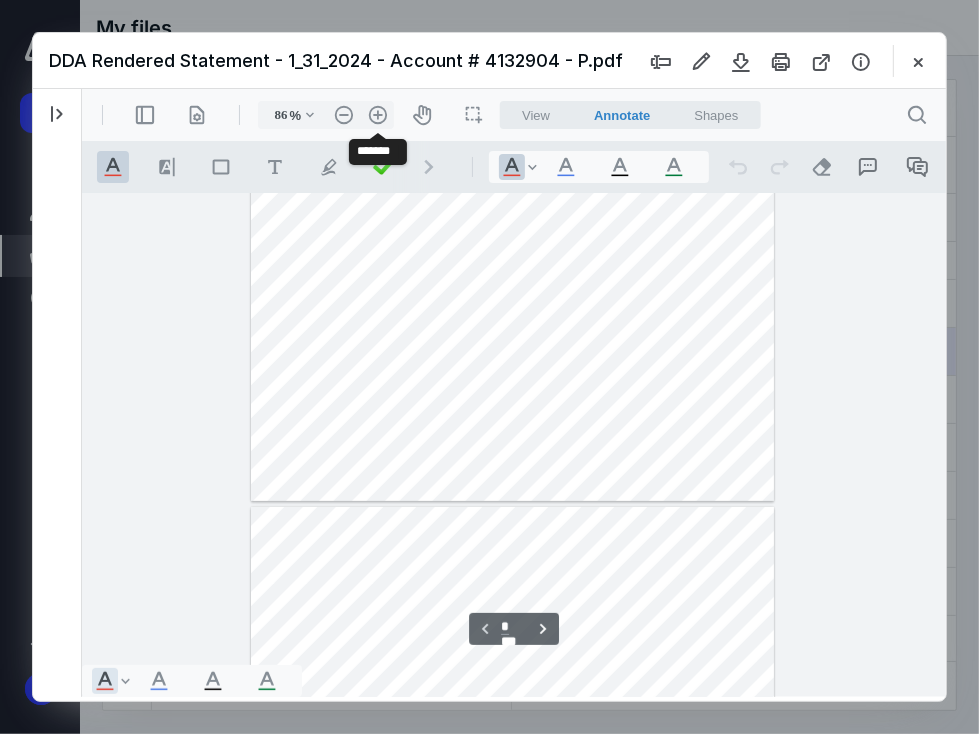 scroll, scrollTop: 320, scrollLeft: 0, axis: vertical 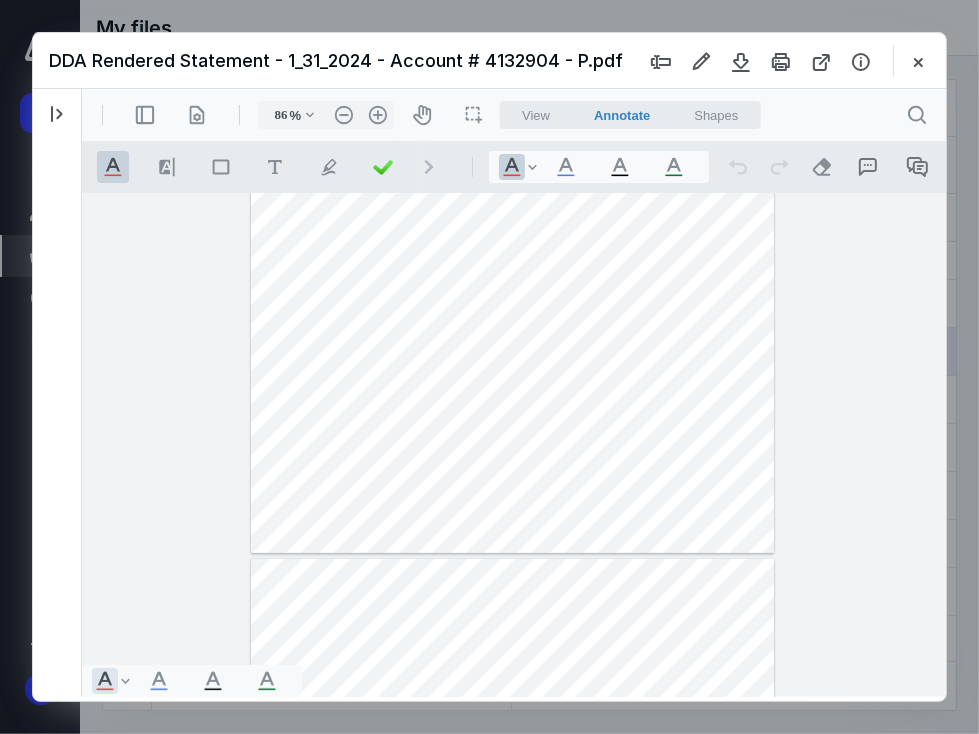 drag, startPoint x: 936, startPoint y: 248, endPoint x: 939, endPoint y: 223, distance: 25.179358 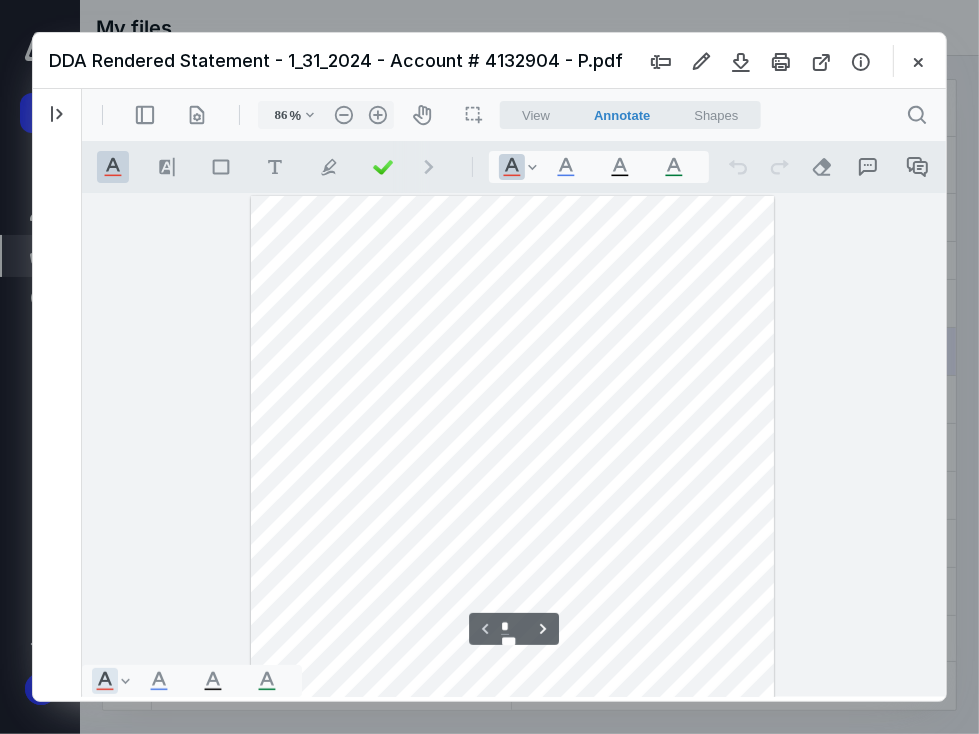 scroll, scrollTop: 320, scrollLeft: 0, axis: vertical 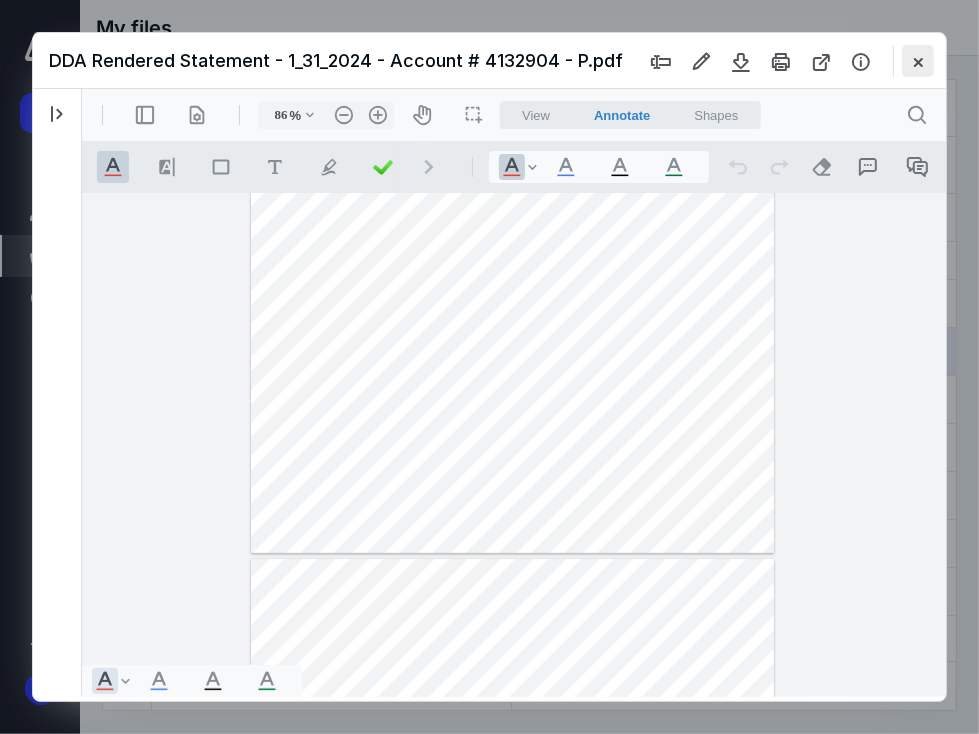 click at bounding box center (918, 61) 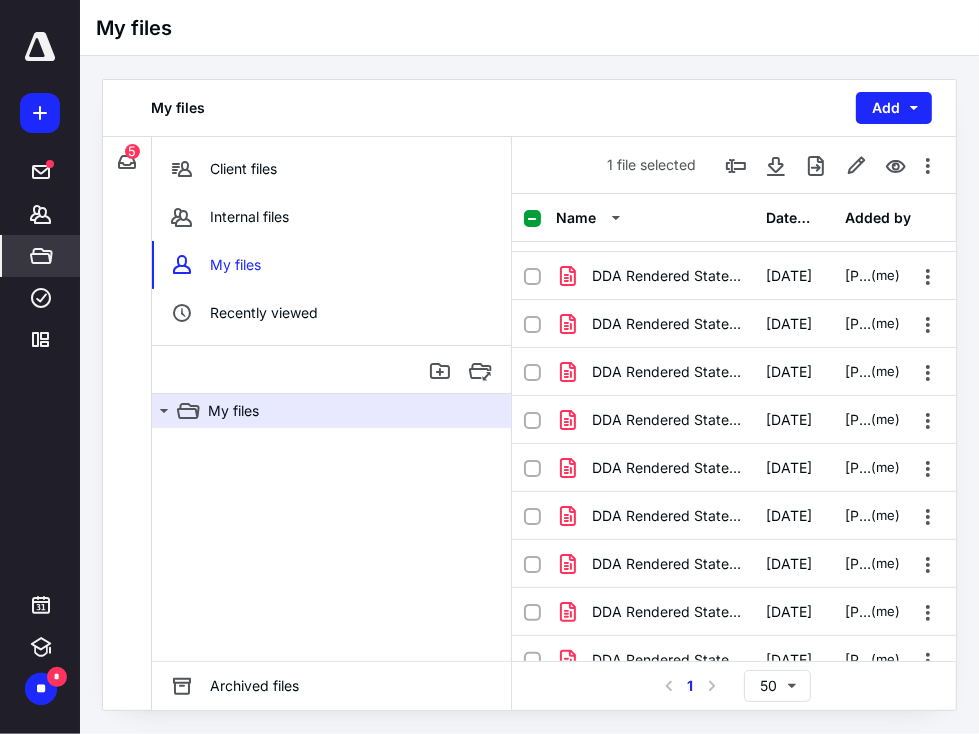 scroll, scrollTop: 1253, scrollLeft: 0, axis: vertical 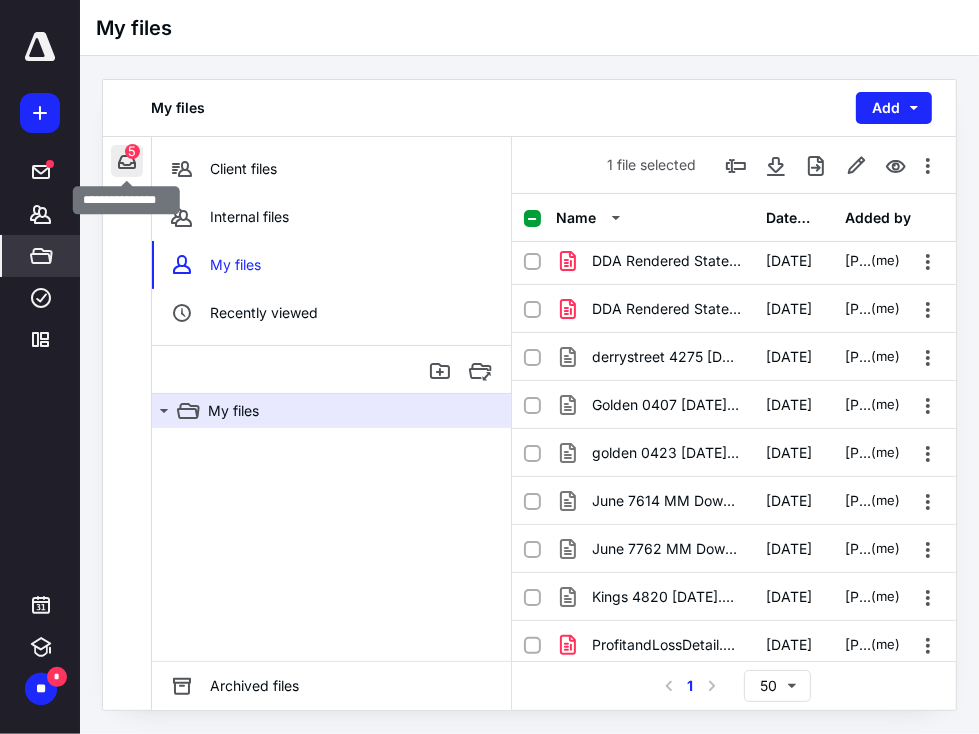 click at bounding box center [127, 161] 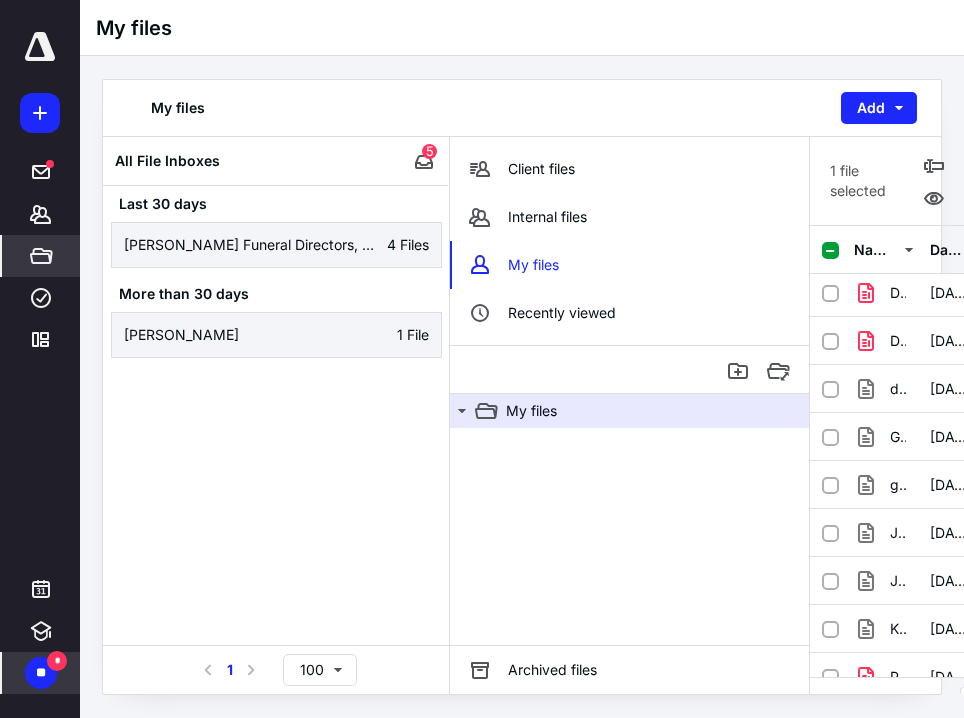 click on "*" at bounding box center [57, 661] 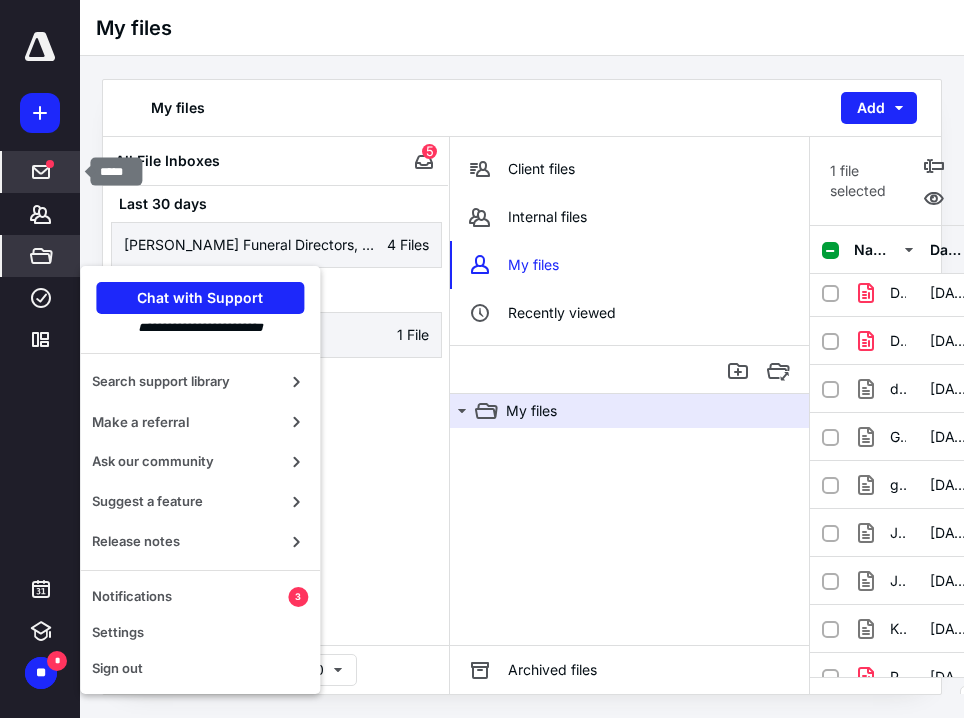 click 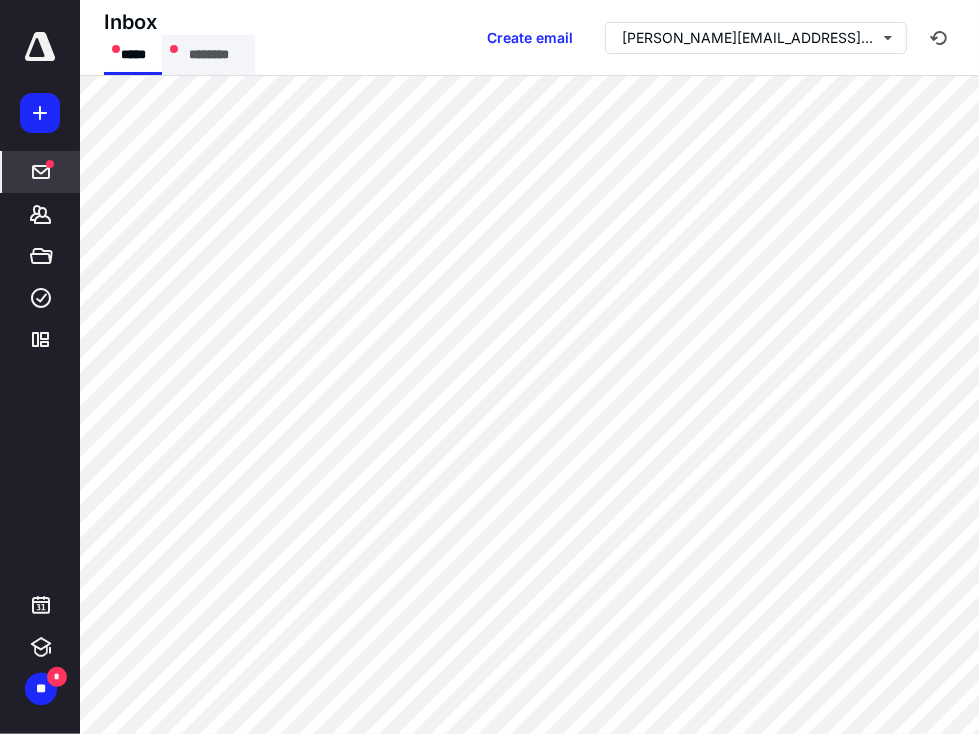 click on "********" at bounding box center (208, 55) 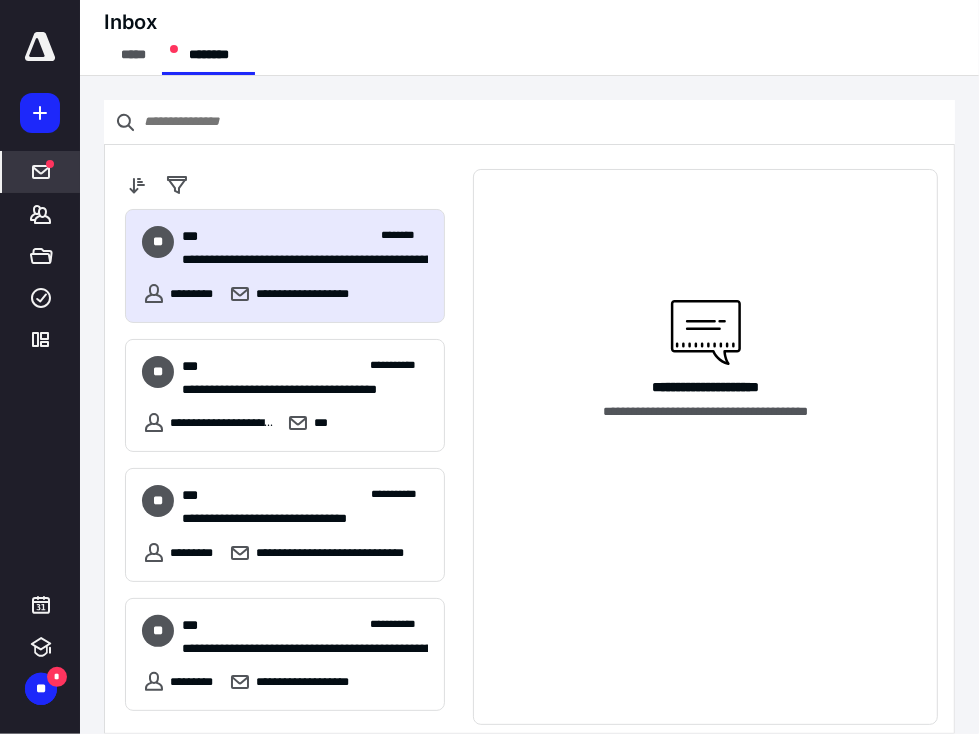 click on "**********" at bounding box center [285, 266] 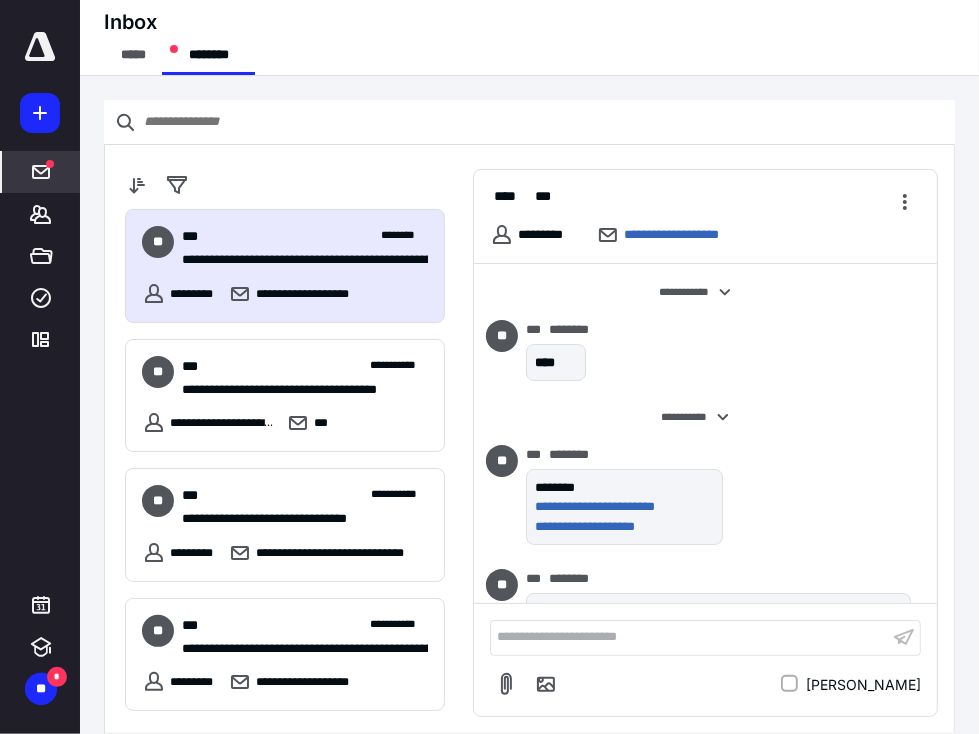scroll, scrollTop: 5540, scrollLeft: 0, axis: vertical 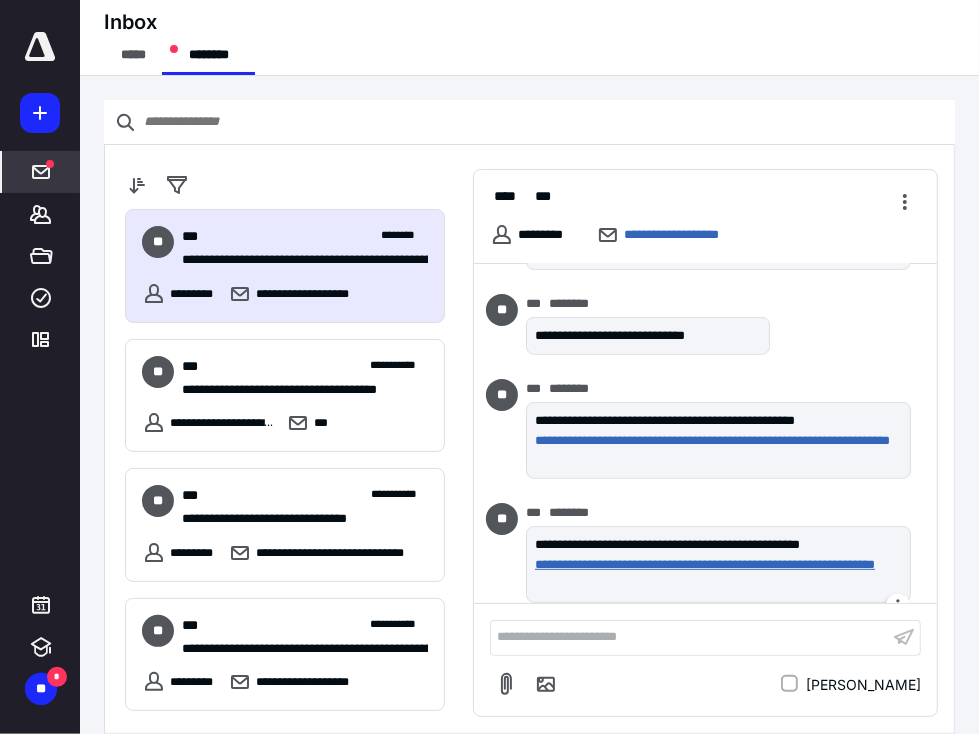 click on "**********" at bounding box center (714, 574) 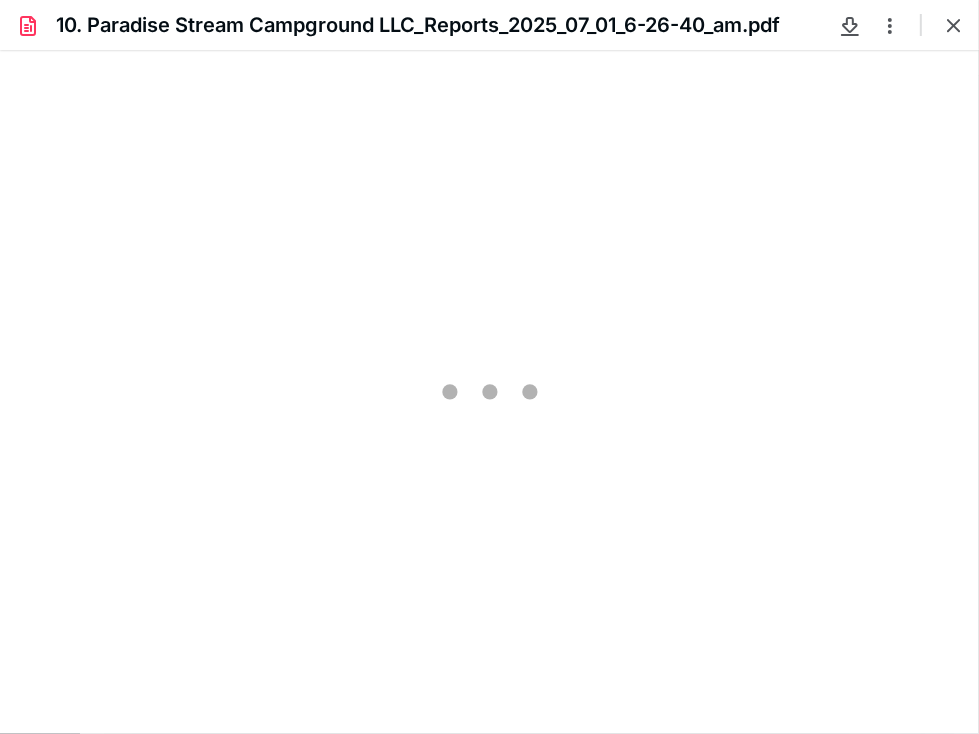 scroll, scrollTop: 0, scrollLeft: 0, axis: both 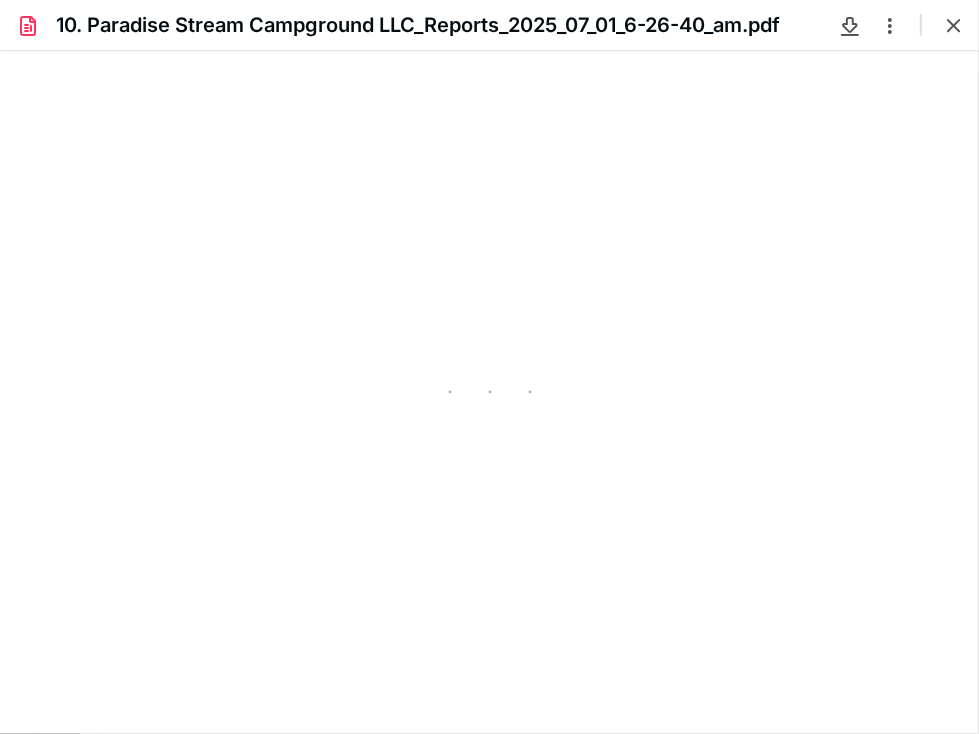 type on "105" 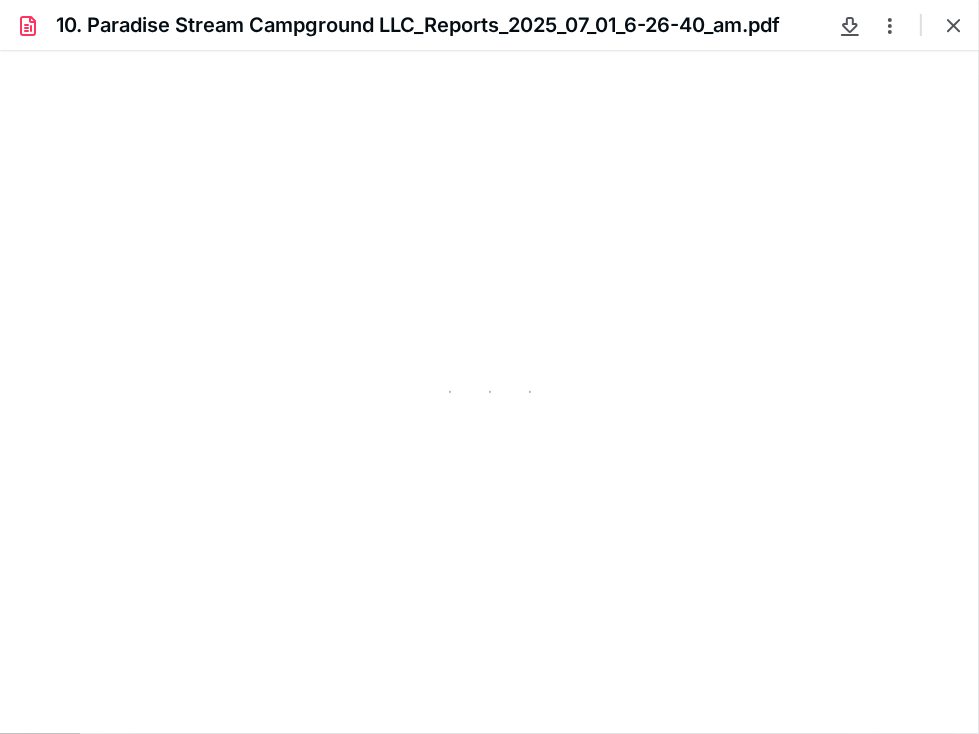 scroll, scrollTop: 40, scrollLeft: 0, axis: vertical 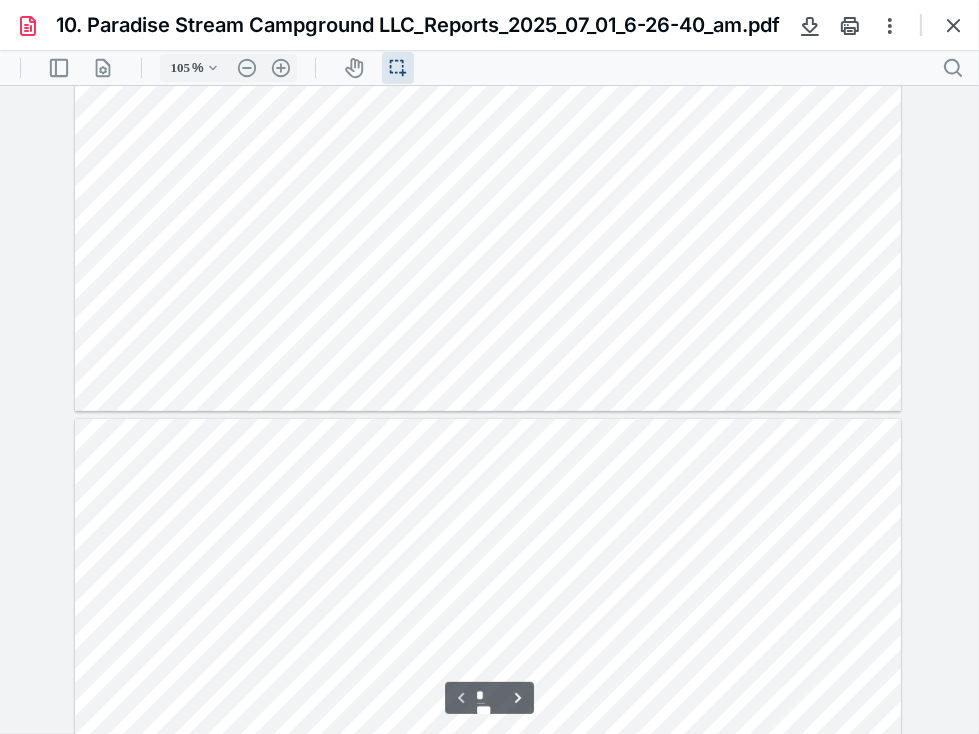 type on "*" 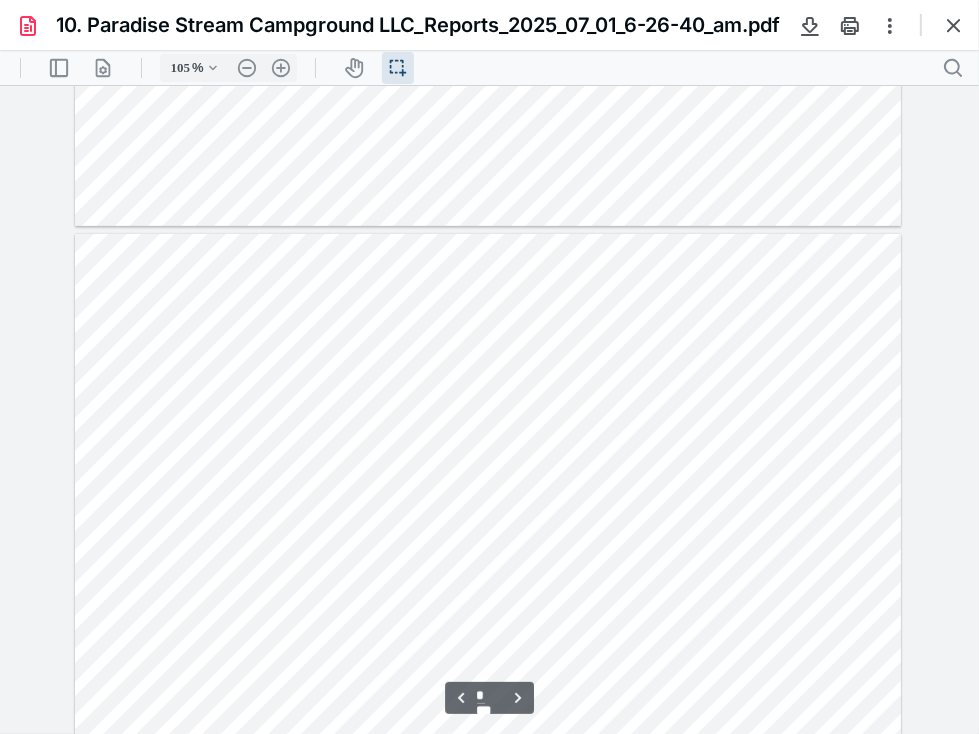 scroll, scrollTop: 480, scrollLeft: 0, axis: vertical 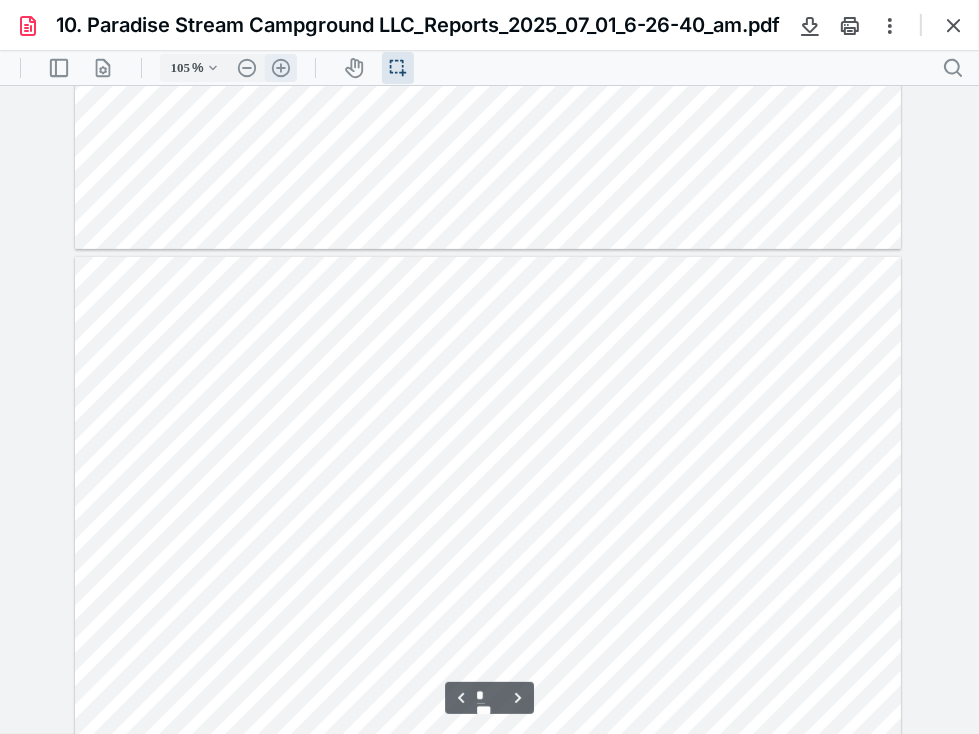 click on ".cls-1{fill:#abb0c4;} icon - header - zoom - in - line" at bounding box center [281, 67] 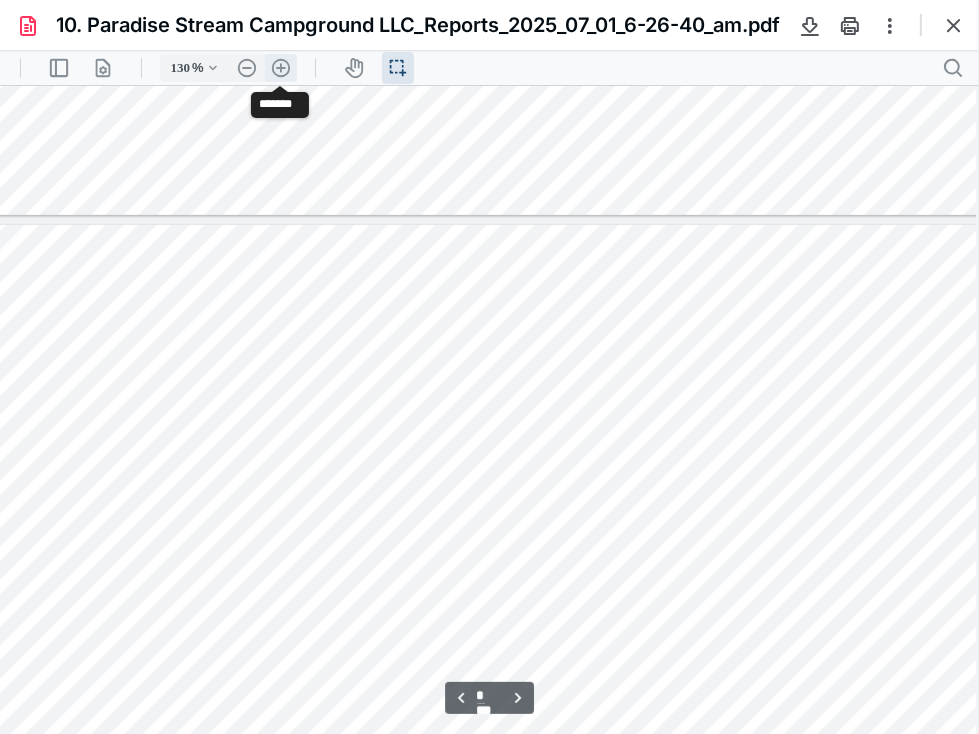 click on ".cls-1{fill:#abb0c4;} icon - header - zoom - in - line" at bounding box center (281, 67) 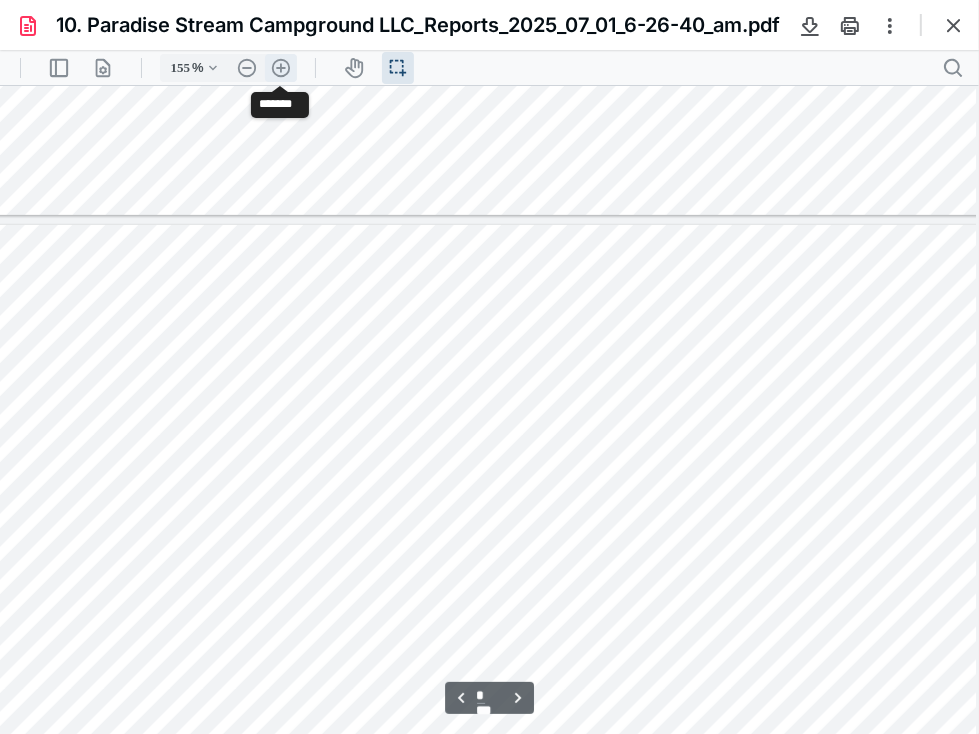 scroll, scrollTop: 856, scrollLeft: 133, axis: both 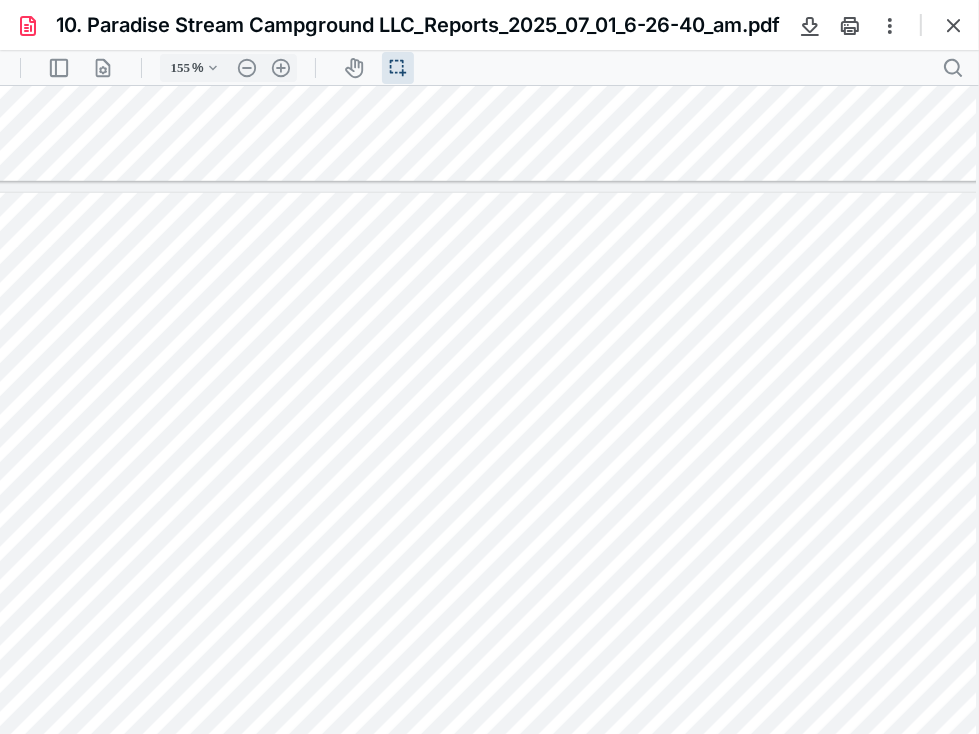 click at bounding box center [484, 665] 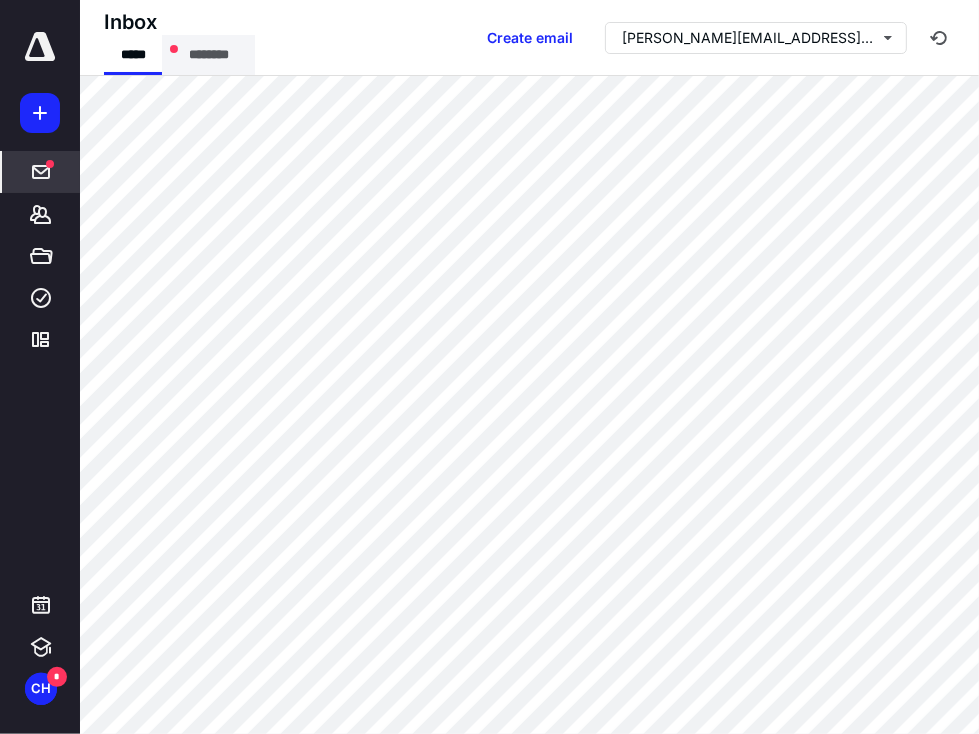 click on "********" at bounding box center (208, 55) 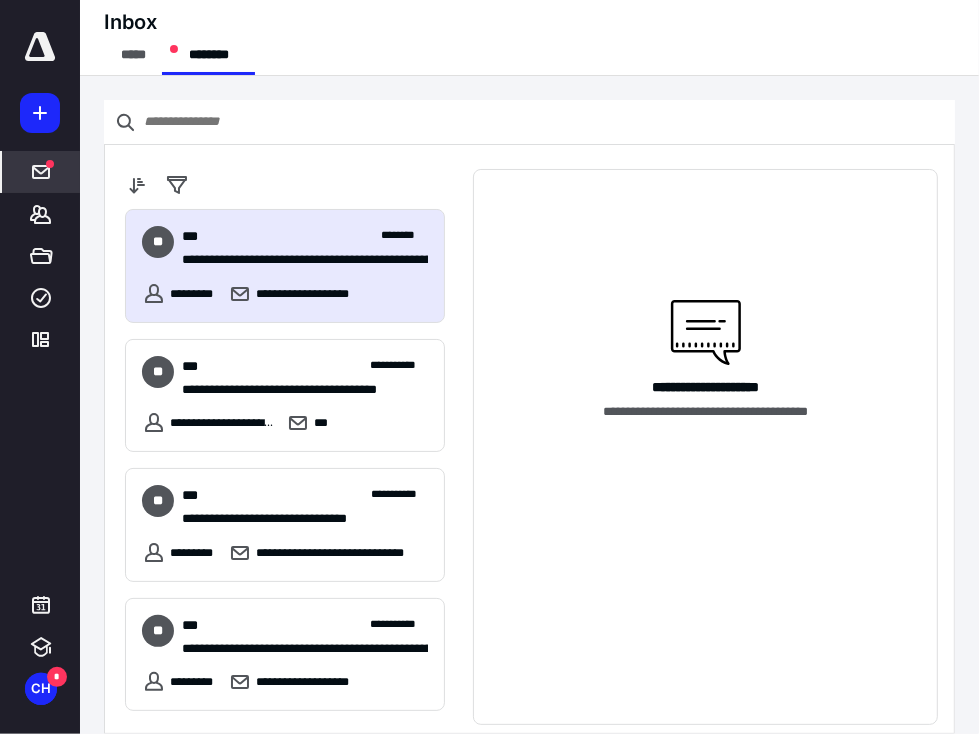 click on "**********" at bounding box center (297, 260) 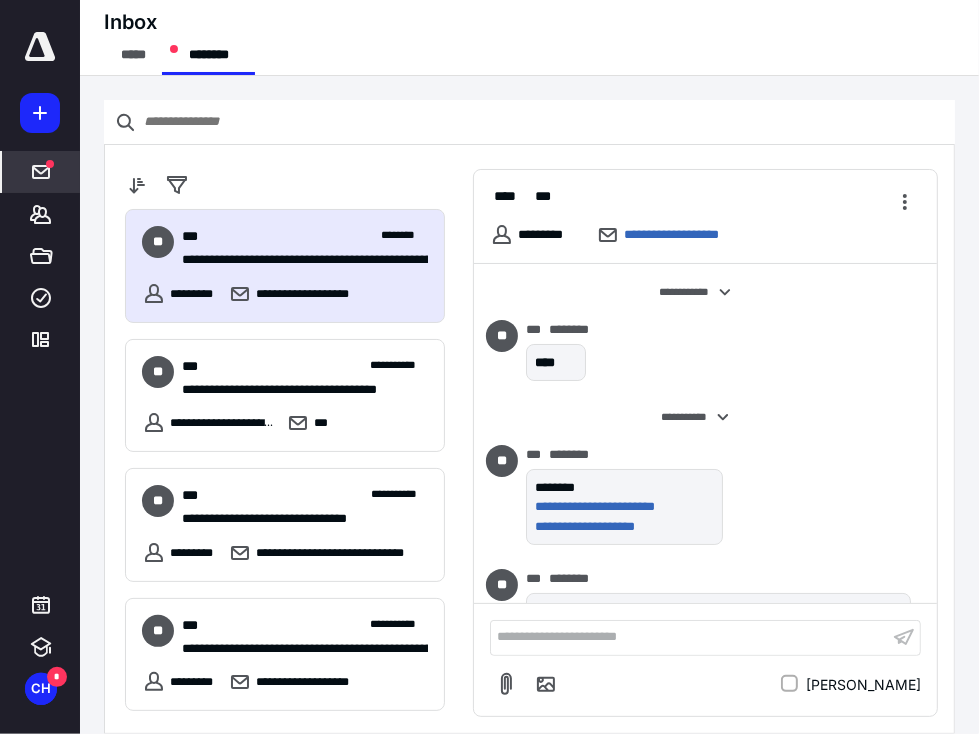 scroll, scrollTop: 5540, scrollLeft: 0, axis: vertical 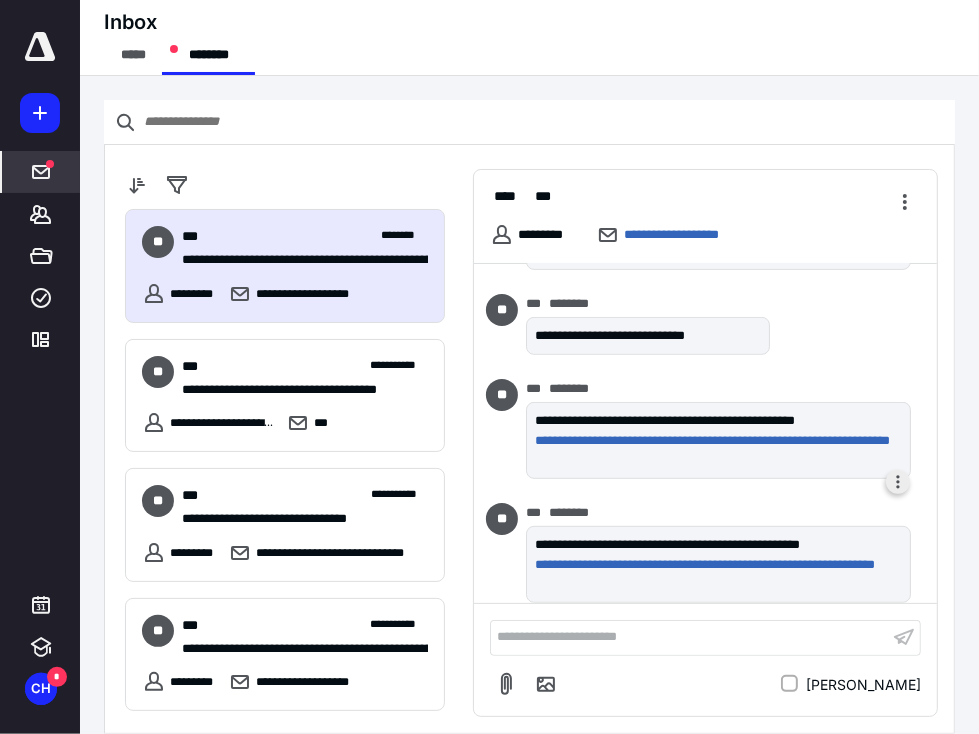 click at bounding box center (898, 482) 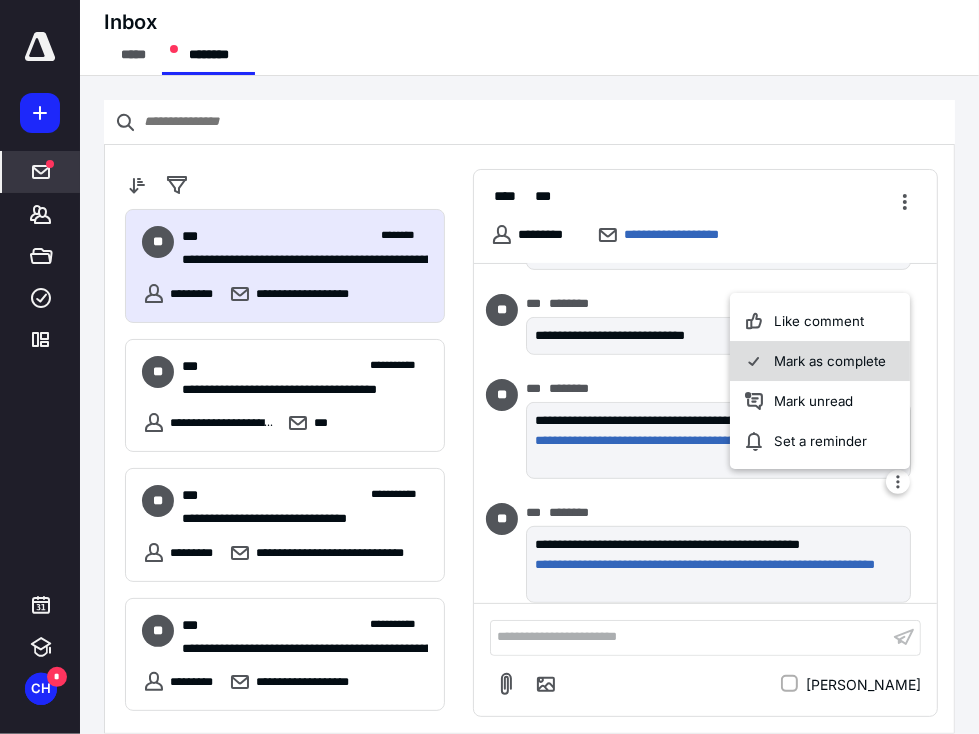 click on "Mark as complete" at bounding box center (820, 361) 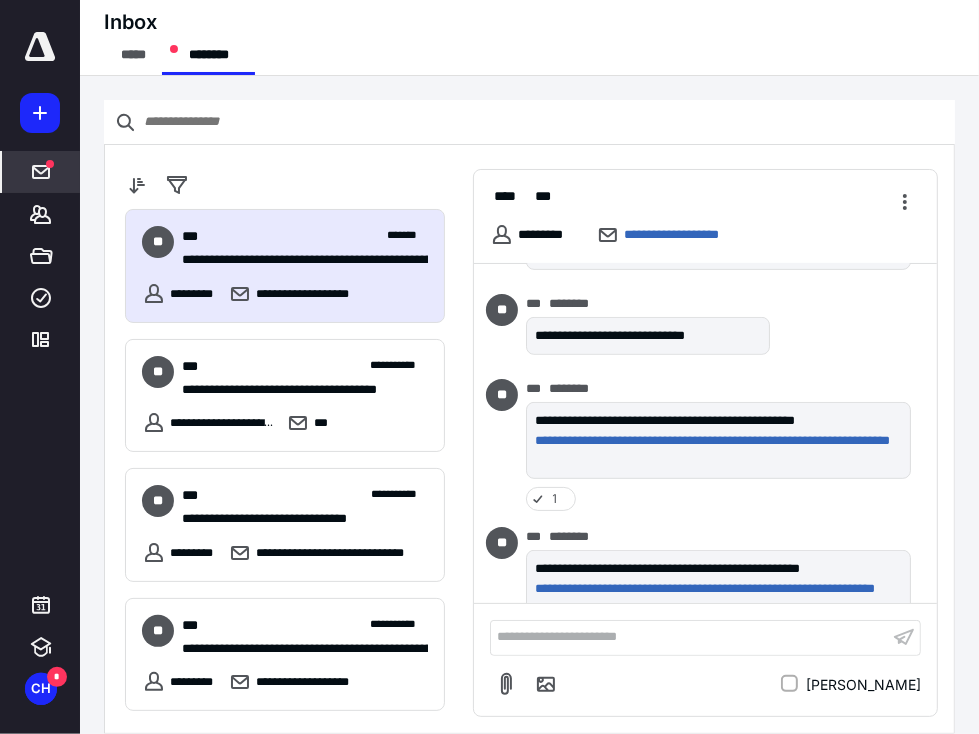scroll, scrollTop: 5563, scrollLeft: 0, axis: vertical 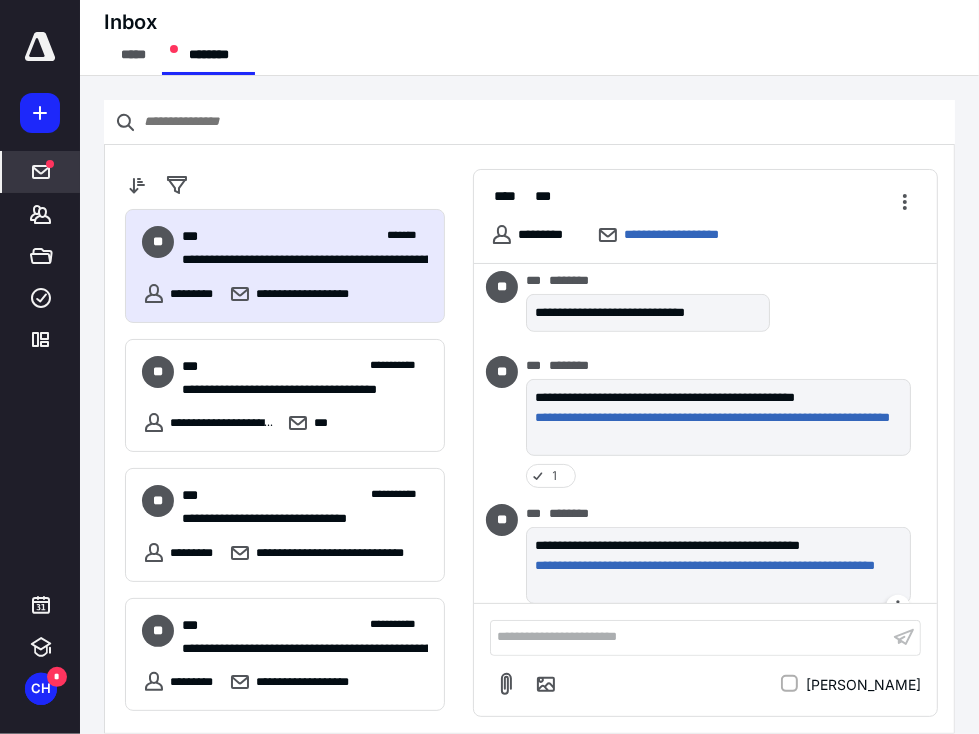 click 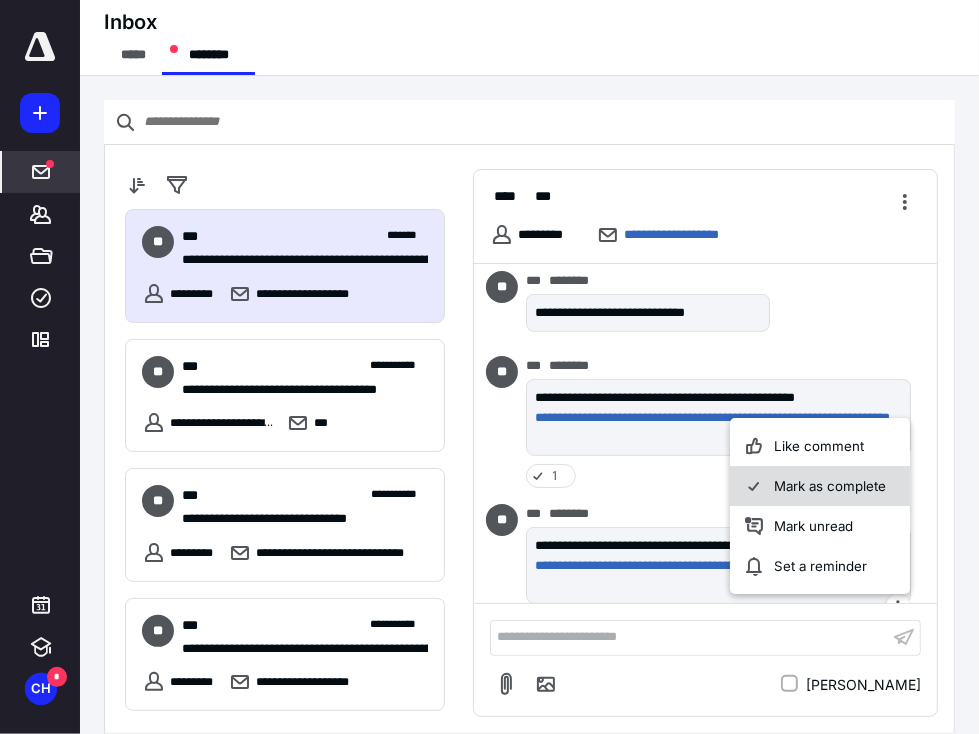 click on "Mark as complete" at bounding box center (820, 486) 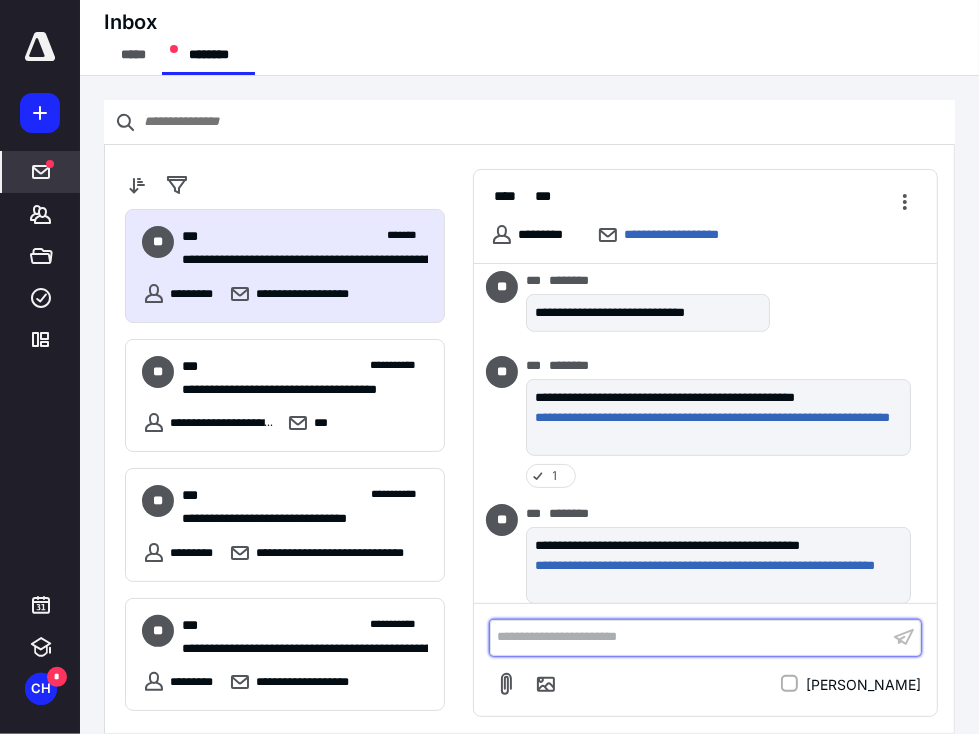 click on "**********" at bounding box center (689, 637) 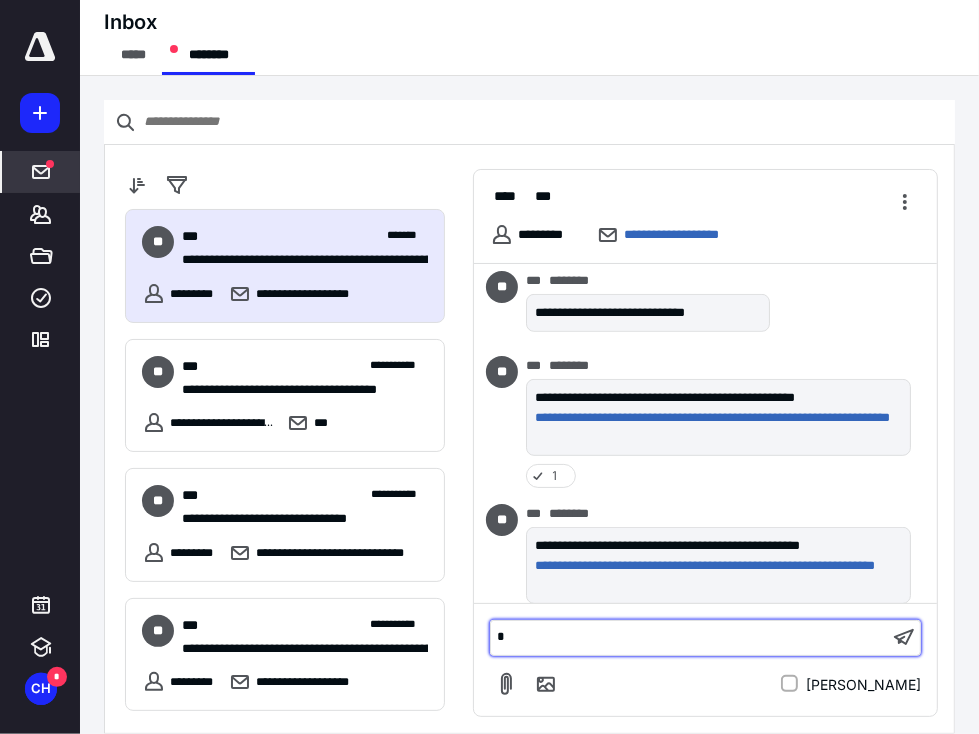 type 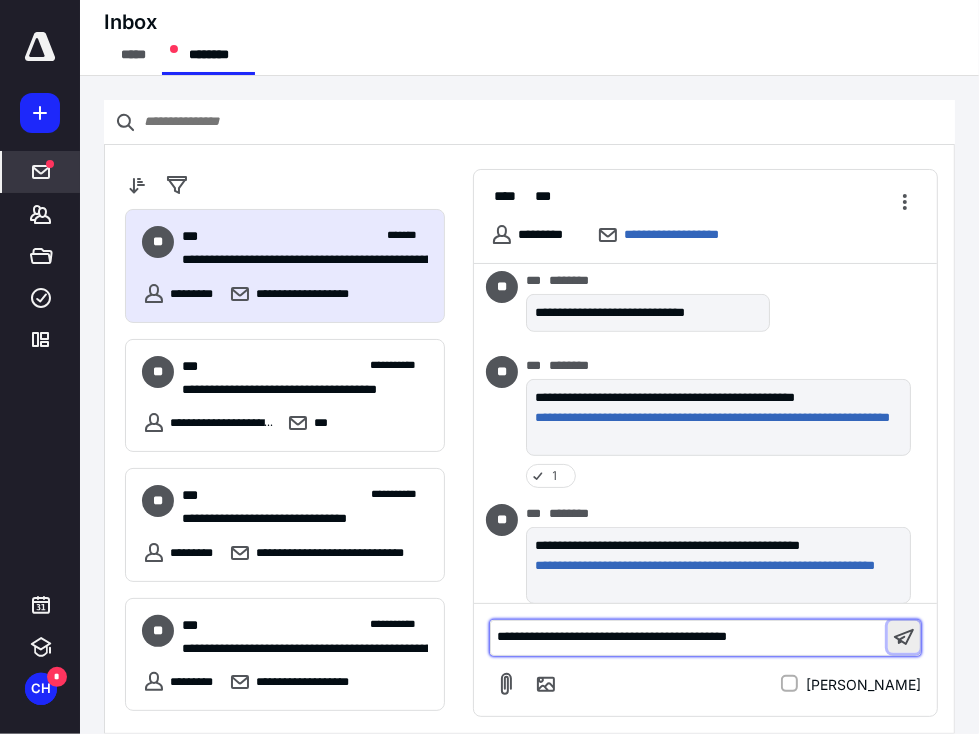 click at bounding box center [904, 637] 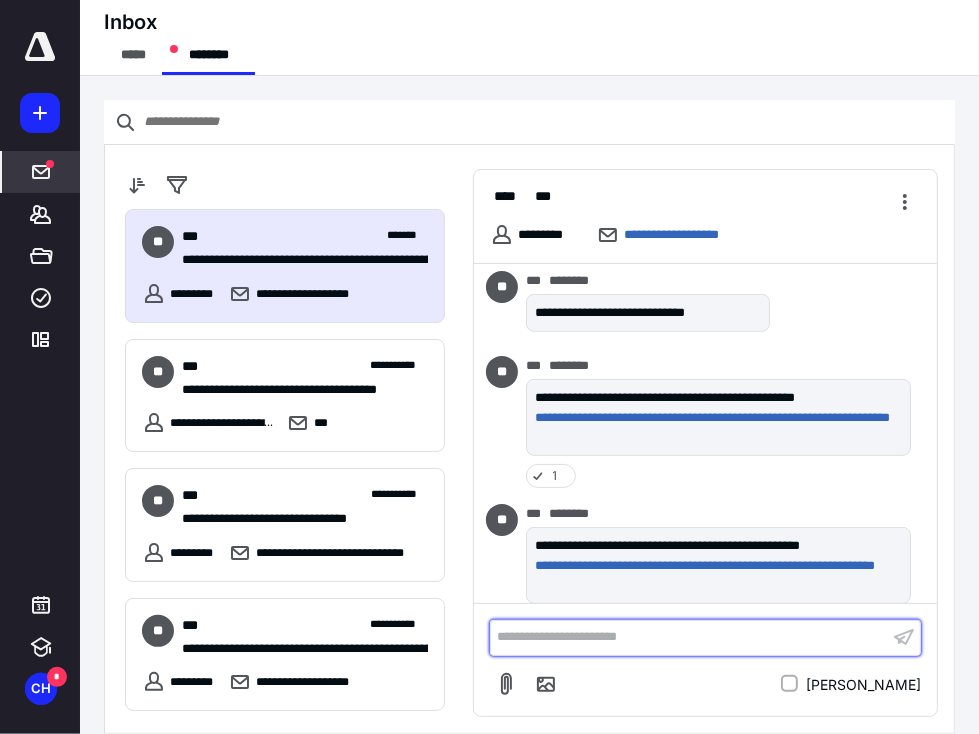 scroll, scrollTop: 5672, scrollLeft: 0, axis: vertical 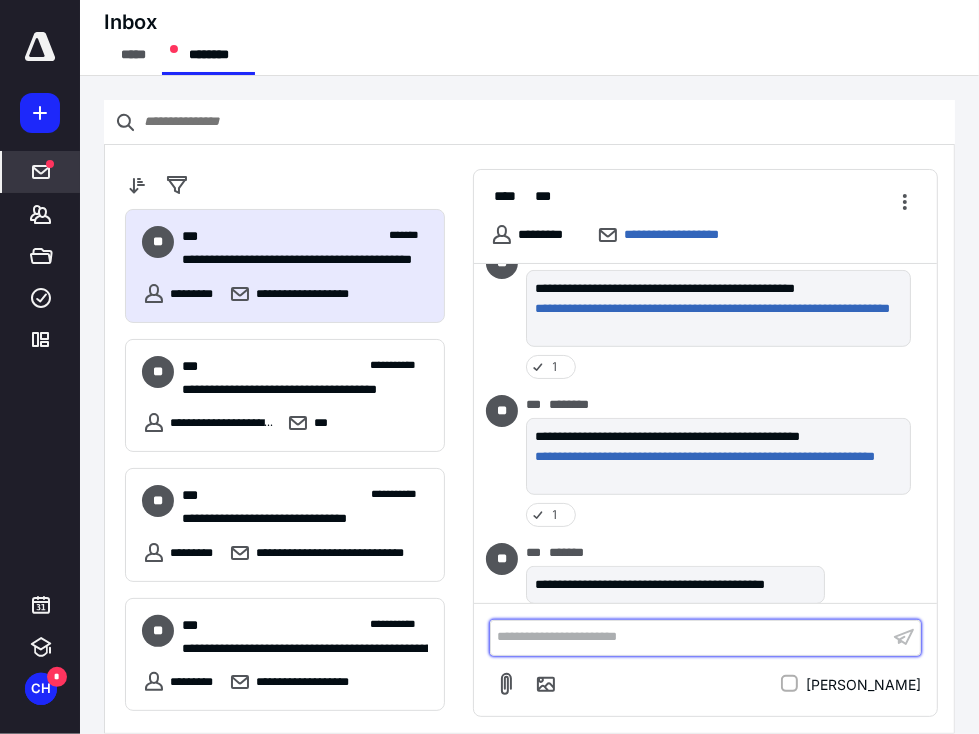 click on "**********" at bounding box center (689, 637) 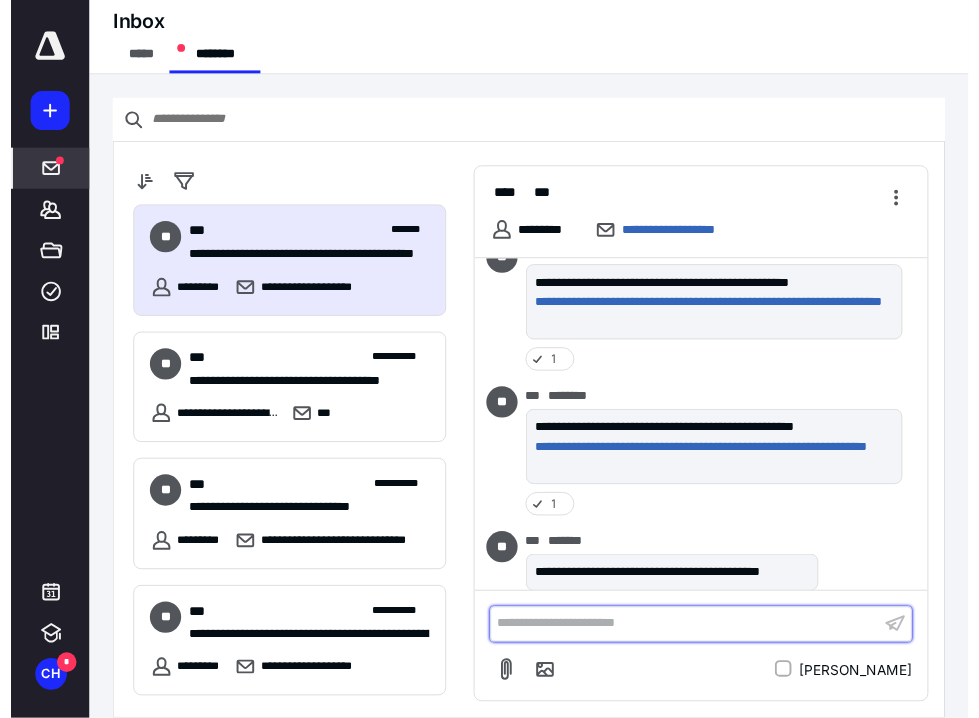 scroll, scrollTop: 5756, scrollLeft: 0, axis: vertical 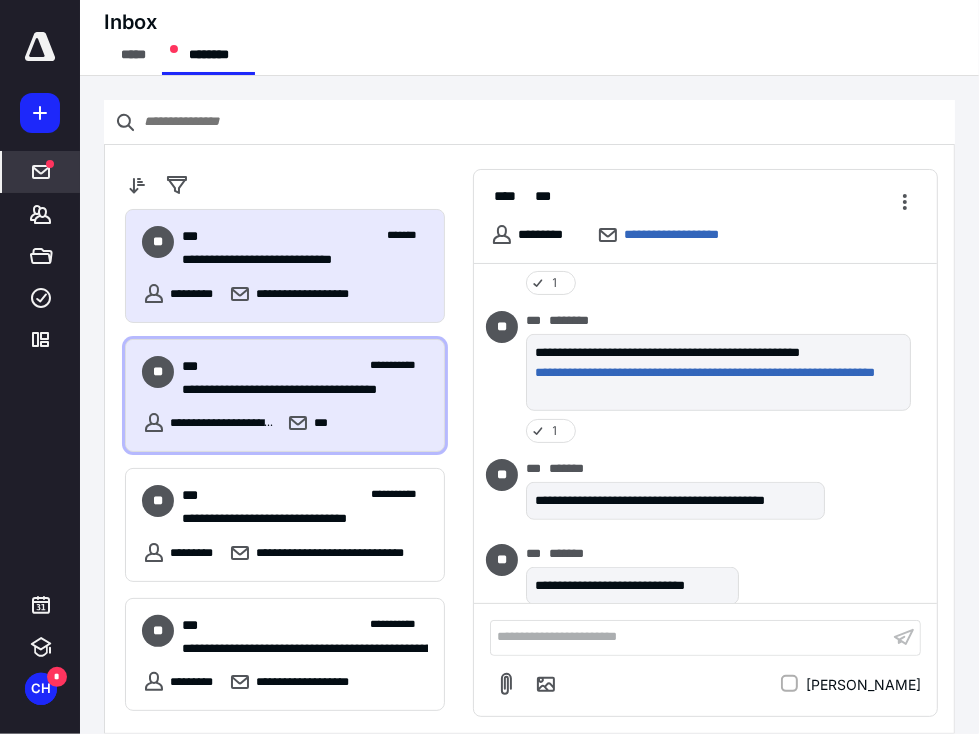 click on "**********" at bounding box center [297, 390] 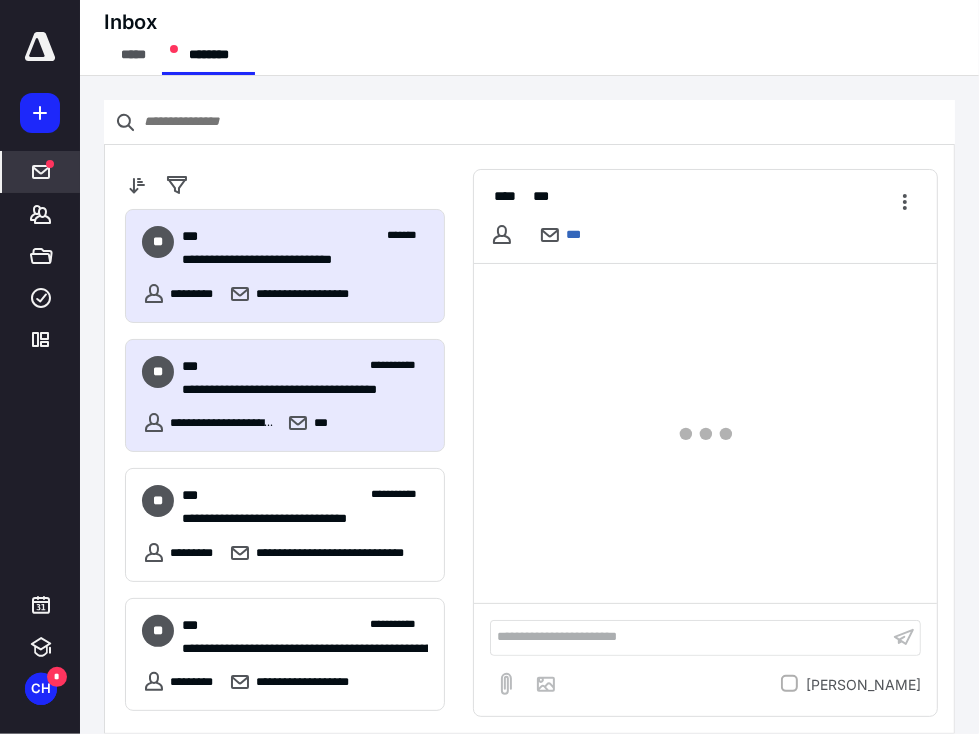 click on "**********" at bounding box center [285, 266] 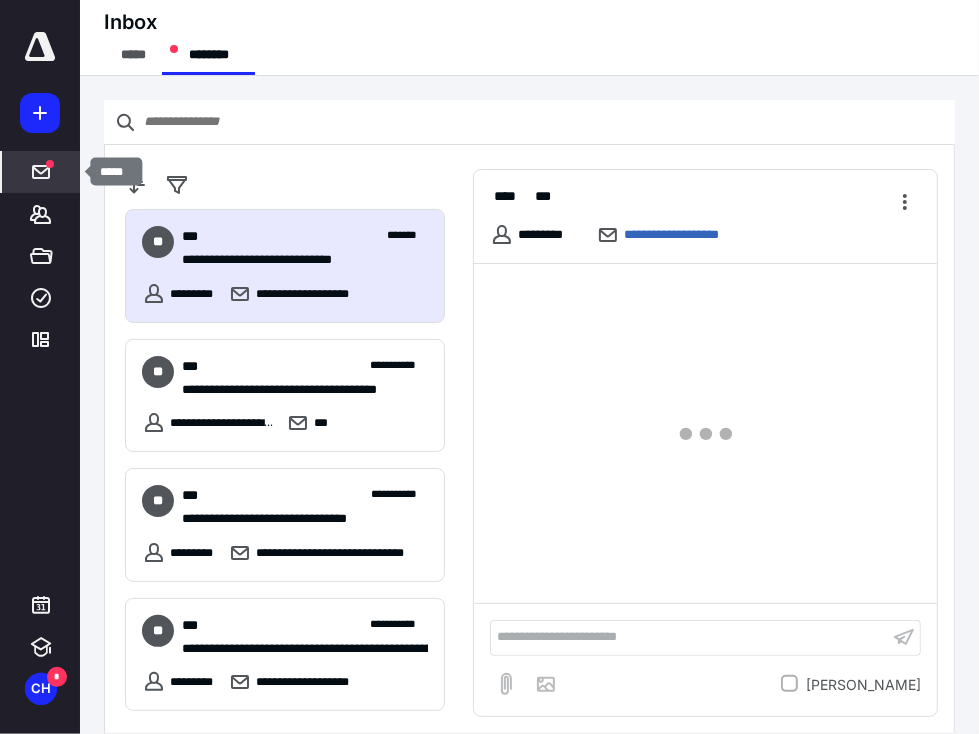 click 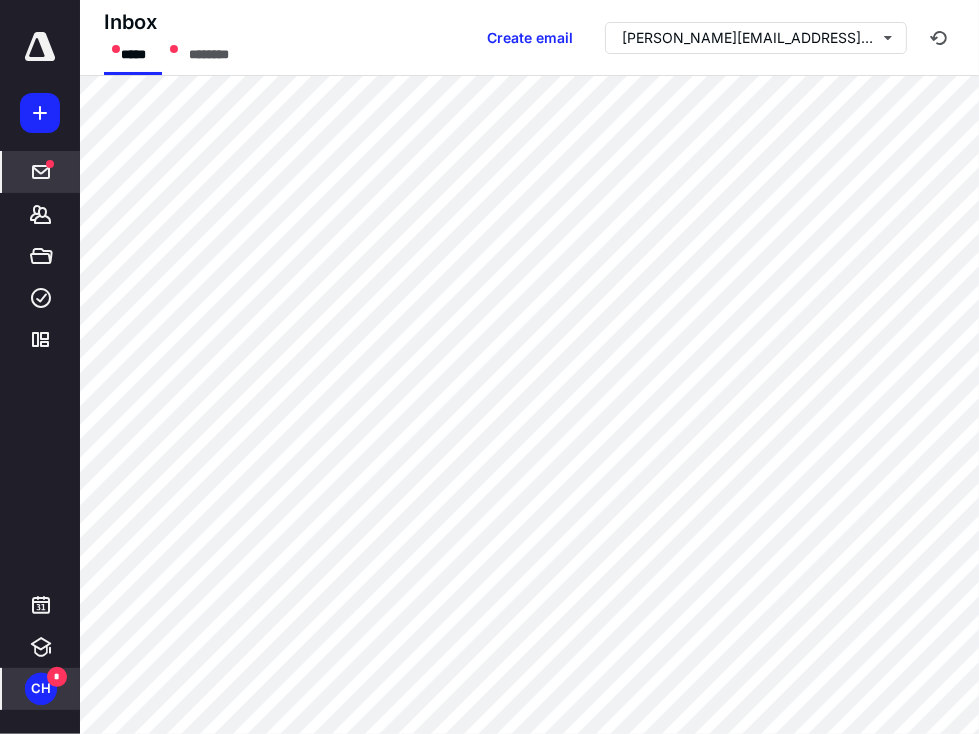 click on "*" at bounding box center (57, 677) 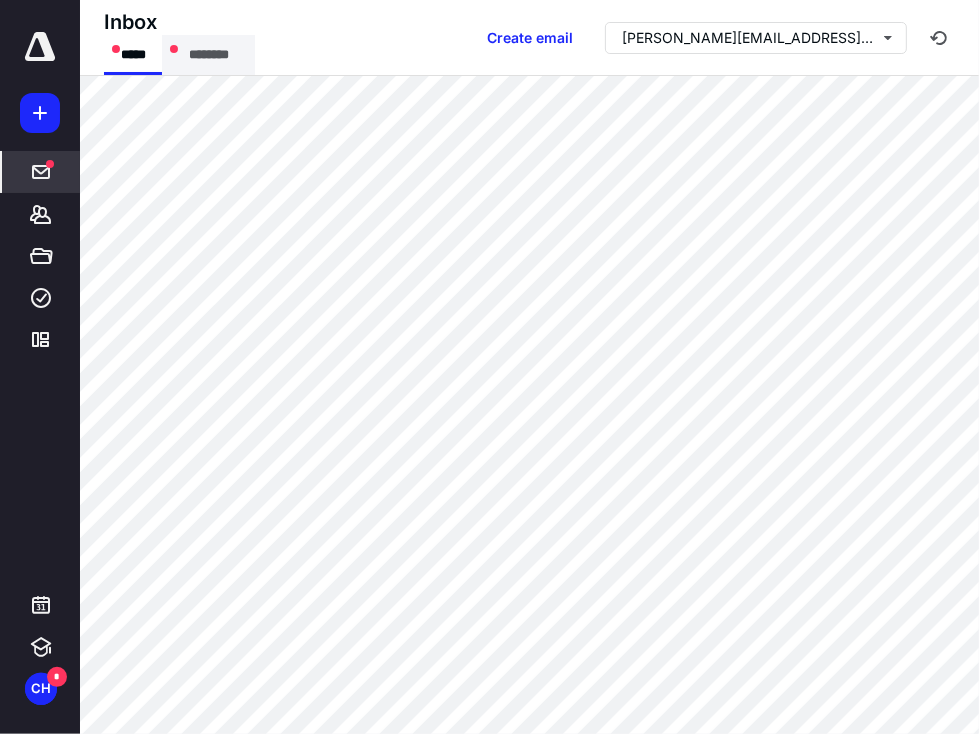 click on "********" at bounding box center (208, 55) 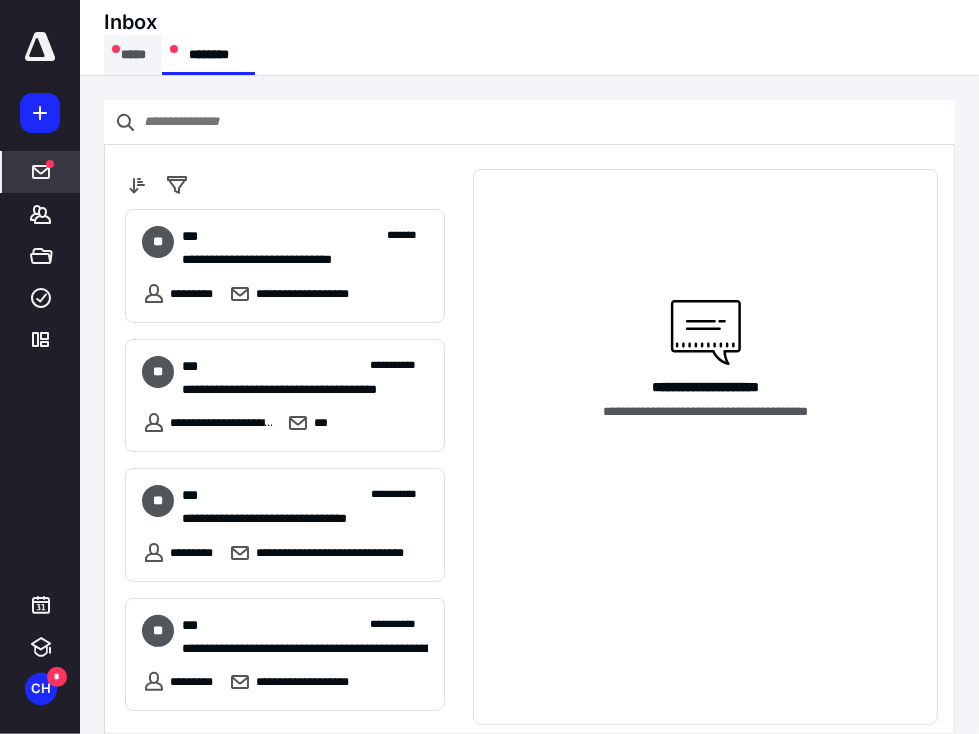 click on "*****" at bounding box center (133, 55) 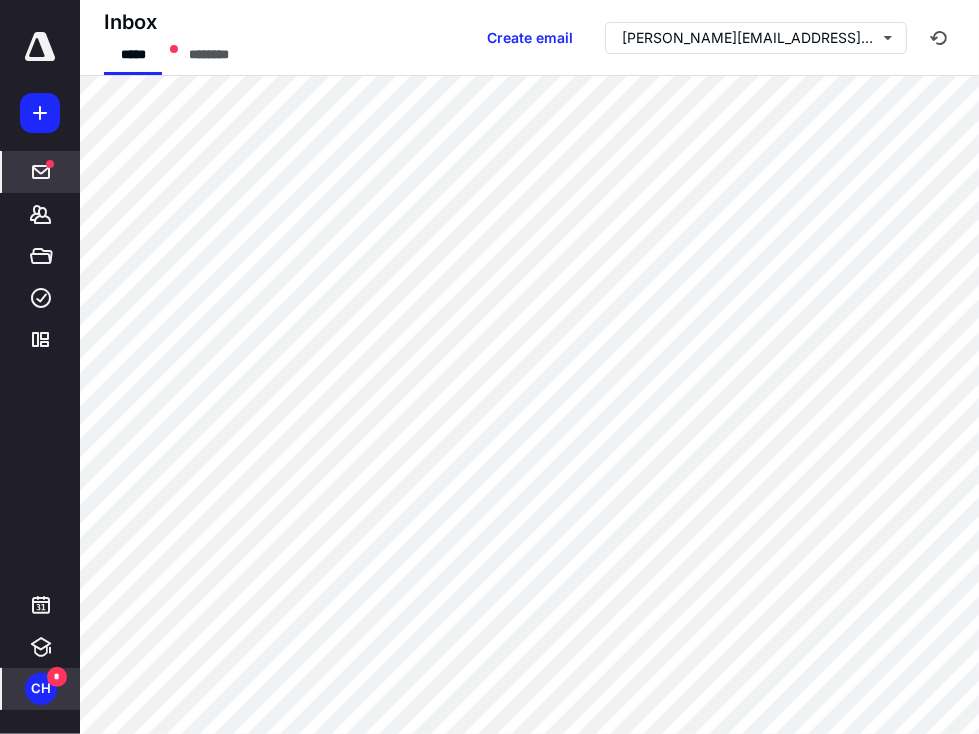 click on "CH" at bounding box center (41, 689) 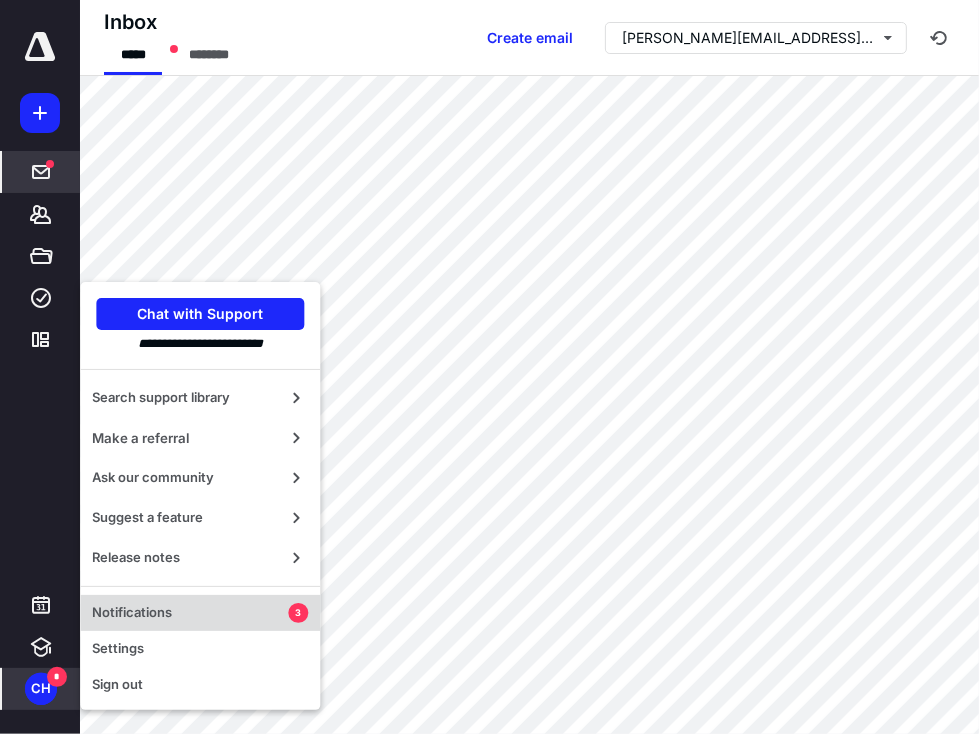 click on "Notifications" at bounding box center (190, 613) 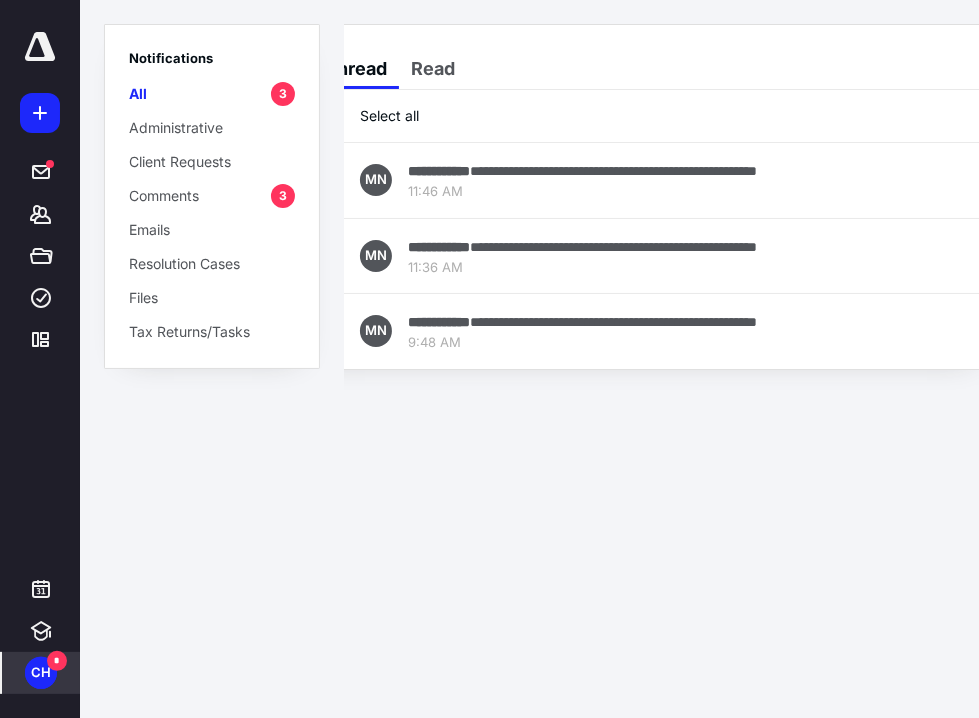 scroll, scrollTop: 0, scrollLeft: 64, axis: horizontal 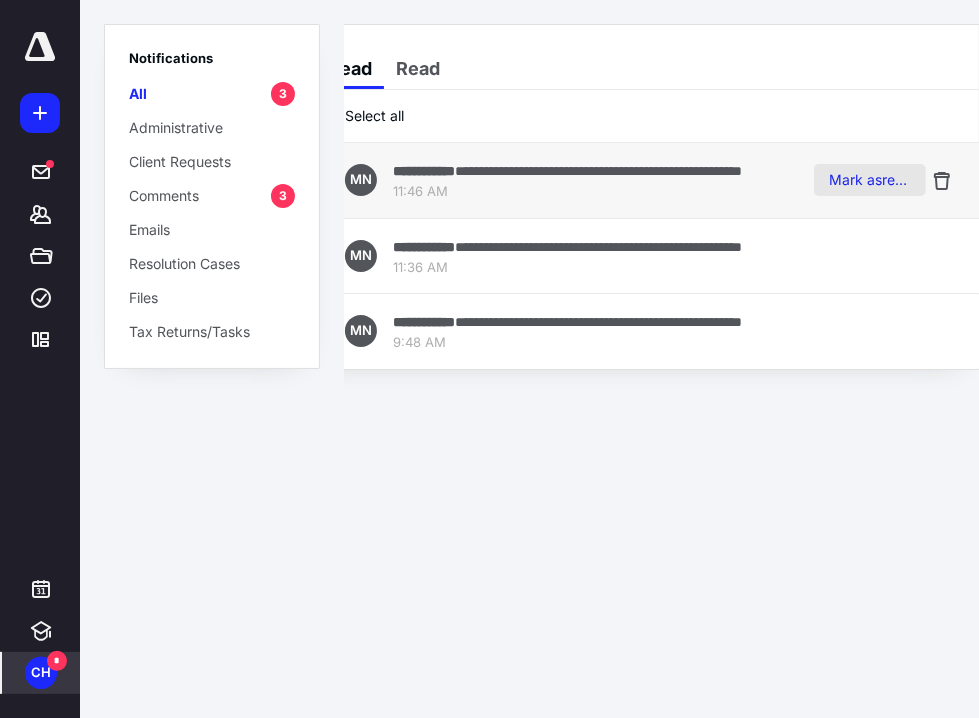 click on "Mark as  read" at bounding box center [870, 180] 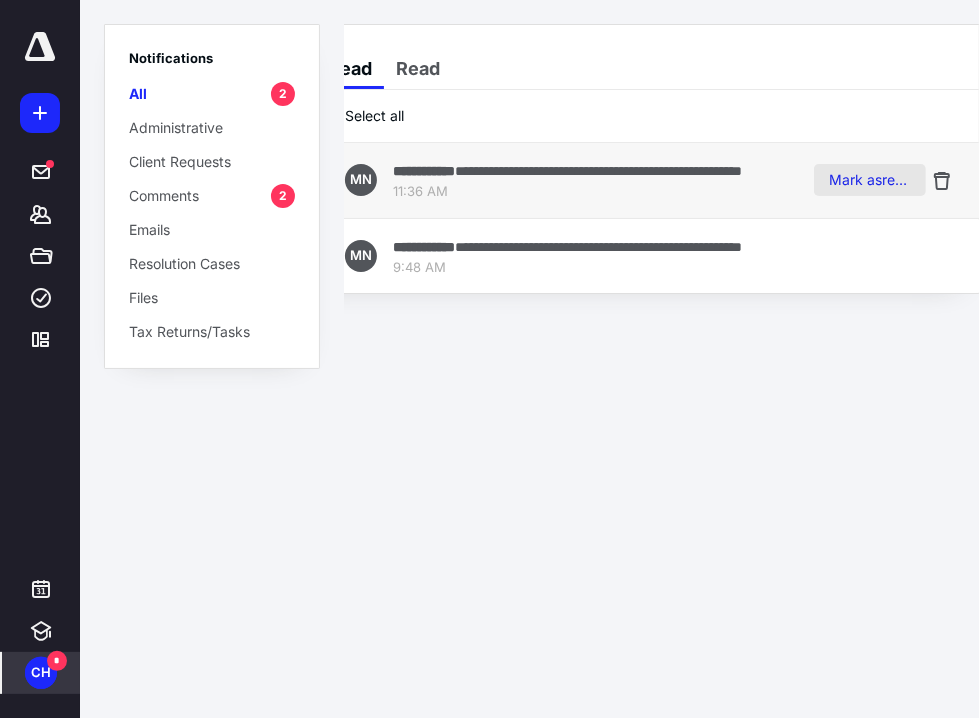 click on "Mark as  read" at bounding box center (870, 180) 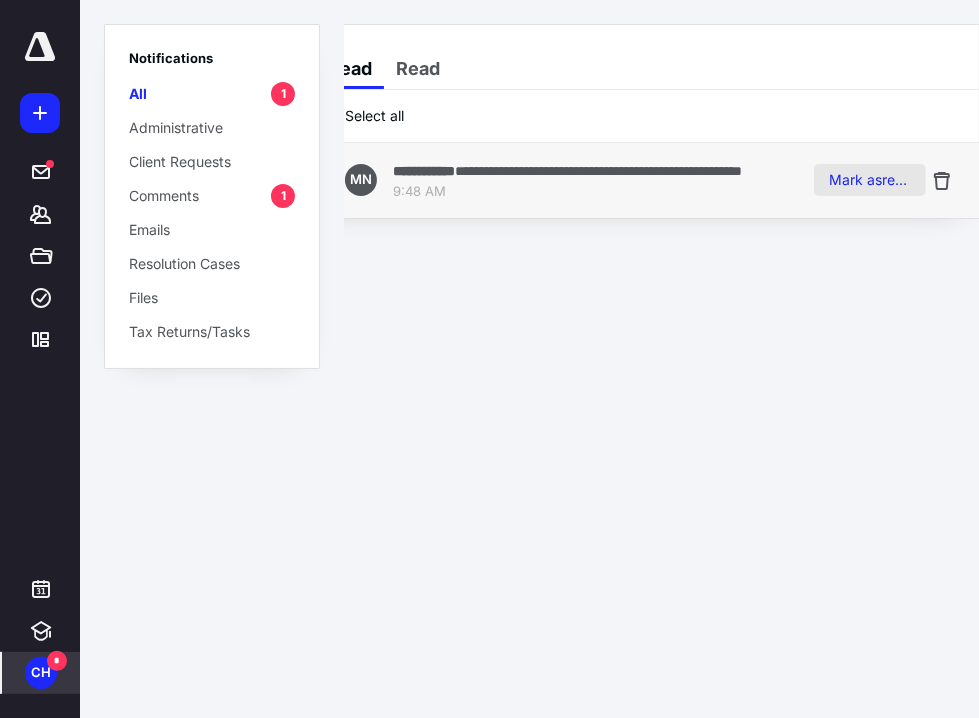 click on "Mark as  read" at bounding box center [870, 180] 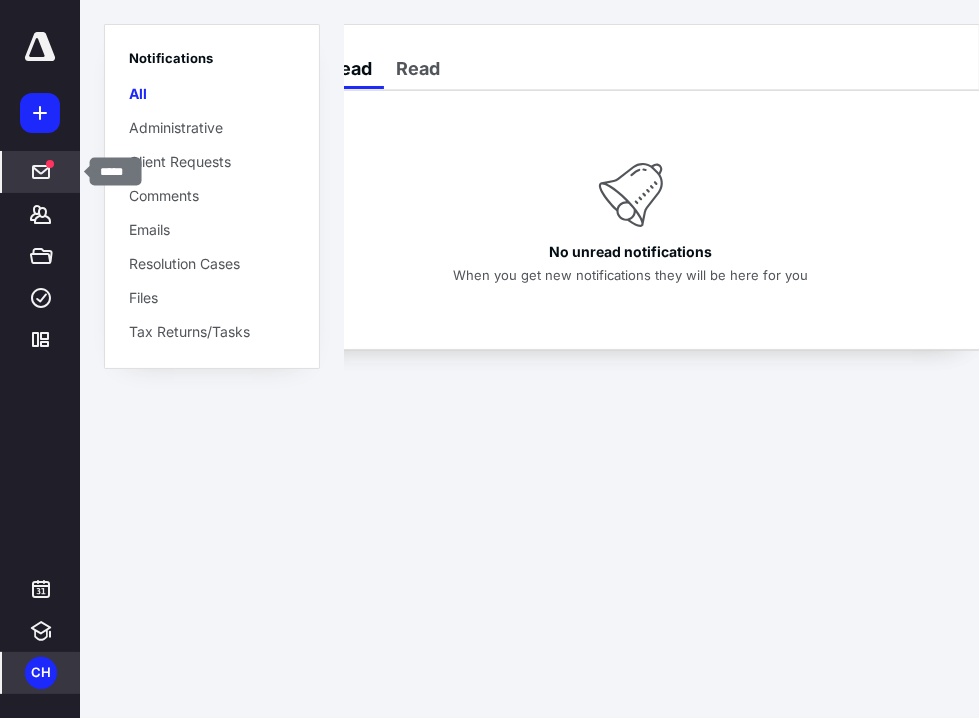 click 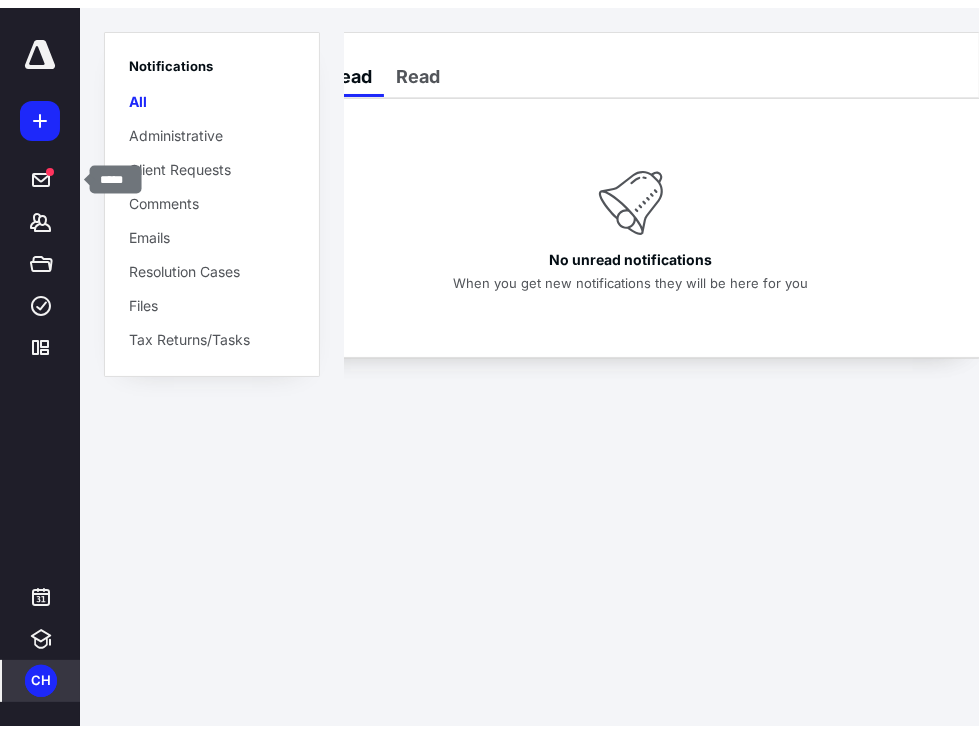 scroll, scrollTop: 0, scrollLeft: 0, axis: both 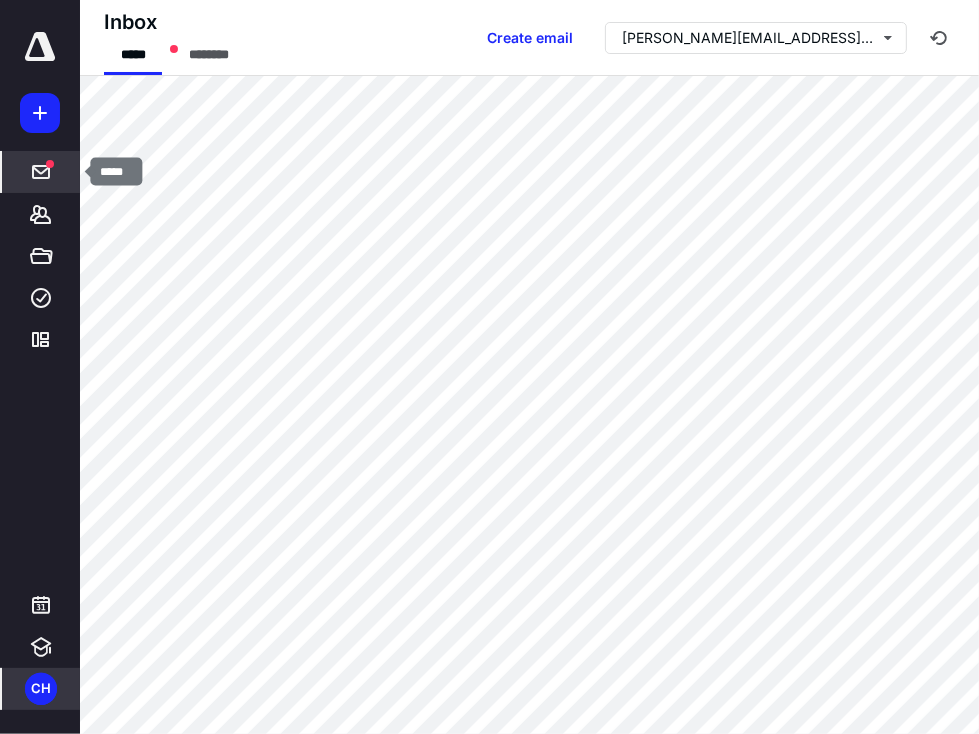 click 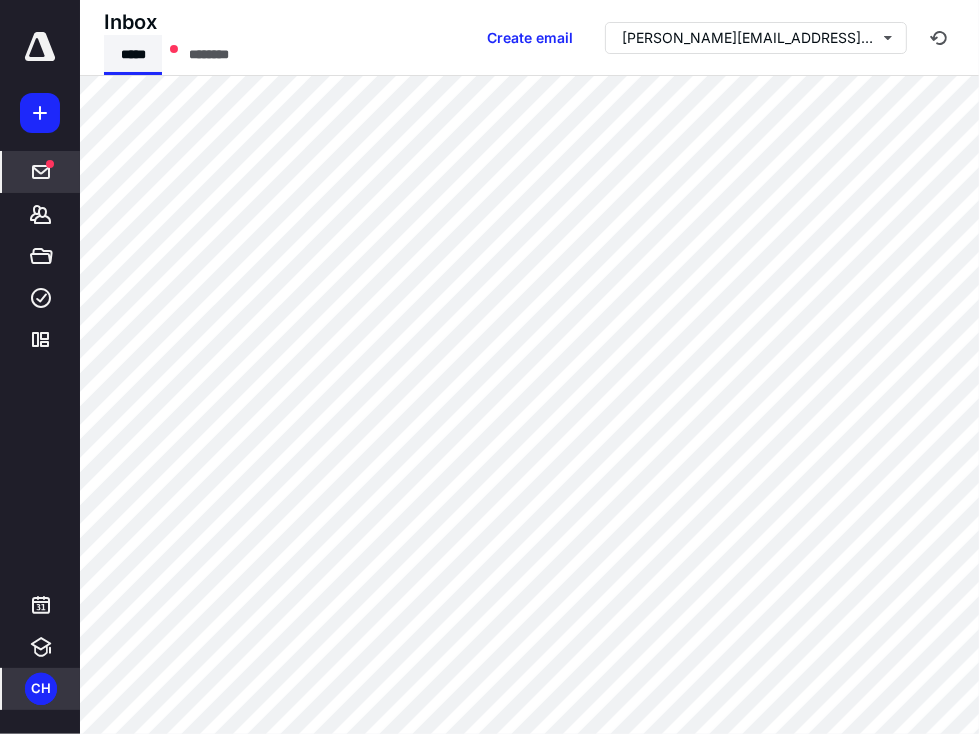 click on "*****" at bounding box center (133, 55) 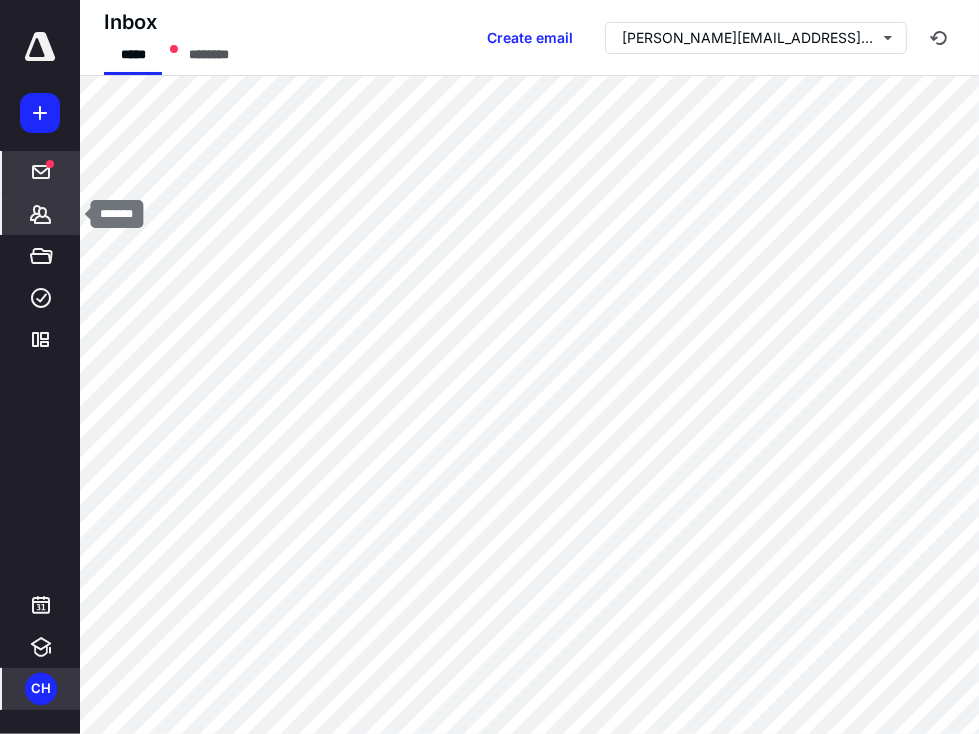 click 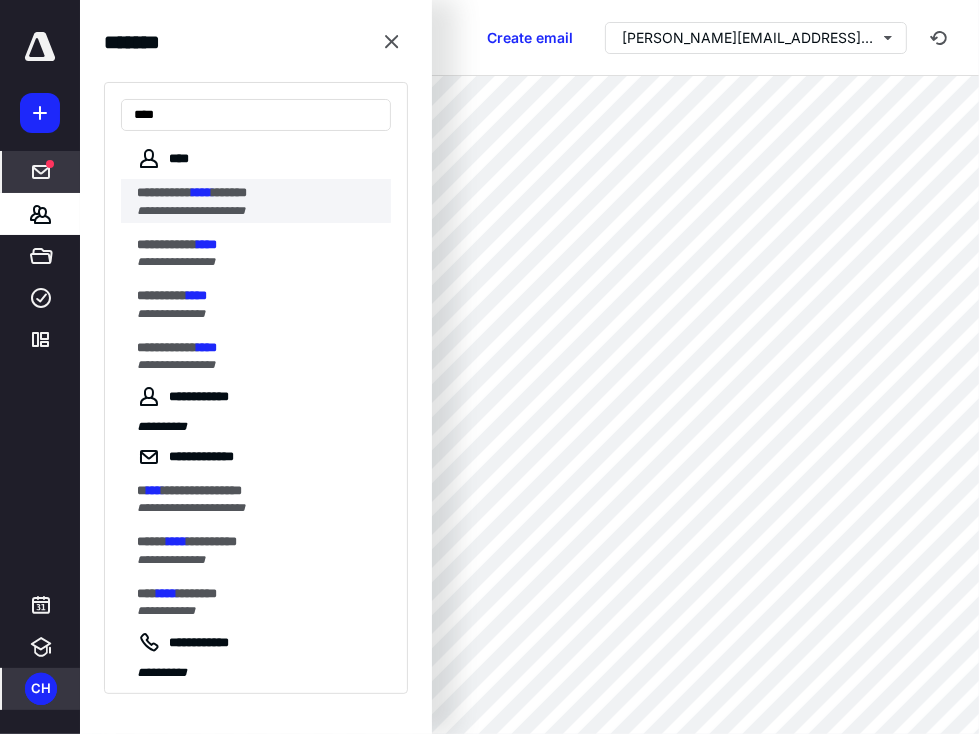 type on "****" 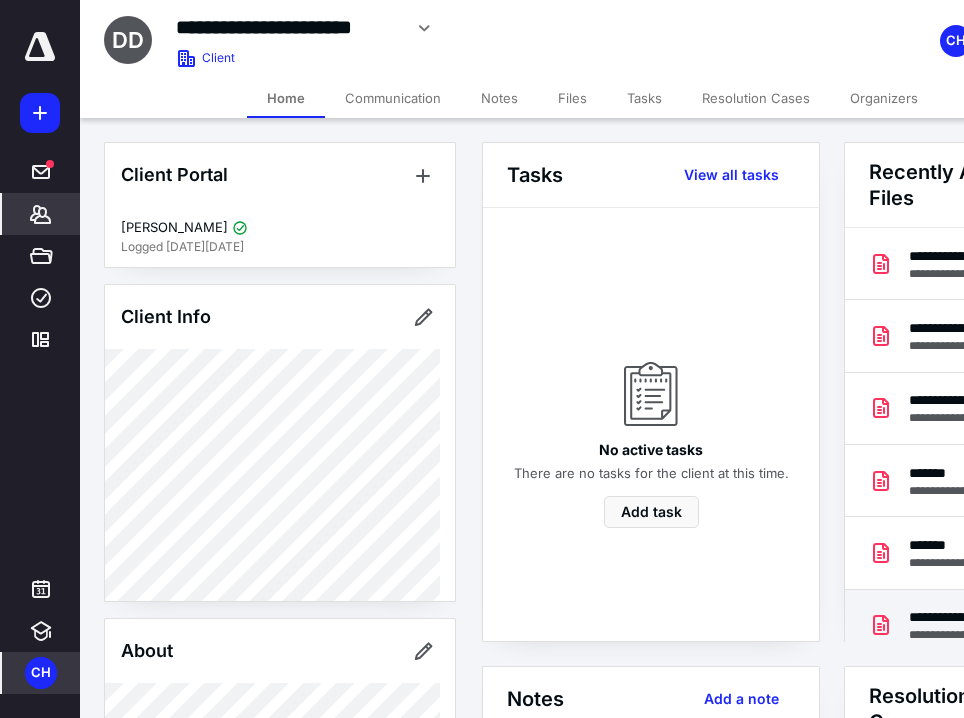 click on "**********" at bounding box center (1013, 617) 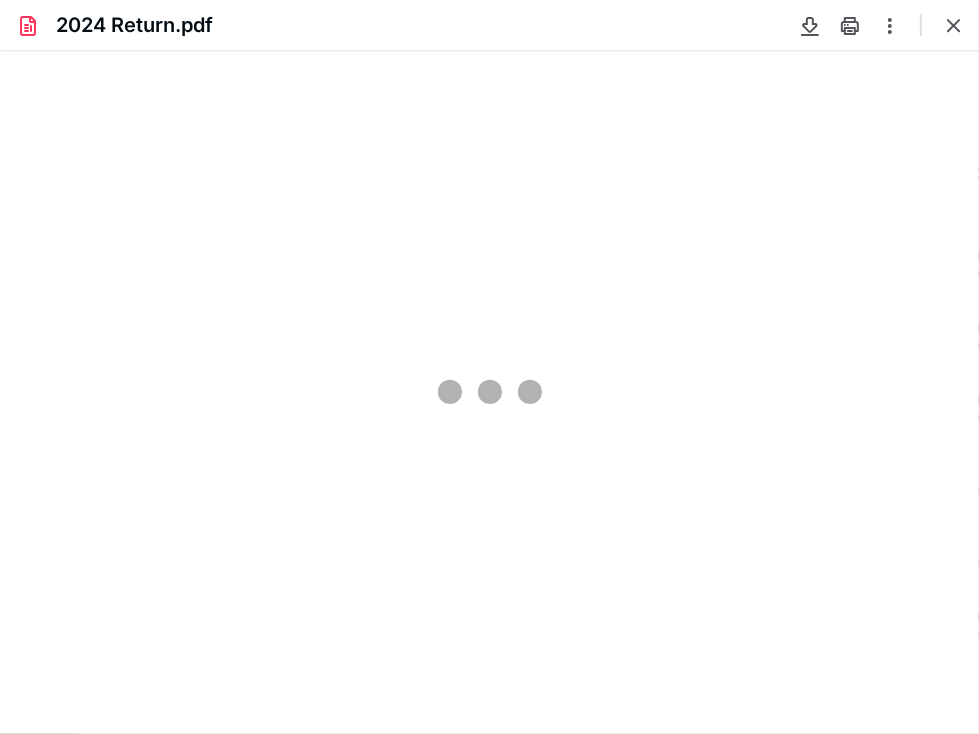 scroll, scrollTop: 0, scrollLeft: 0, axis: both 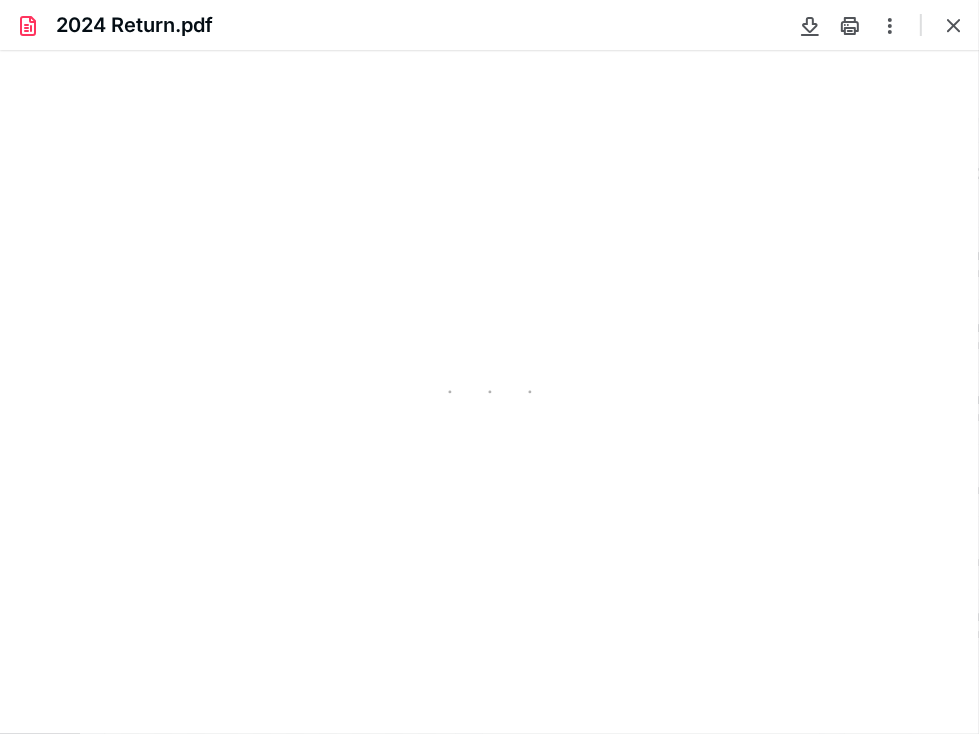 type on "81" 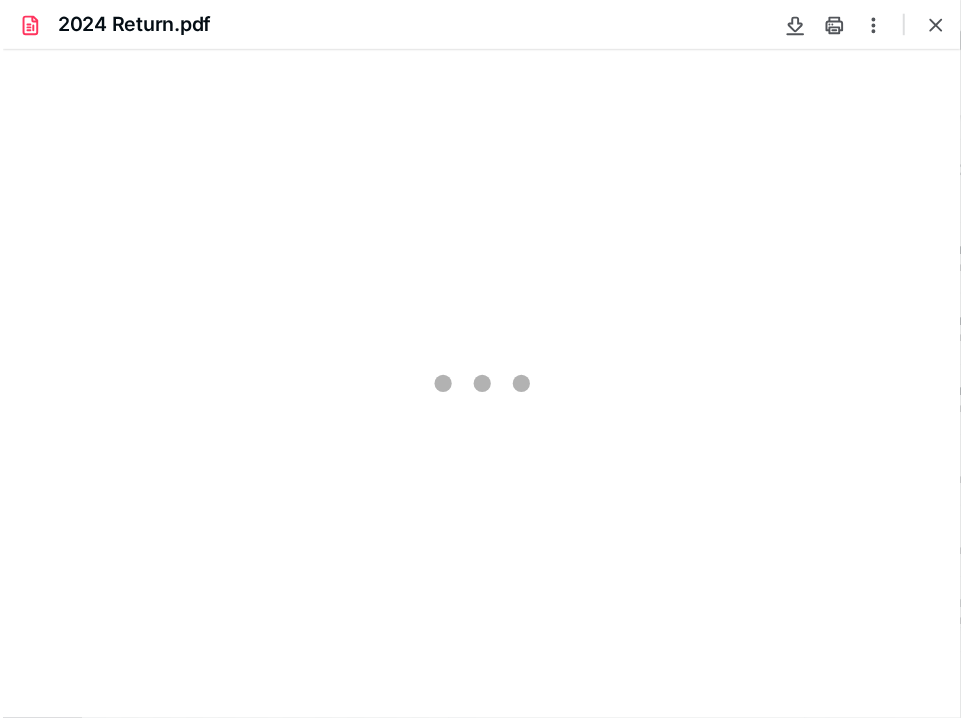 scroll, scrollTop: 39, scrollLeft: 0, axis: vertical 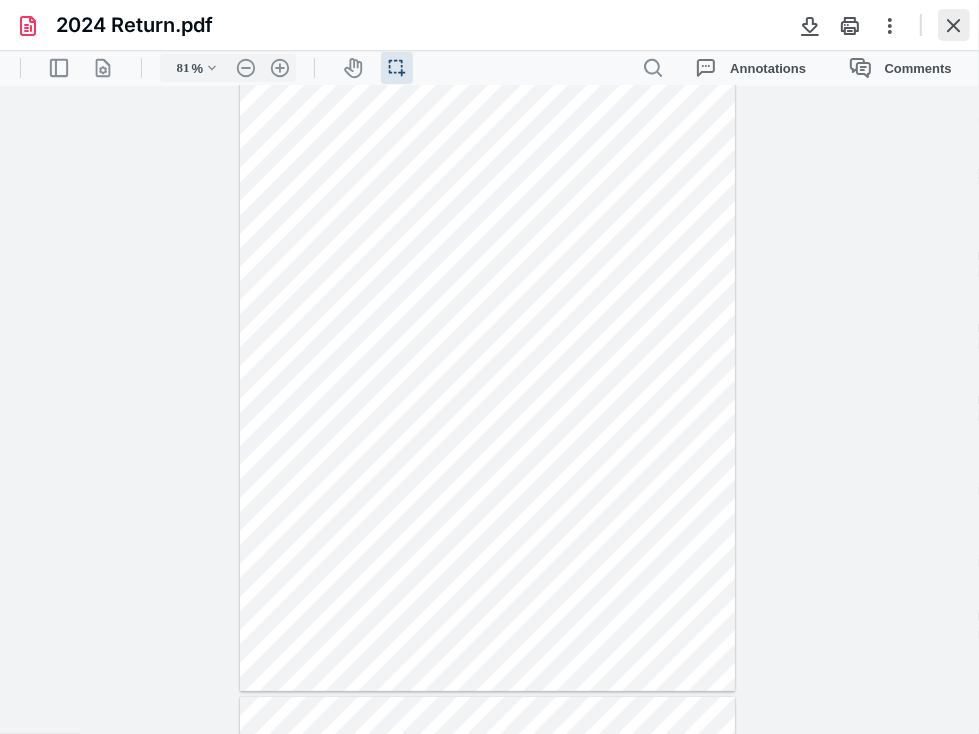 click at bounding box center [954, 25] 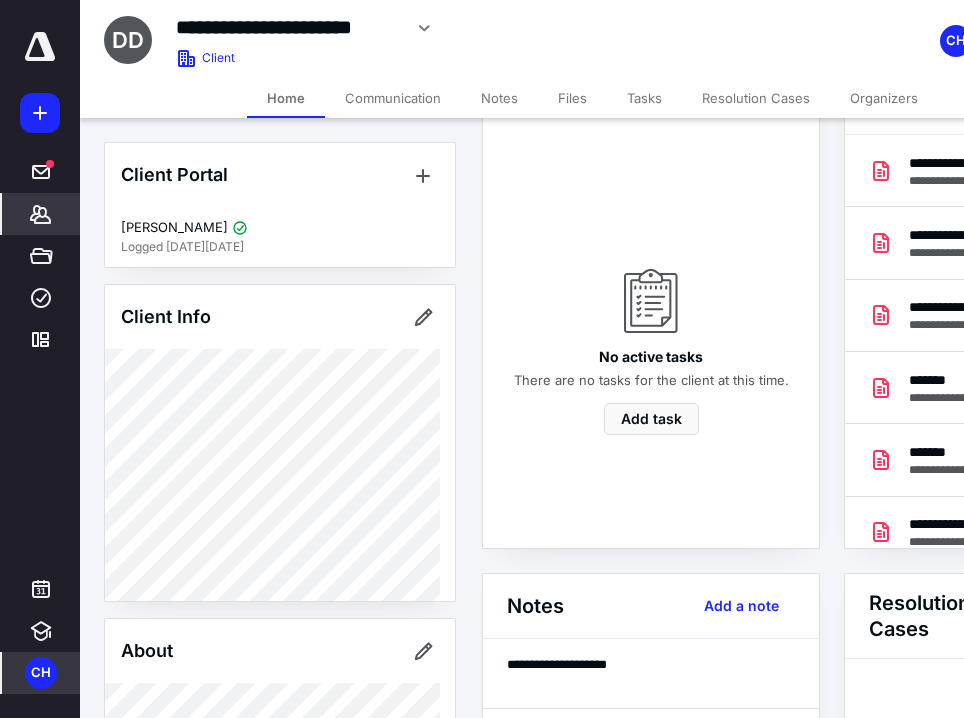 scroll, scrollTop: 146, scrollLeft: 0, axis: vertical 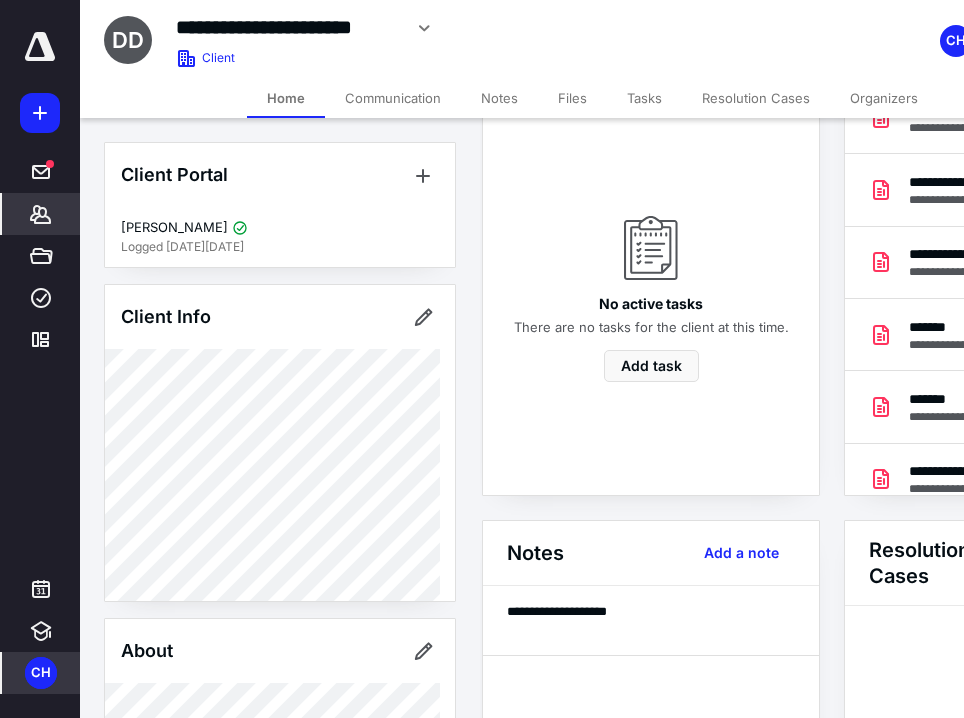 click on "Files" at bounding box center (572, 98) 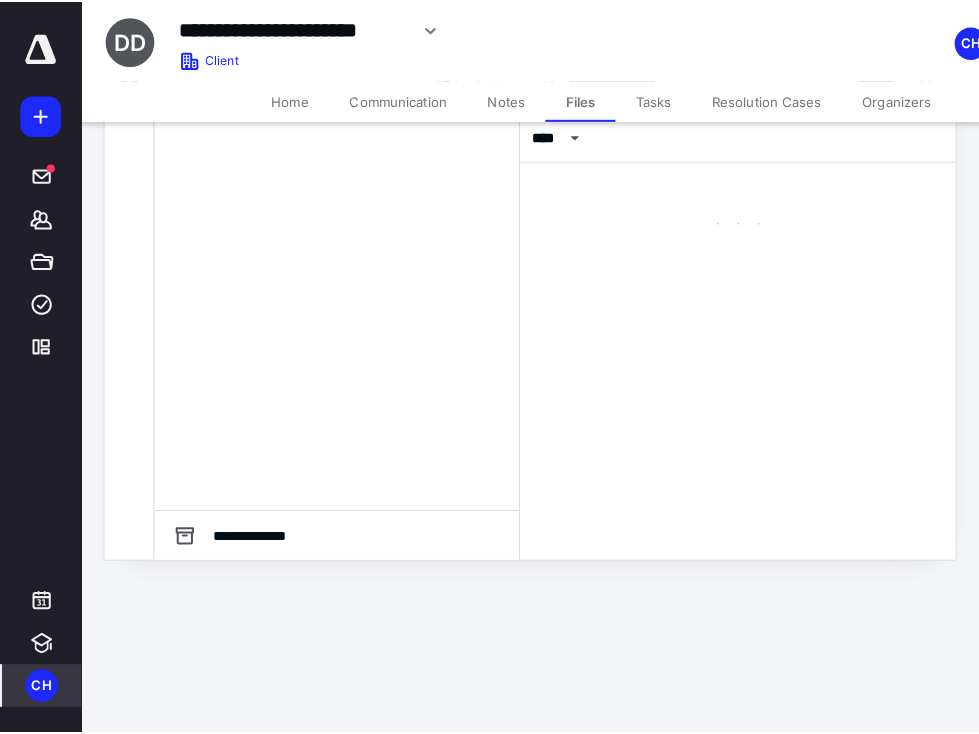 scroll, scrollTop: 0, scrollLeft: 0, axis: both 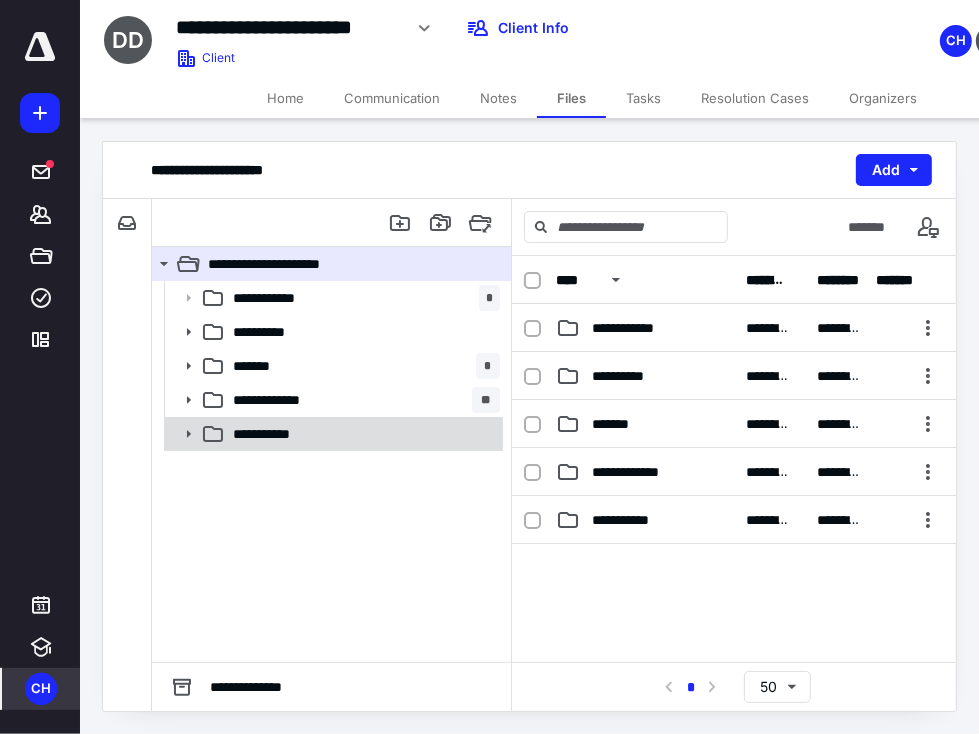 click on "**********" at bounding box center (332, 434) 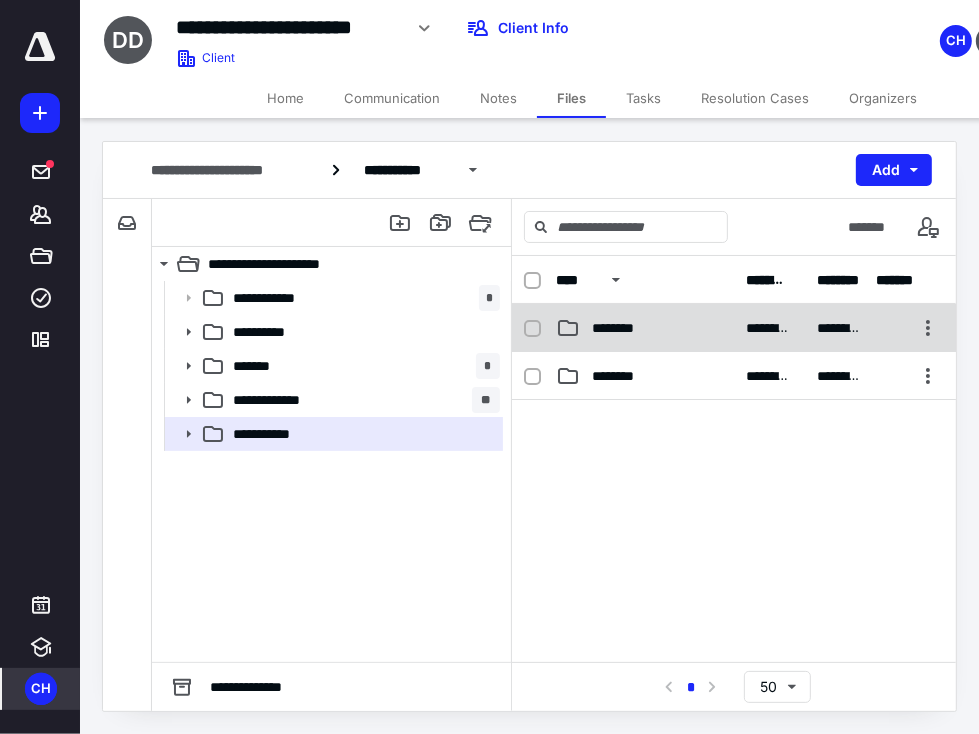 click on "********" at bounding box center [645, 328] 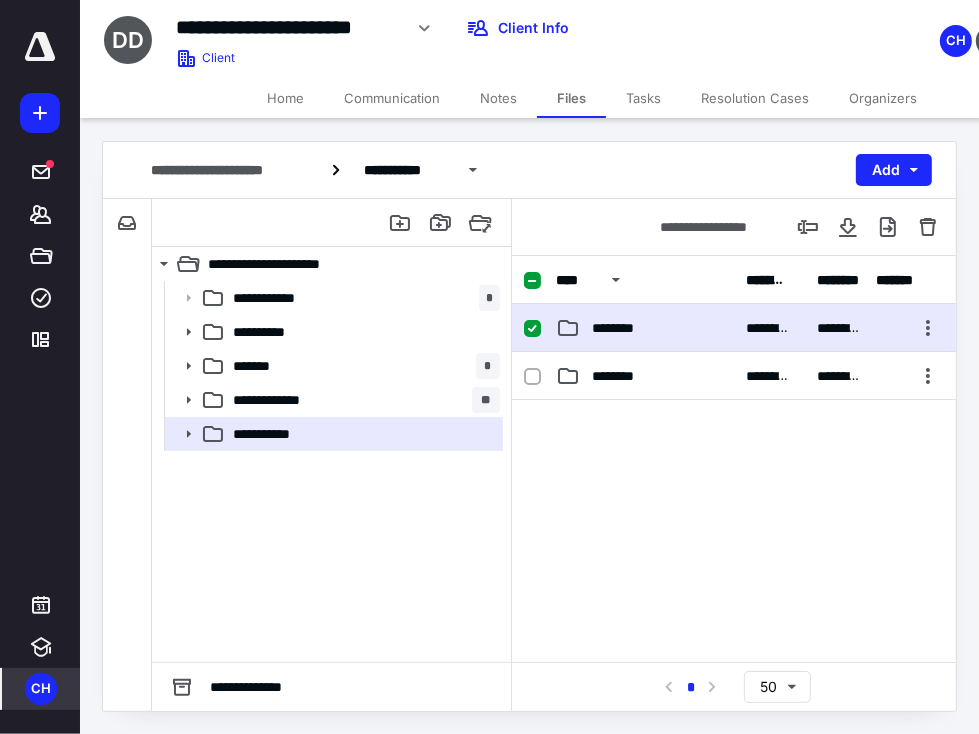click on "********" at bounding box center (645, 328) 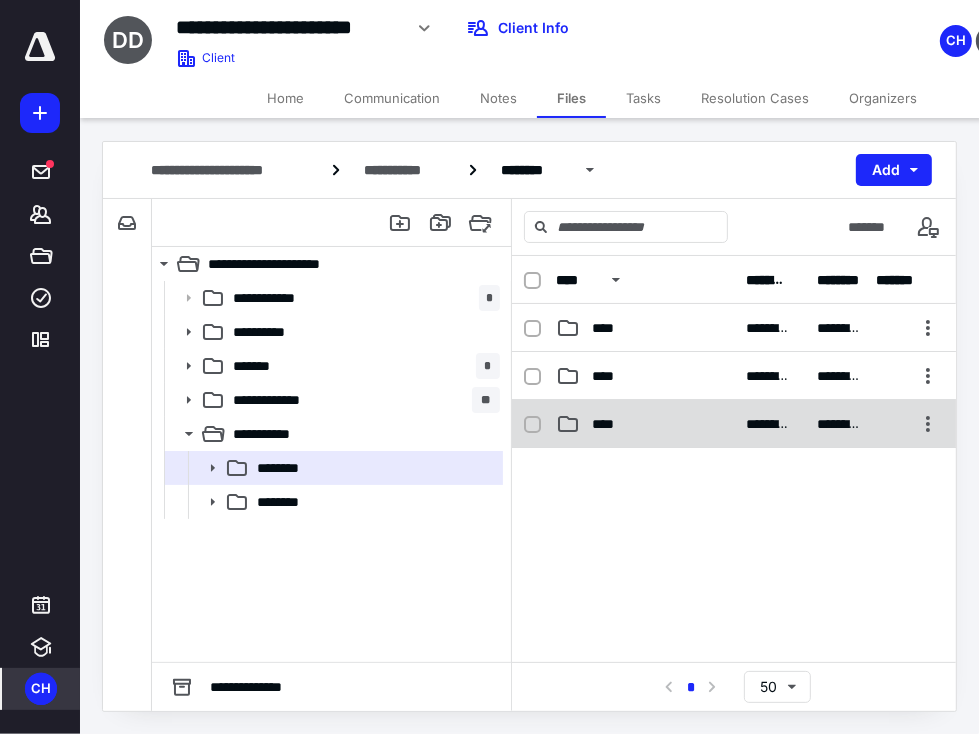 click at bounding box center [540, 424] 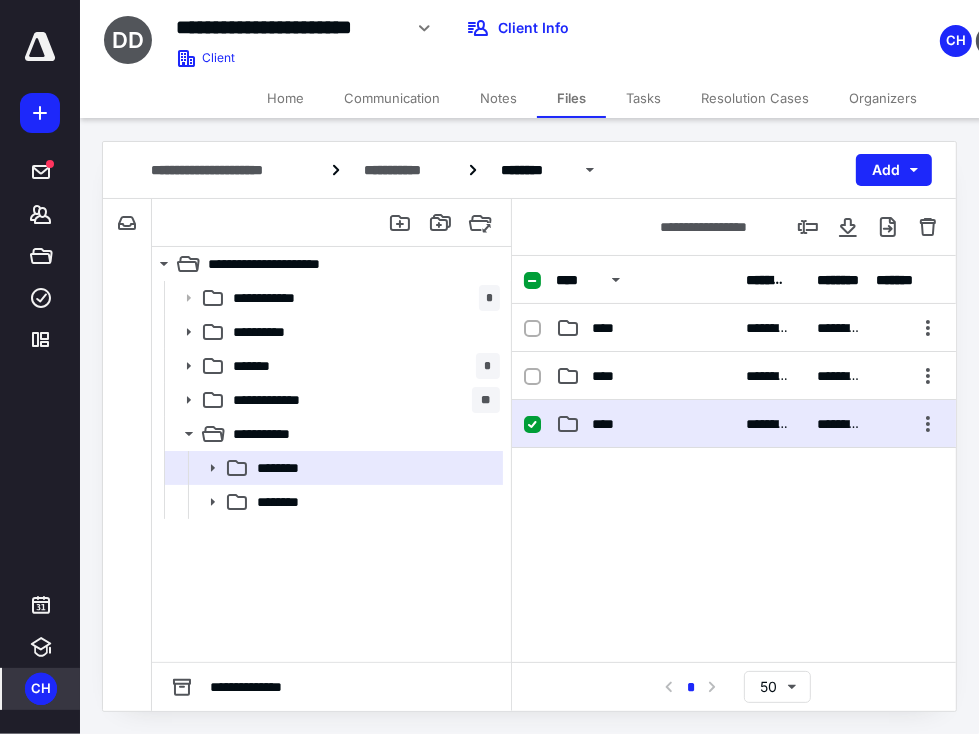 click at bounding box center (540, 424) 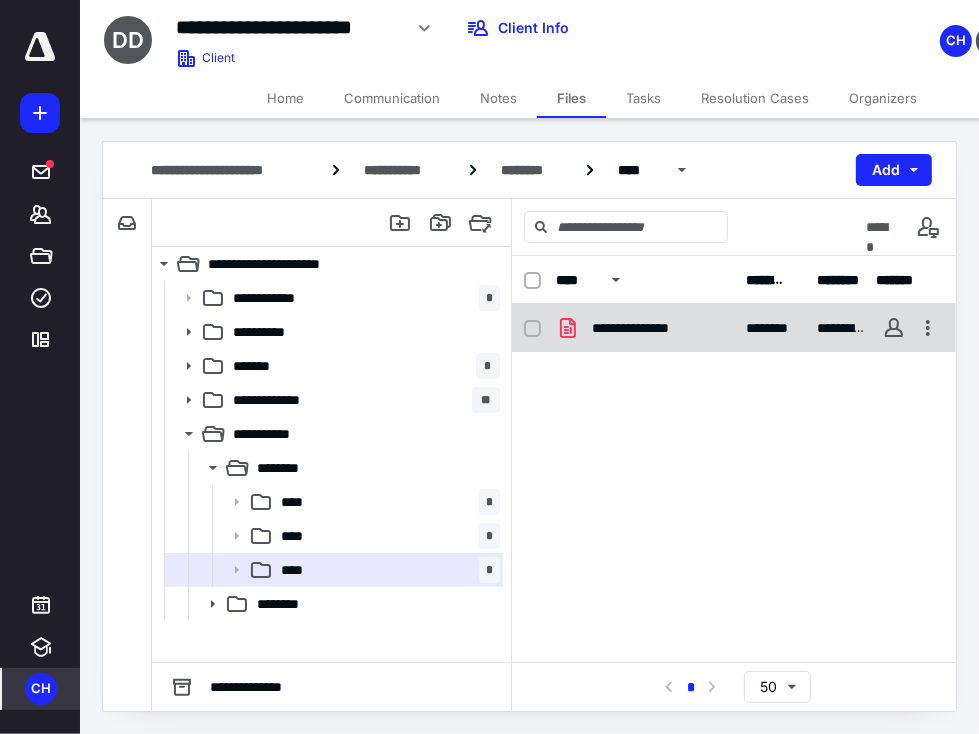 click on "**********" at bounding box center [646, 328] 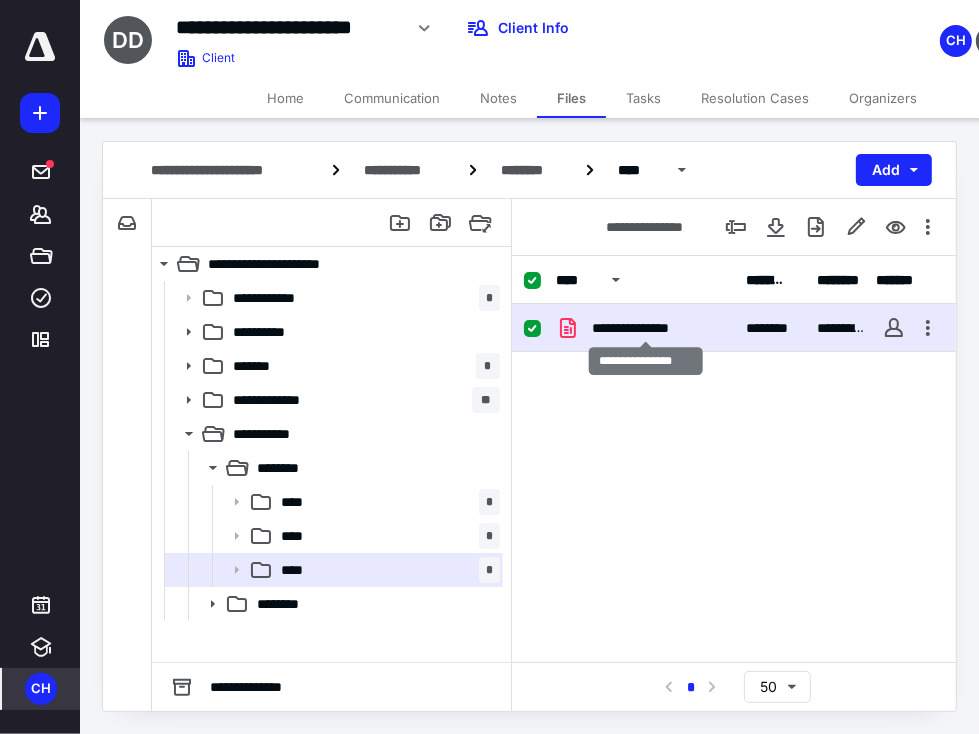 click on "**********" at bounding box center (646, 328) 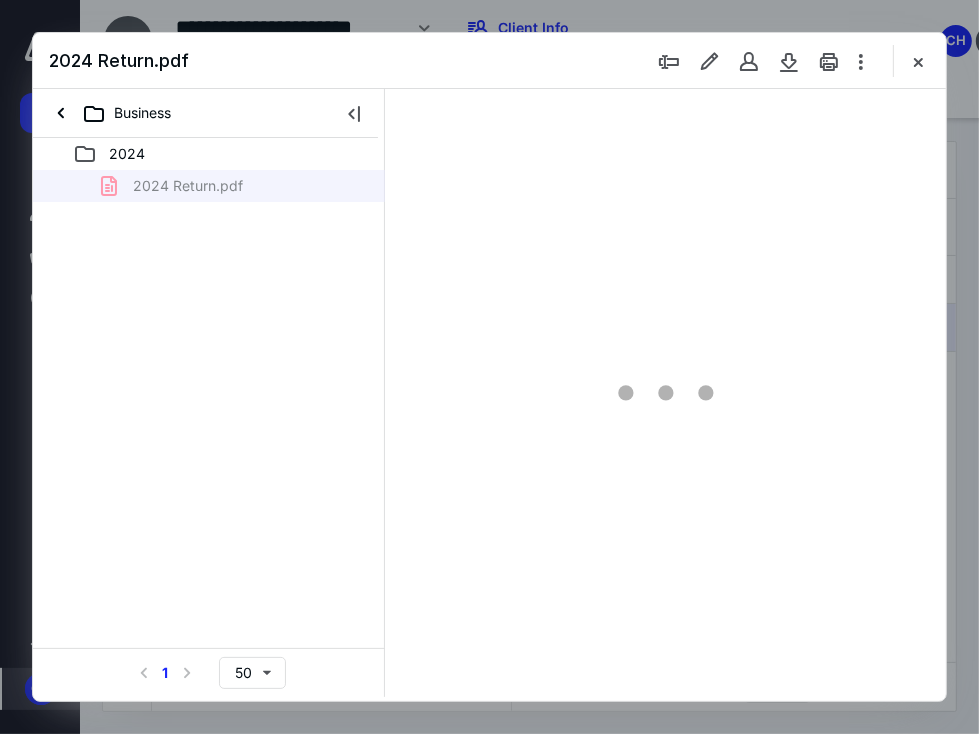 scroll, scrollTop: 0, scrollLeft: 0, axis: both 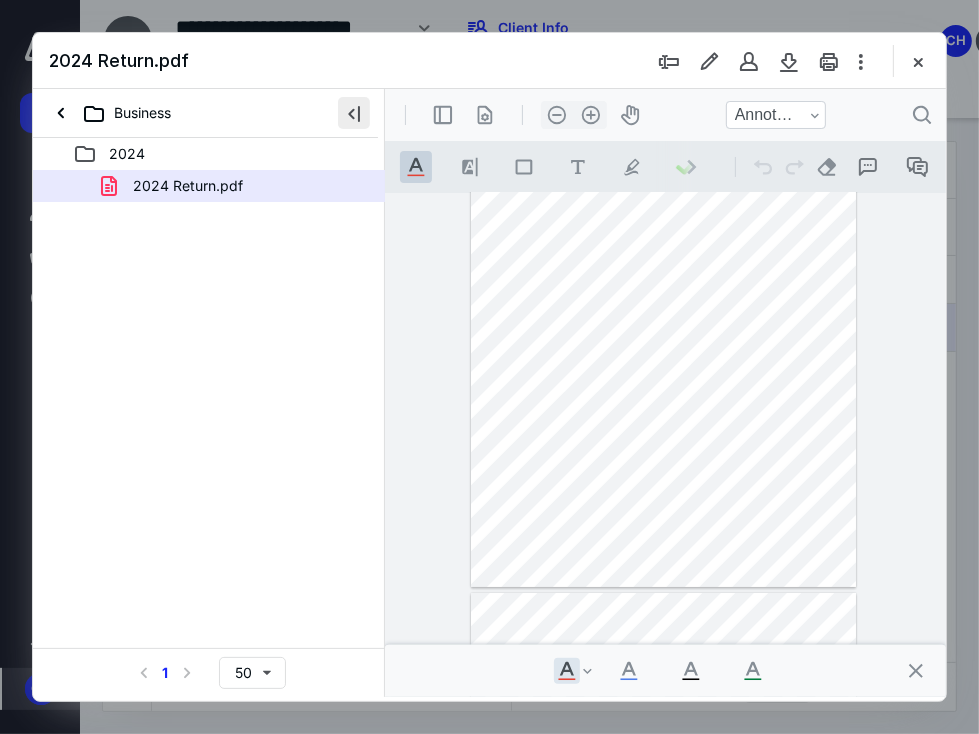 click at bounding box center [354, 113] 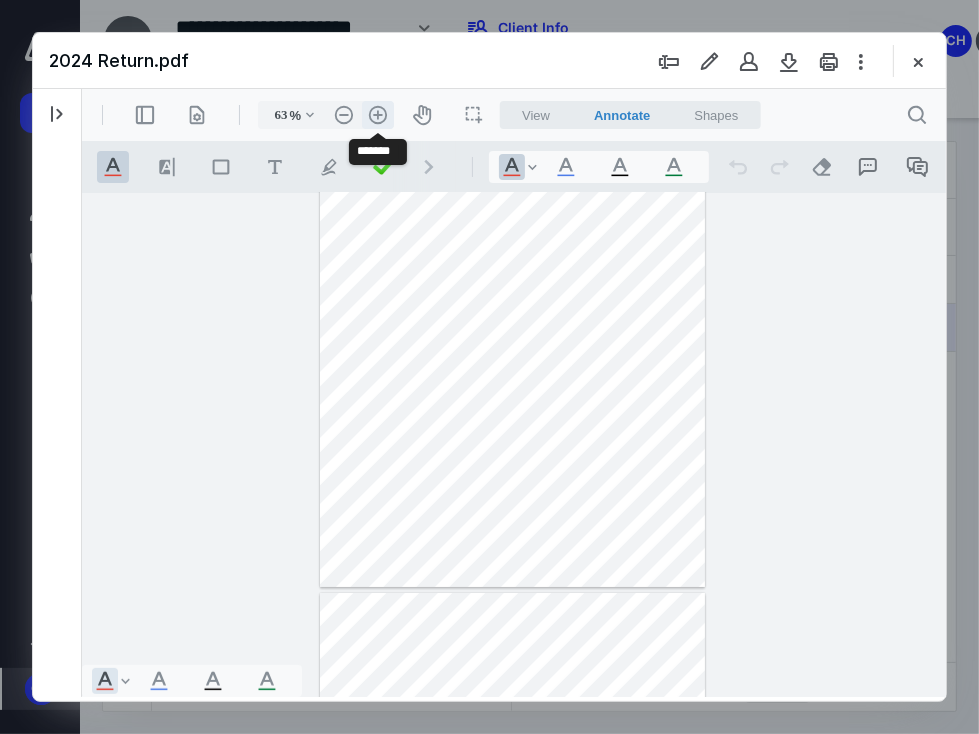click on ".cls-1{fill:#abb0c4;} icon - header - zoom - in - line" at bounding box center [377, 114] 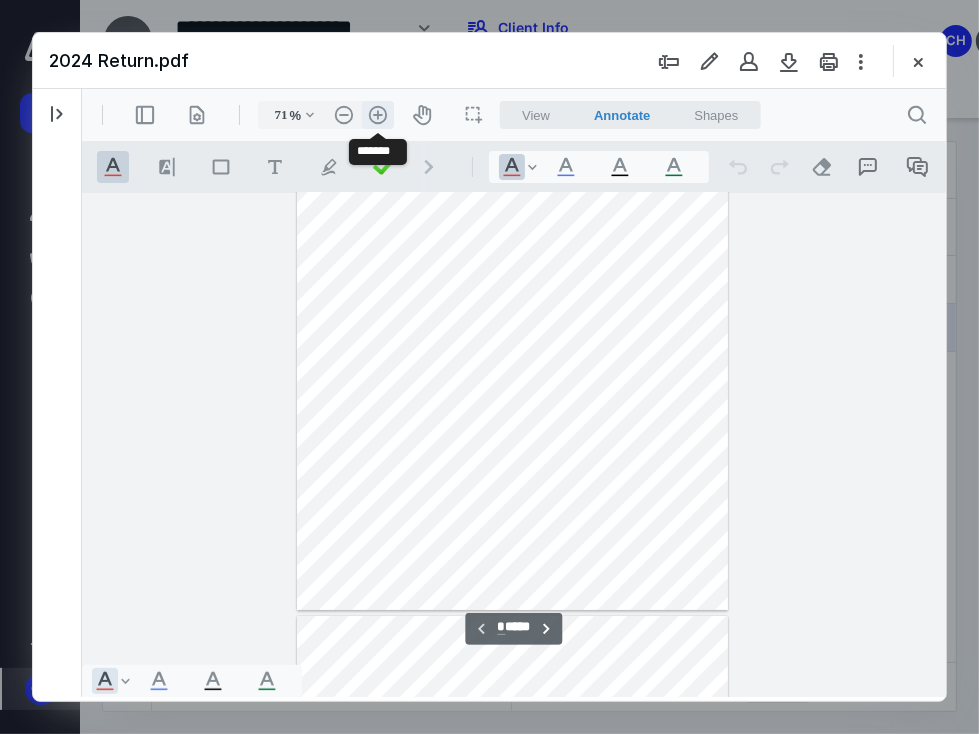 click on ".cls-1{fill:#abb0c4;} icon - header - zoom - in - line" at bounding box center (377, 114) 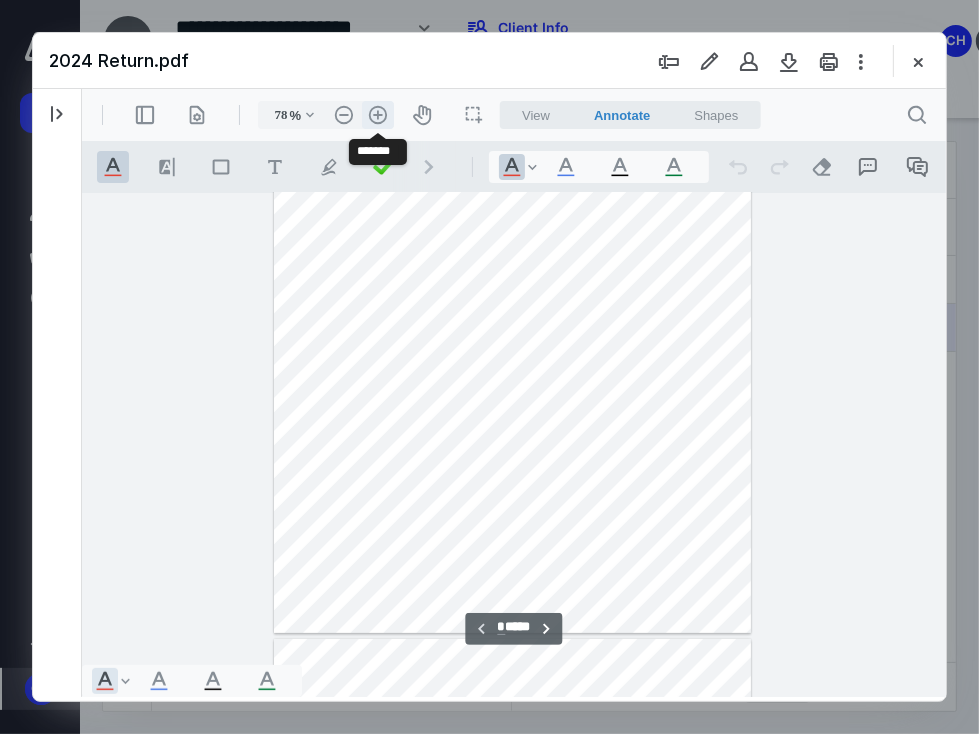 click on ".cls-1{fill:#abb0c4;} icon - header - zoom - in - line" at bounding box center [377, 114] 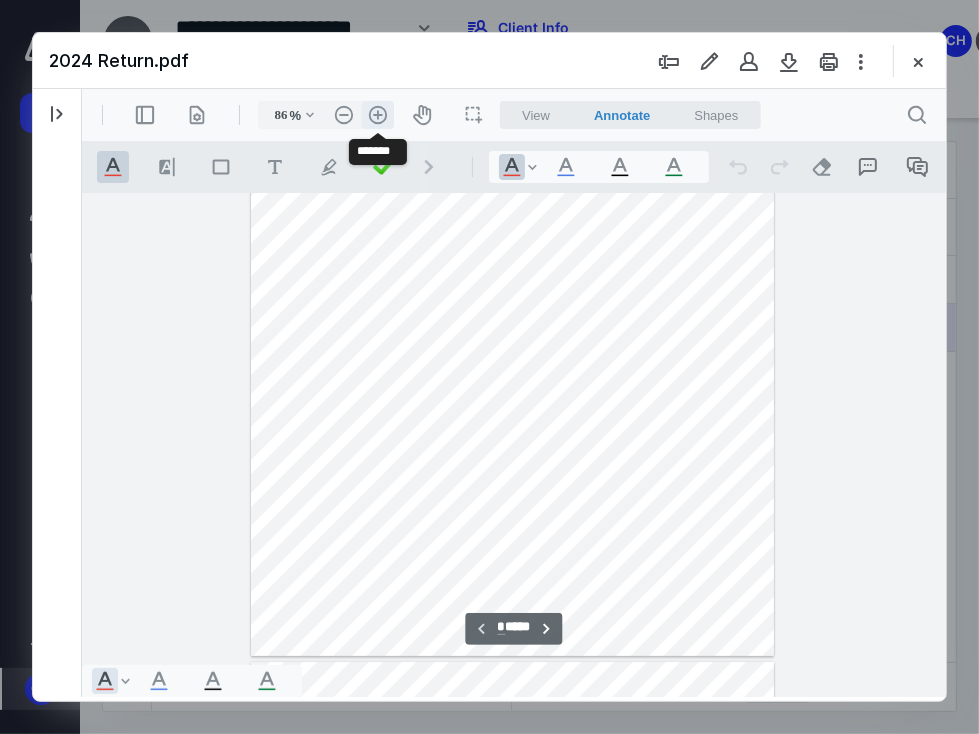 click on ".cls-1{fill:#abb0c4;} icon - header - zoom - in - line" at bounding box center [377, 114] 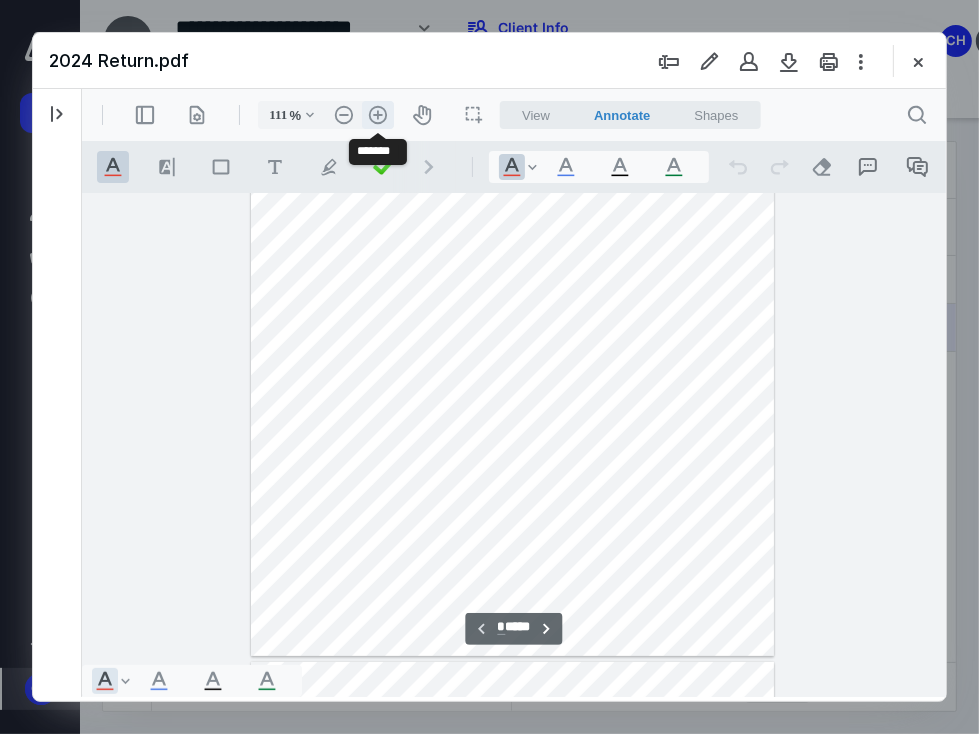 scroll, scrollTop: 340, scrollLeft: 0, axis: vertical 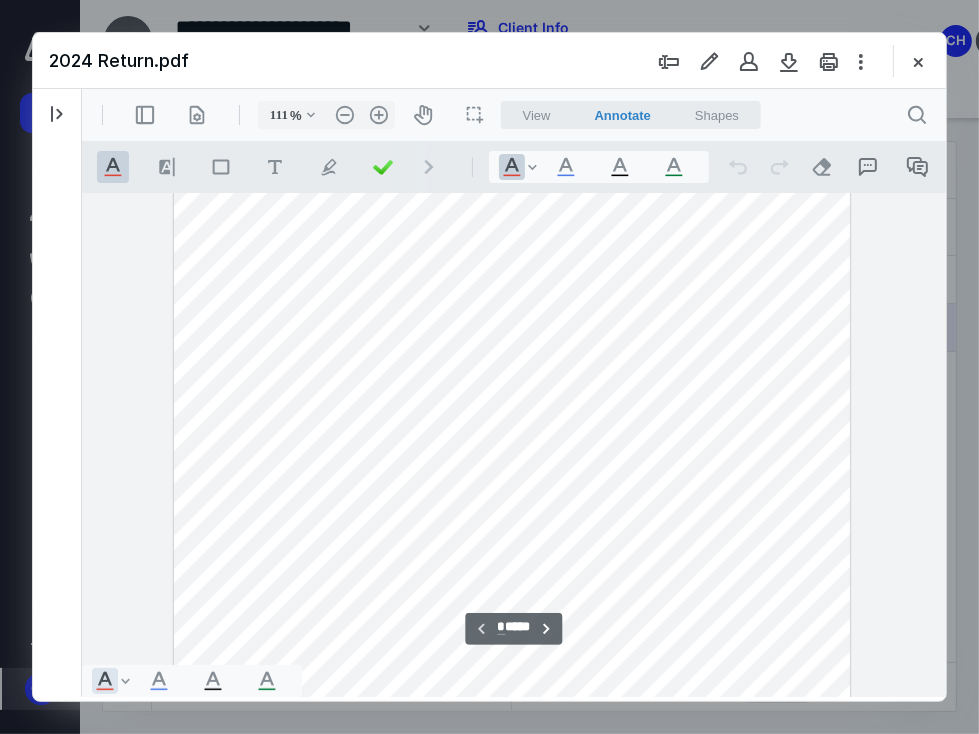type 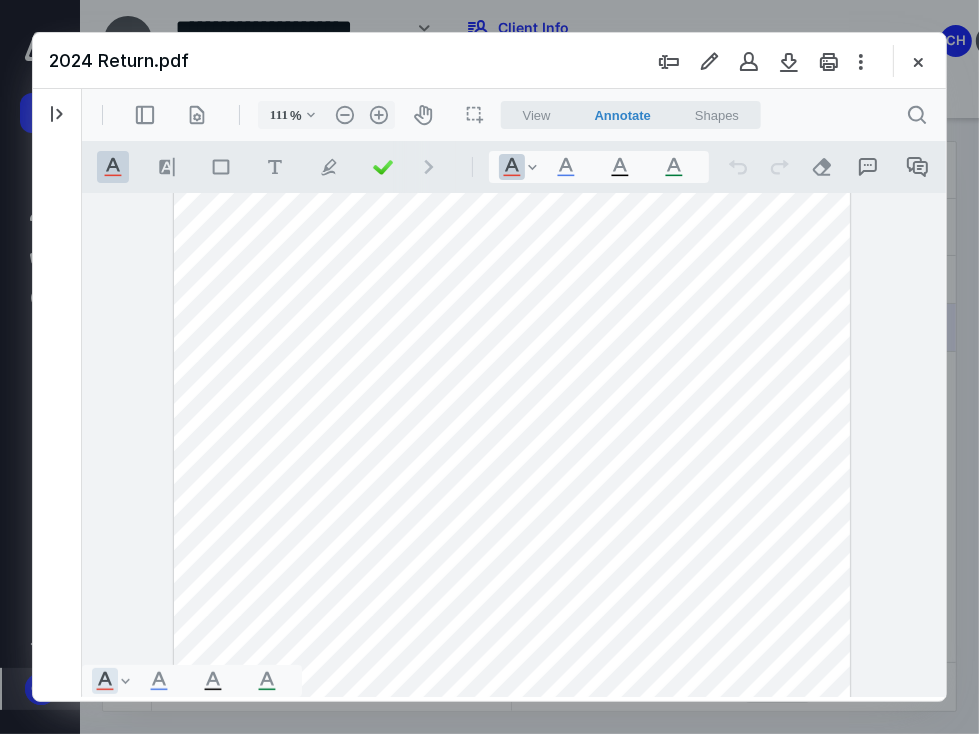 click at bounding box center (511, 293) 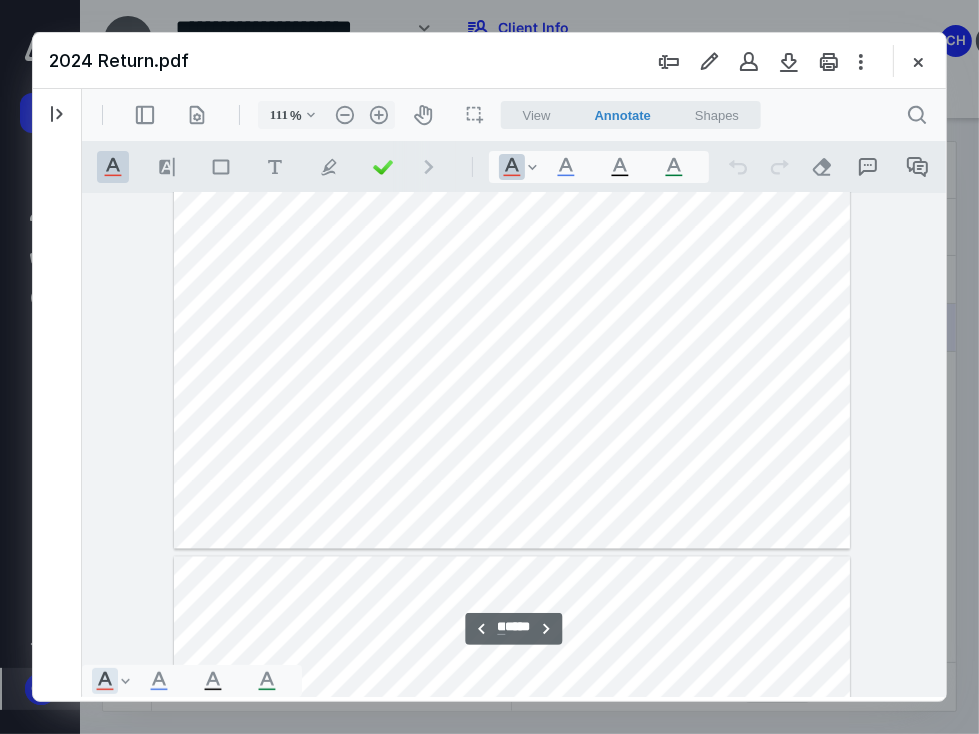 scroll, scrollTop: 7959, scrollLeft: 0, axis: vertical 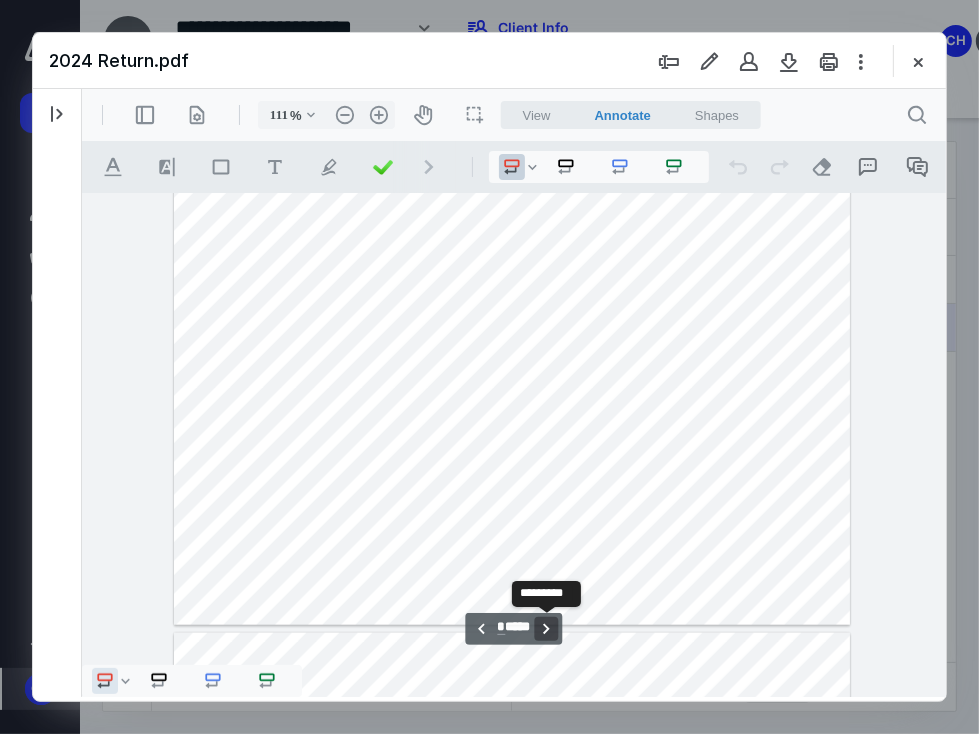 click on "**********" at bounding box center (546, 628) 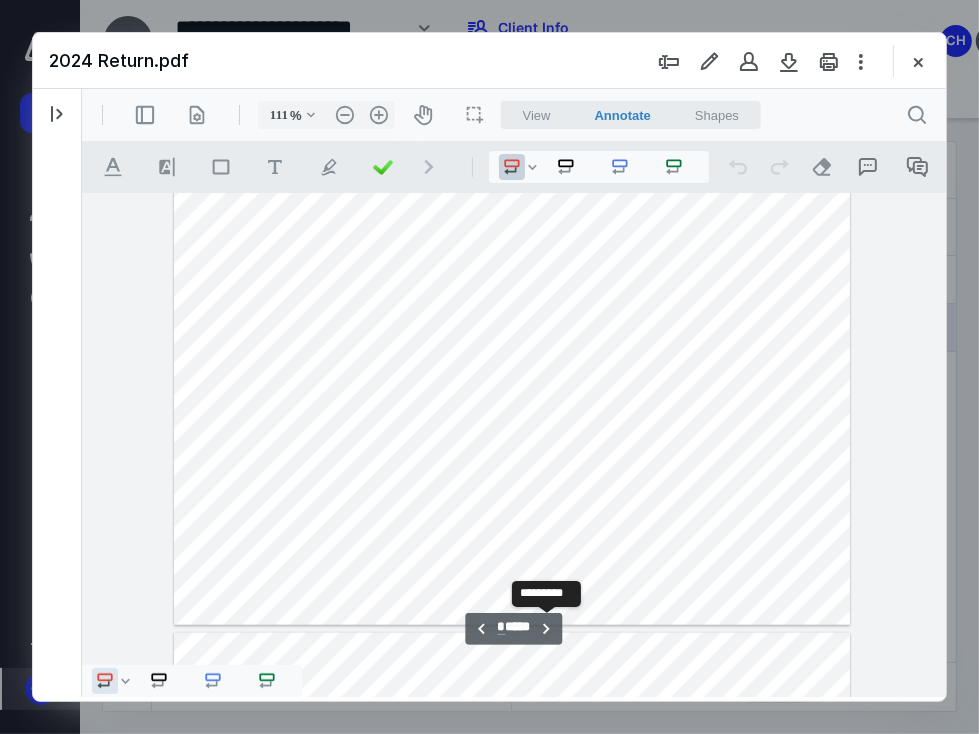 scroll, scrollTop: 1766, scrollLeft: 0, axis: vertical 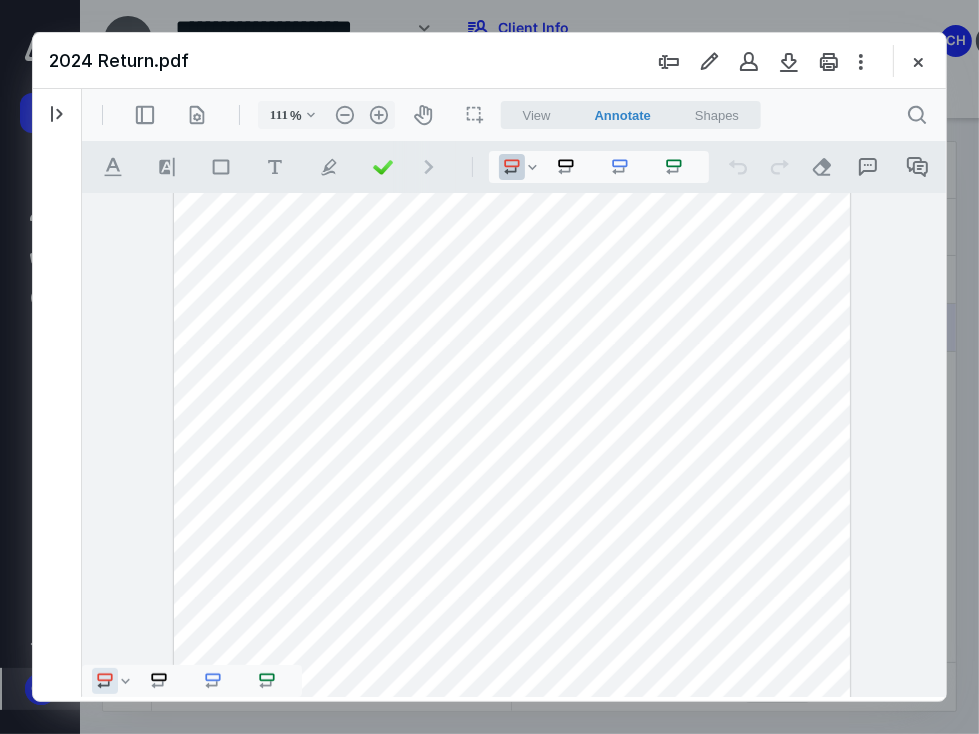 click on "**********" at bounding box center [513, 444] 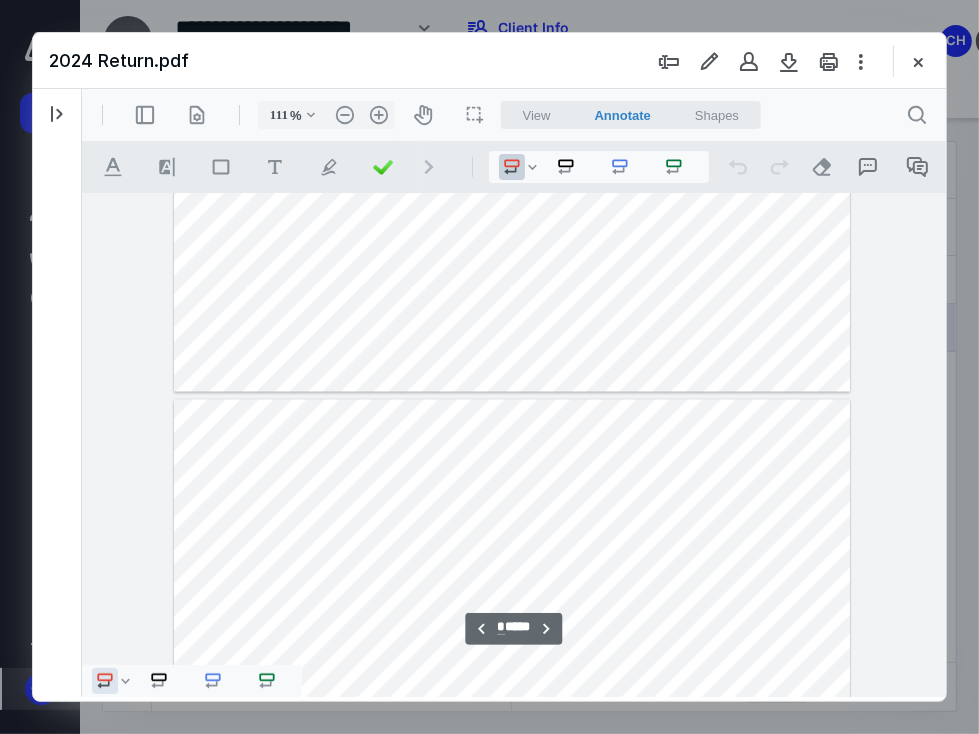 scroll, scrollTop: 2694, scrollLeft: 0, axis: vertical 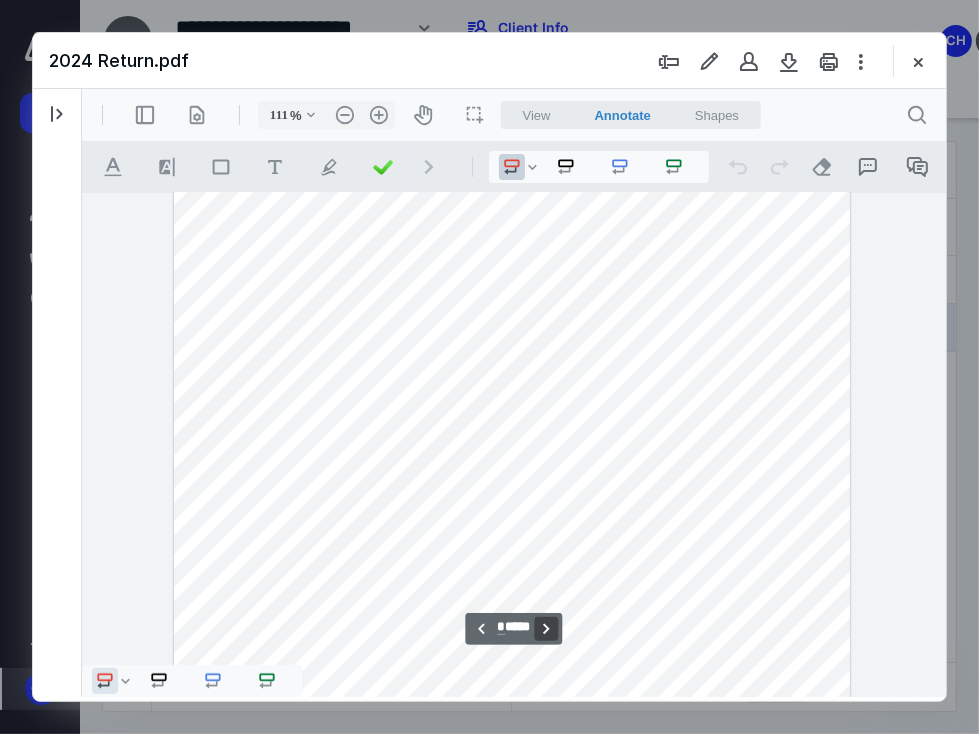 click on "**********" at bounding box center (546, 628) 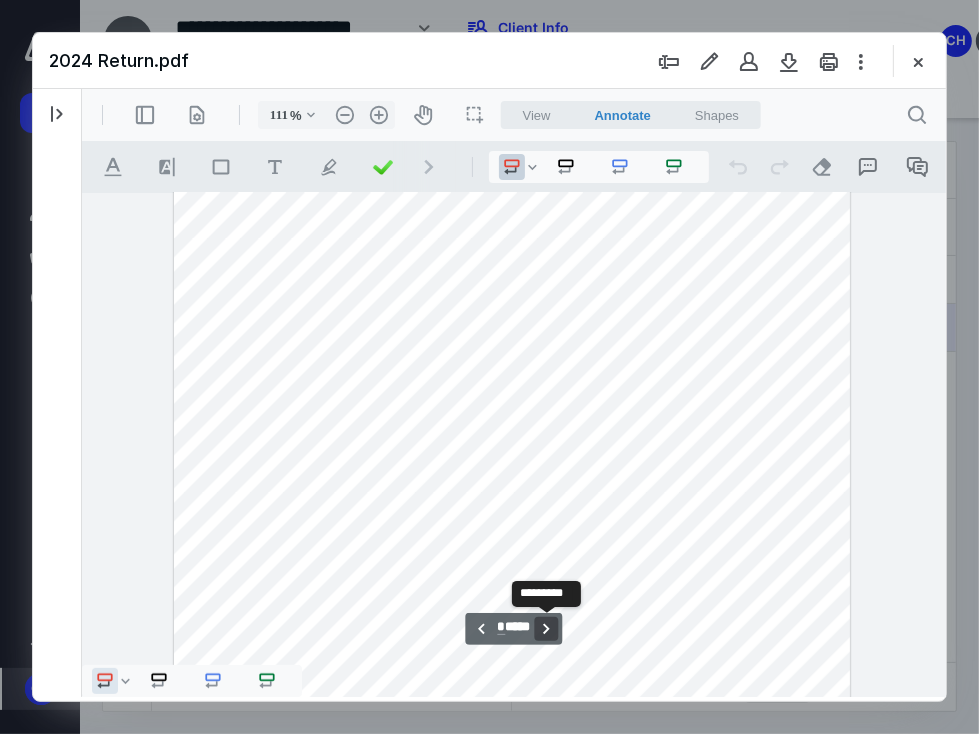 scroll, scrollTop: 3532, scrollLeft: 0, axis: vertical 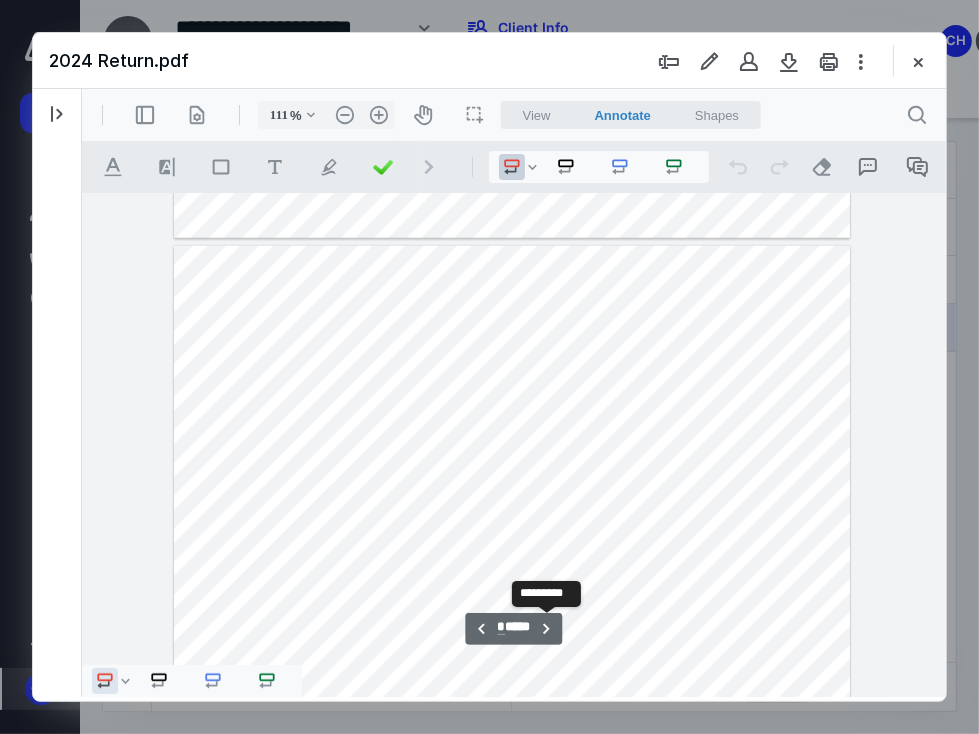 drag, startPoint x: 941, startPoint y: 288, endPoint x: 1039, endPoint y: 441, distance: 181.6948 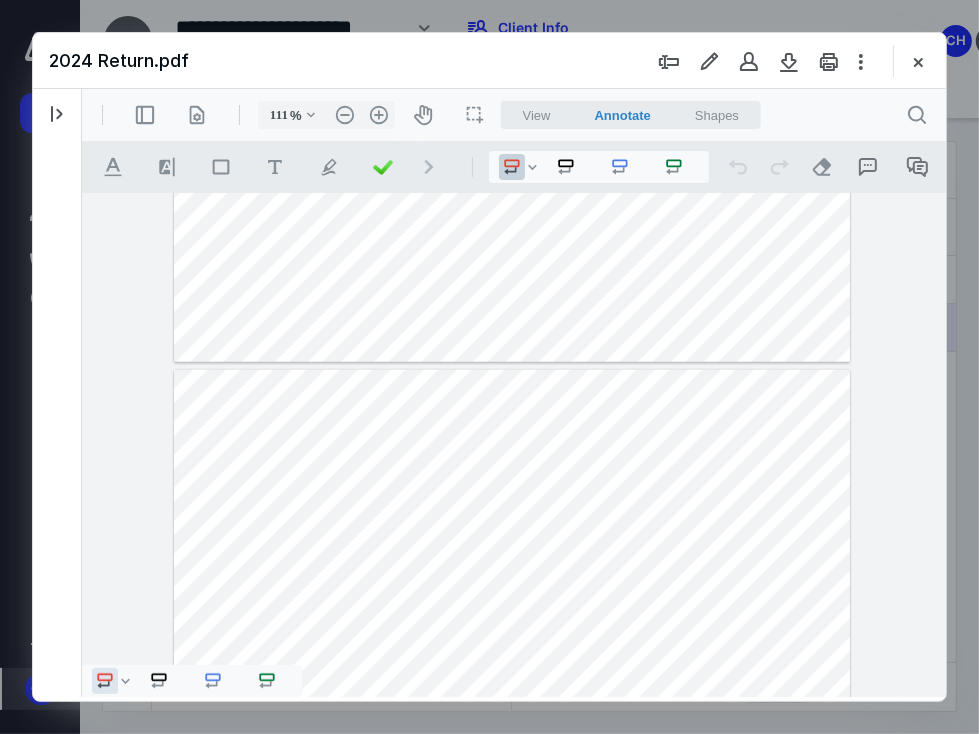 click on "**********" at bounding box center [513, 444] 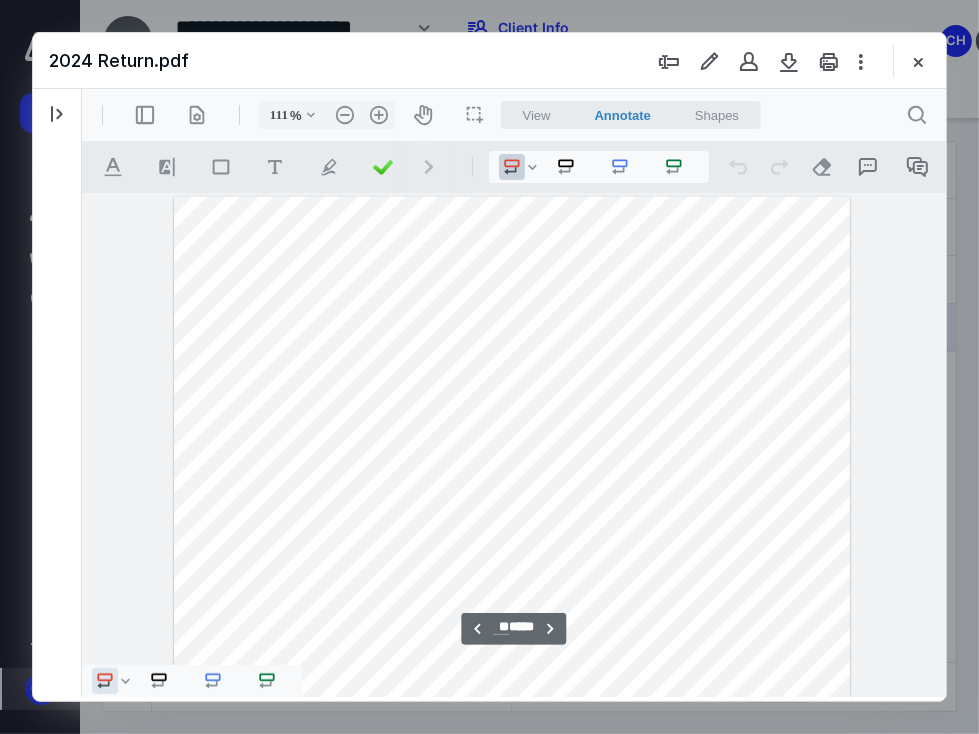 scroll, scrollTop: 7947, scrollLeft: 0, axis: vertical 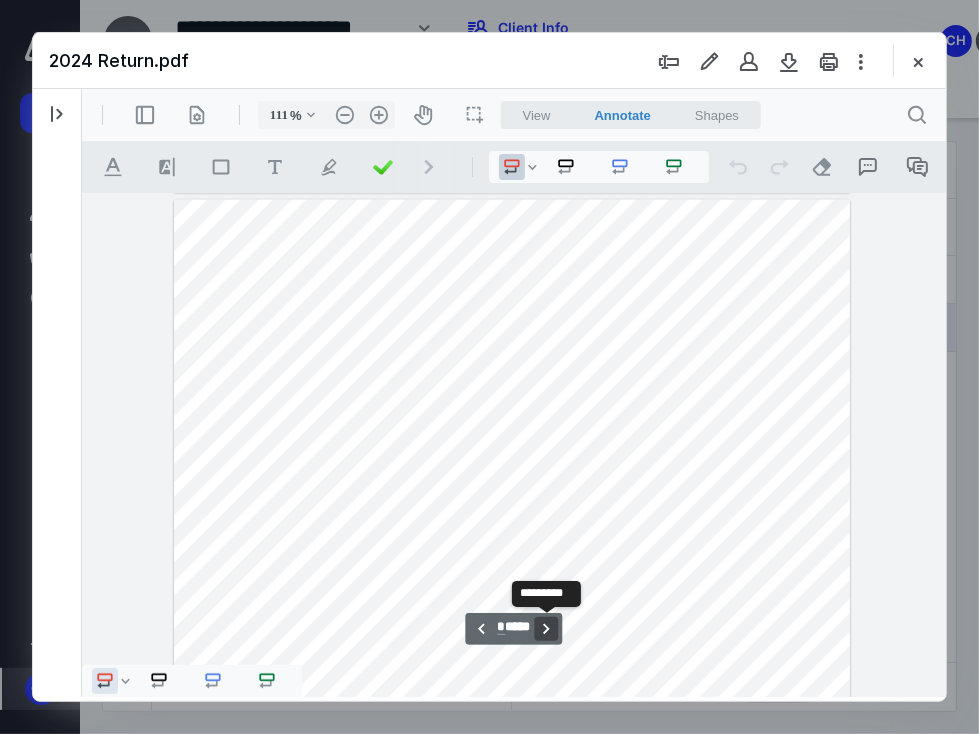 click on "**********" at bounding box center (546, 628) 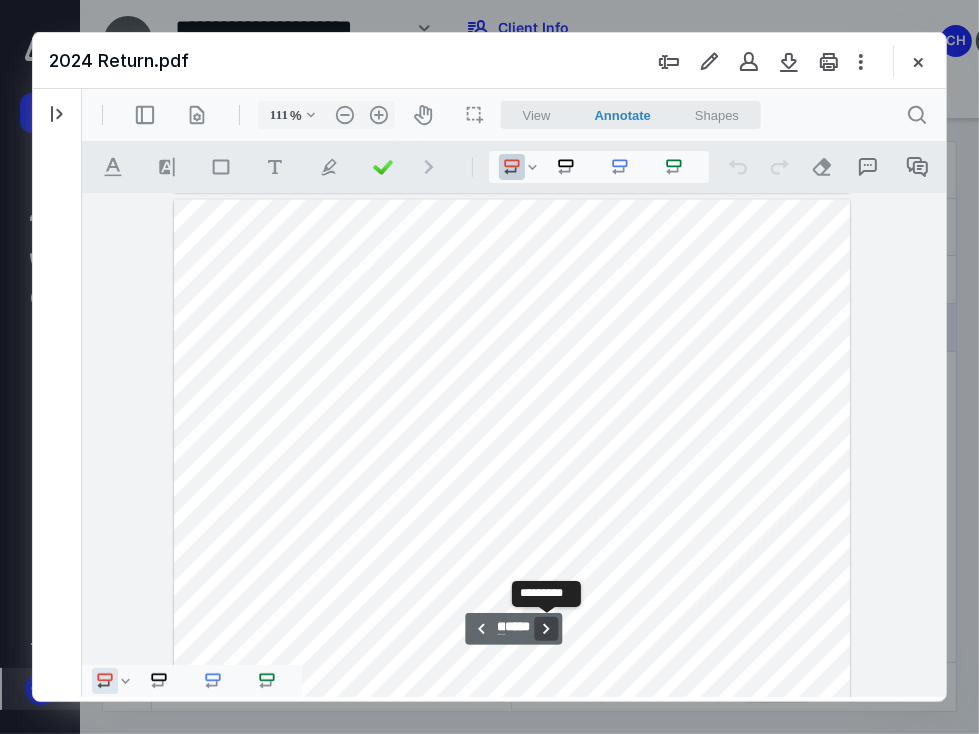 scroll, scrollTop: 7947, scrollLeft: 0, axis: vertical 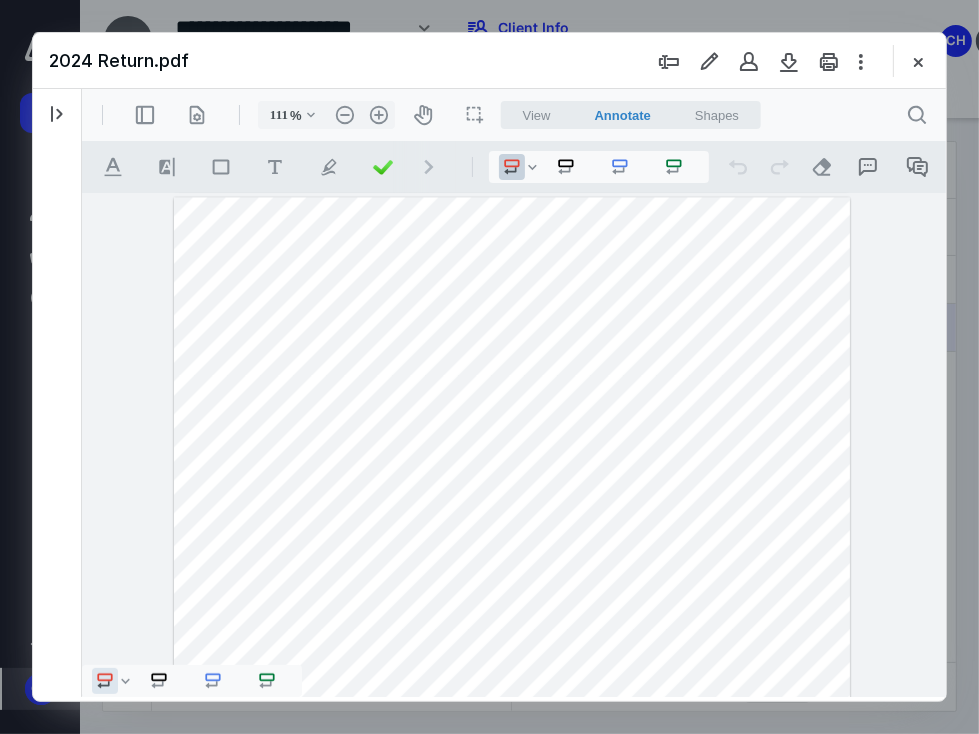 click at bounding box center [511, 633] 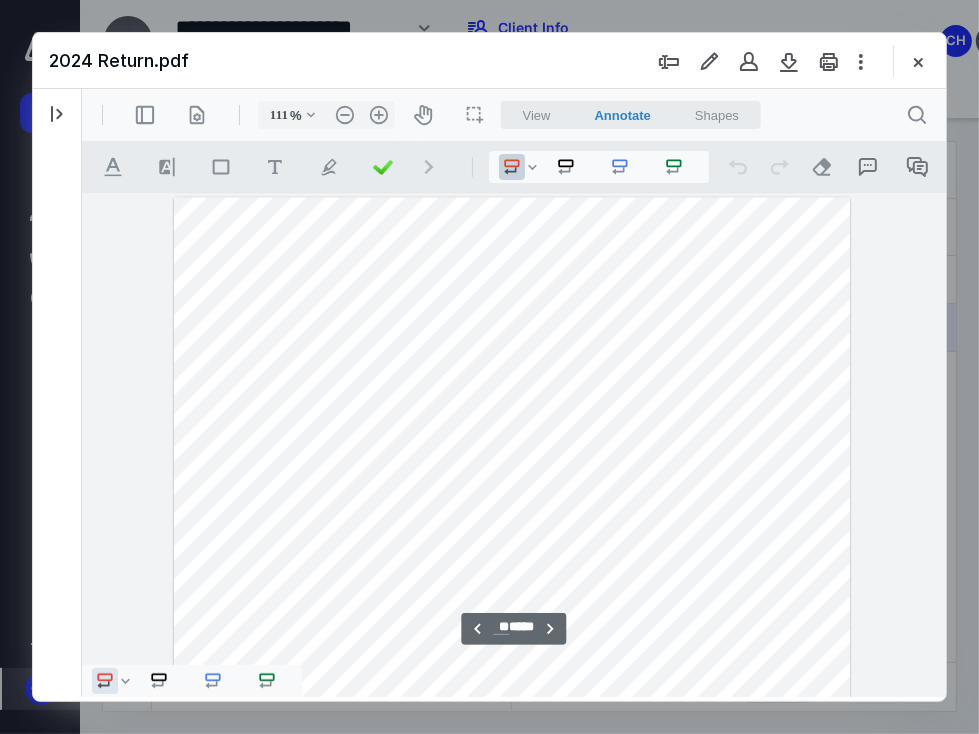 scroll, scrollTop: 8830, scrollLeft: 0, axis: vertical 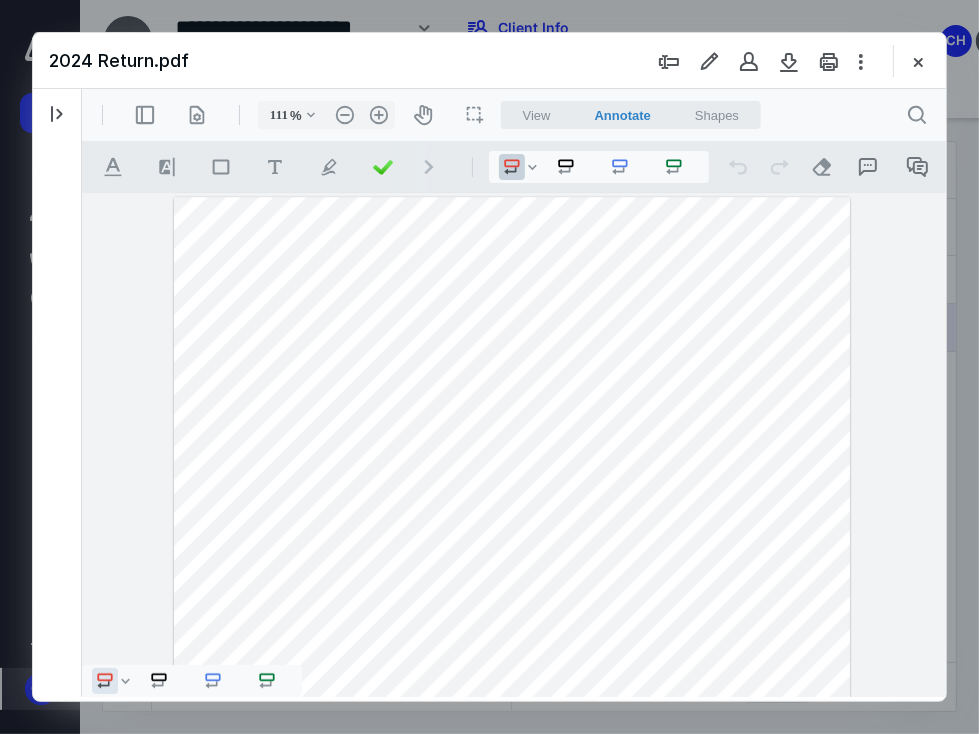 click on "**********" at bounding box center [513, 444] 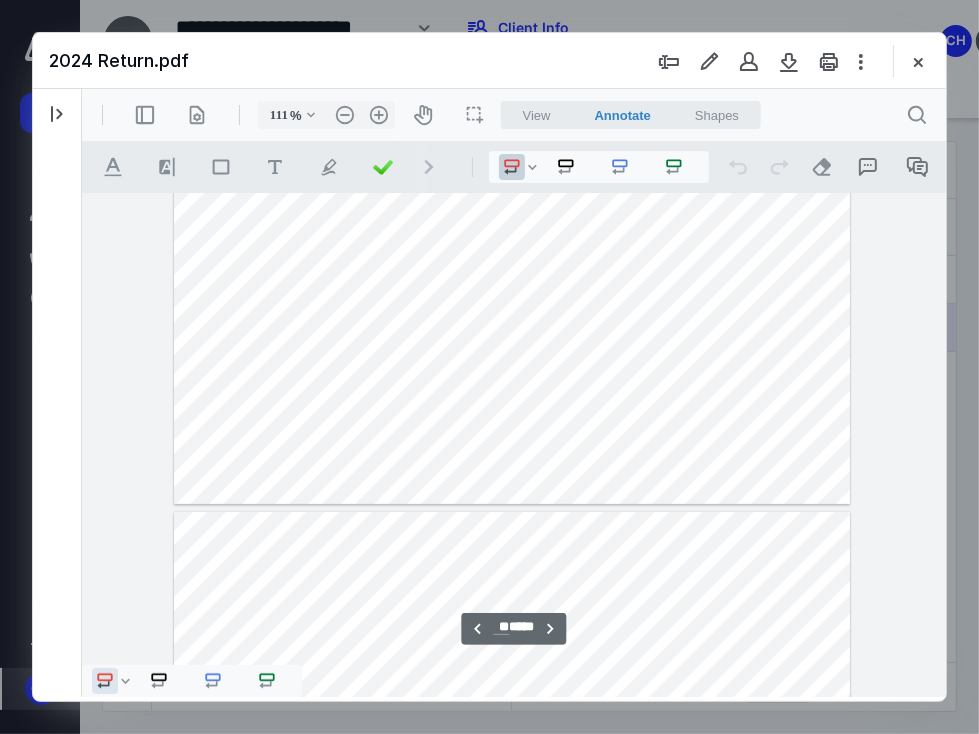 scroll, scrollTop: 10406, scrollLeft: 0, axis: vertical 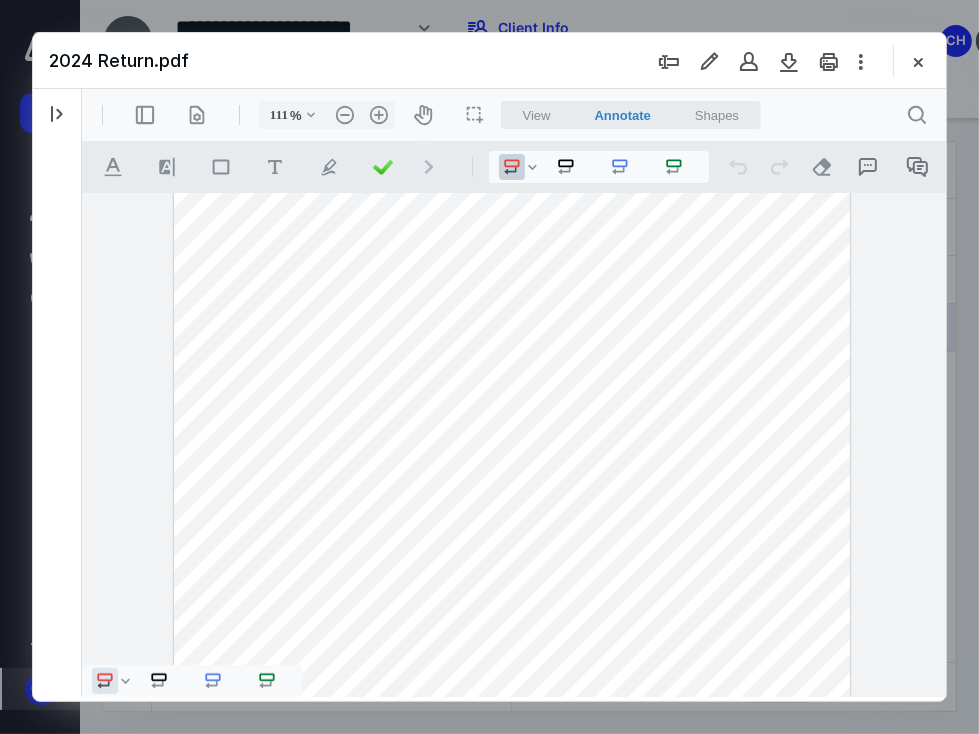 drag, startPoint x: 943, startPoint y: 472, endPoint x: 934, endPoint y: 492, distance: 21.931713 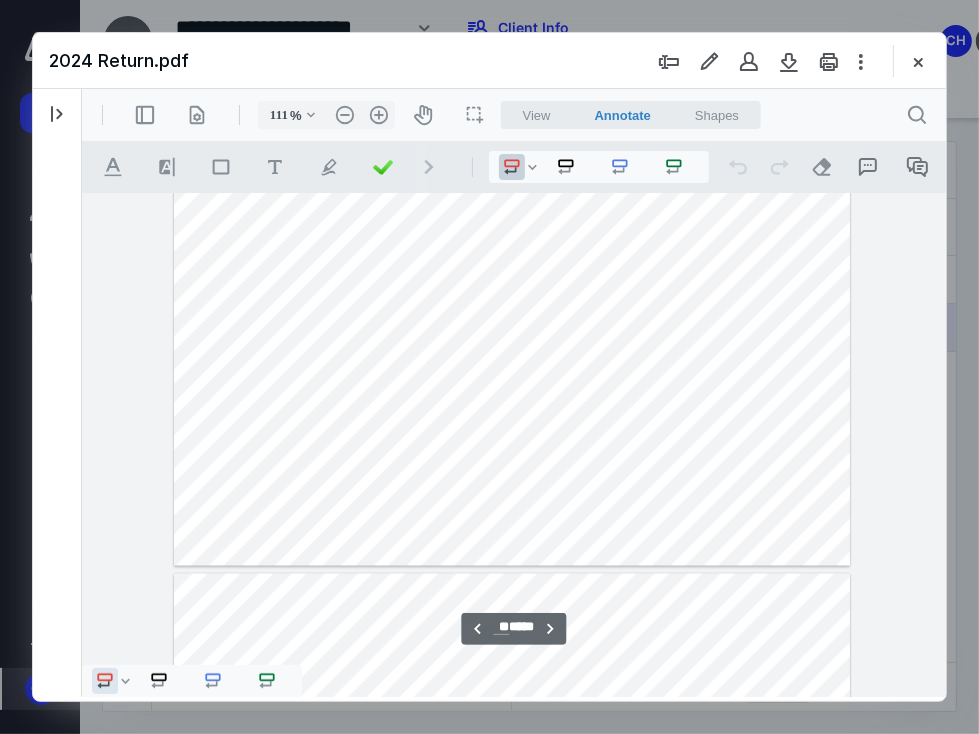 scroll, scrollTop: 11861, scrollLeft: 0, axis: vertical 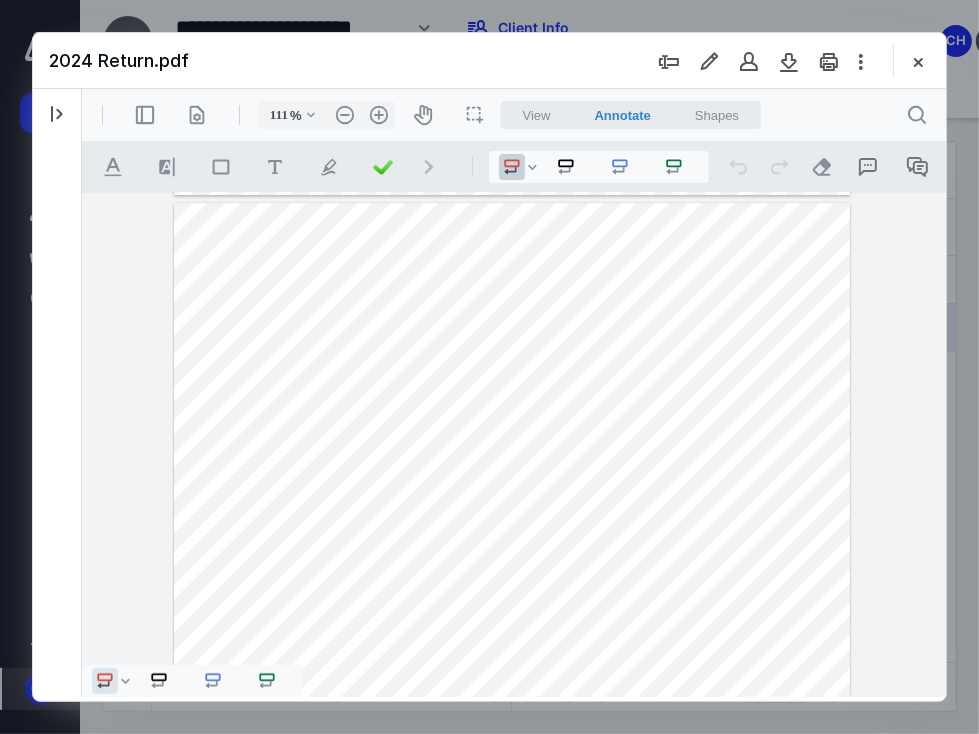 drag, startPoint x: 943, startPoint y: 566, endPoint x: 942, endPoint y: 621, distance: 55.00909 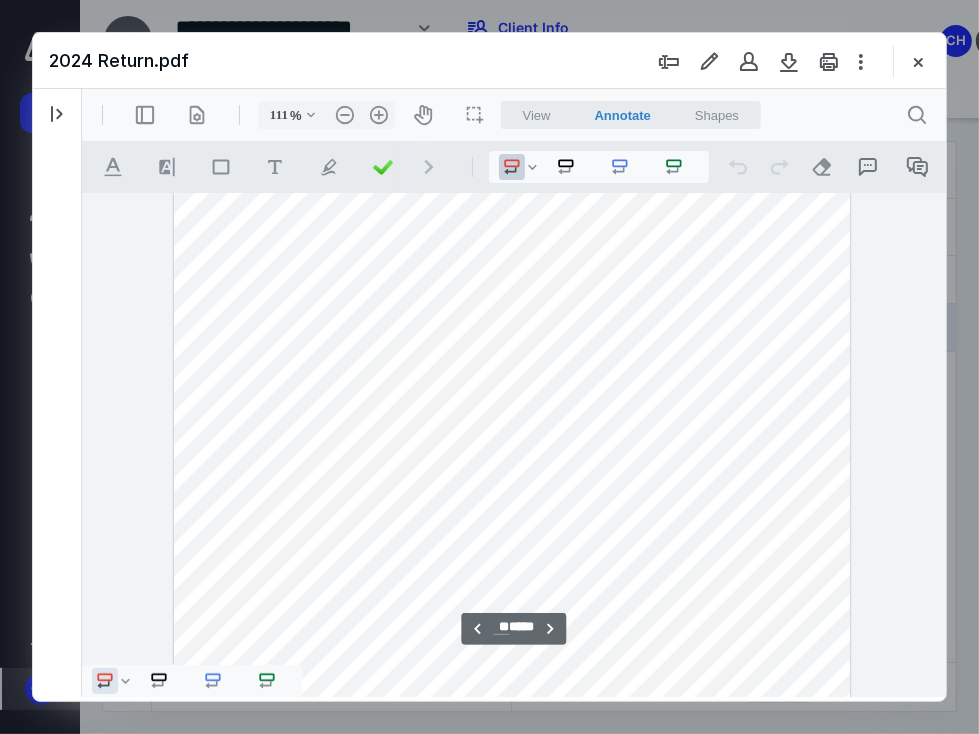scroll, scrollTop: 15051, scrollLeft: 0, axis: vertical 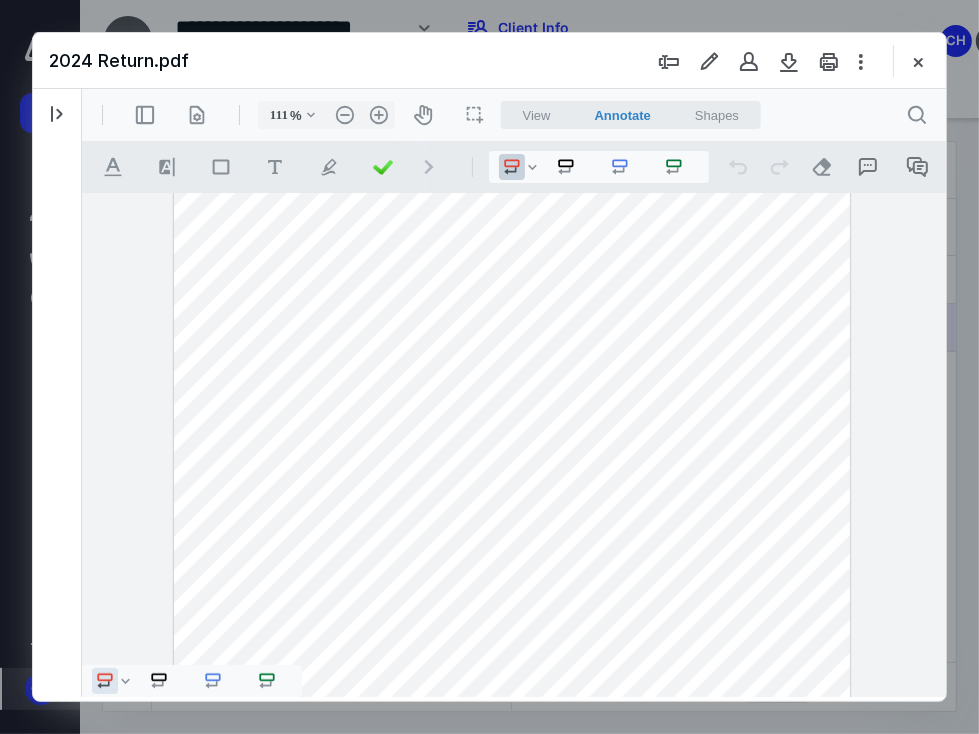 drag, startPoint x: 943, startPoint y: 585, endPoint x: 933, endPoint y: 597, distance: 15.6205 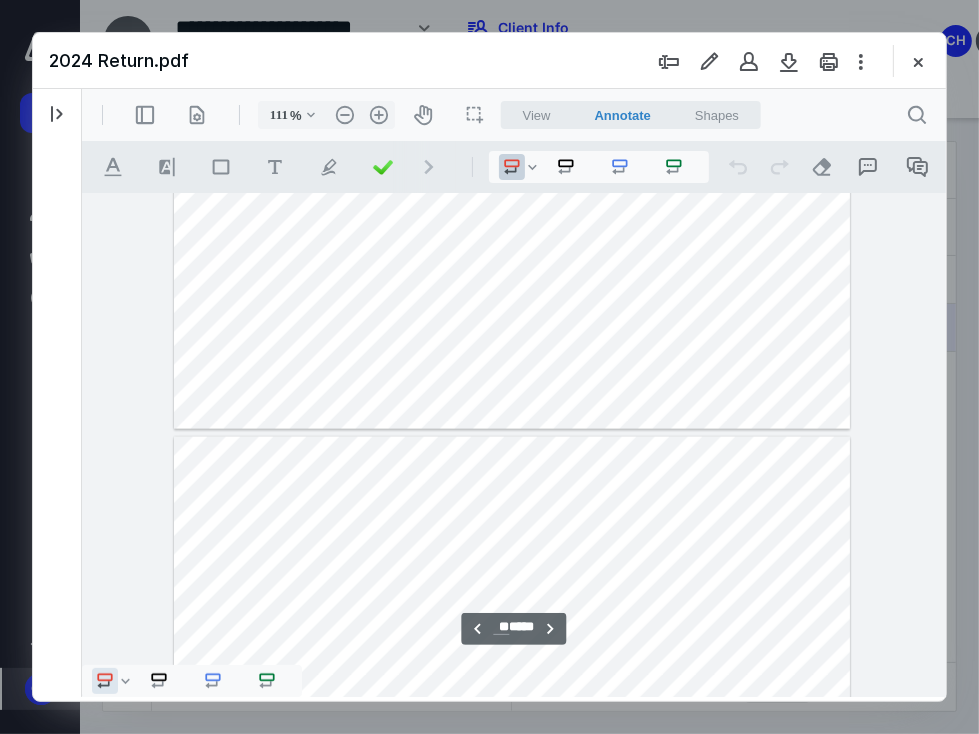 scroll, scrollTop: 16723, scrollLeft: 0, axis: vertical 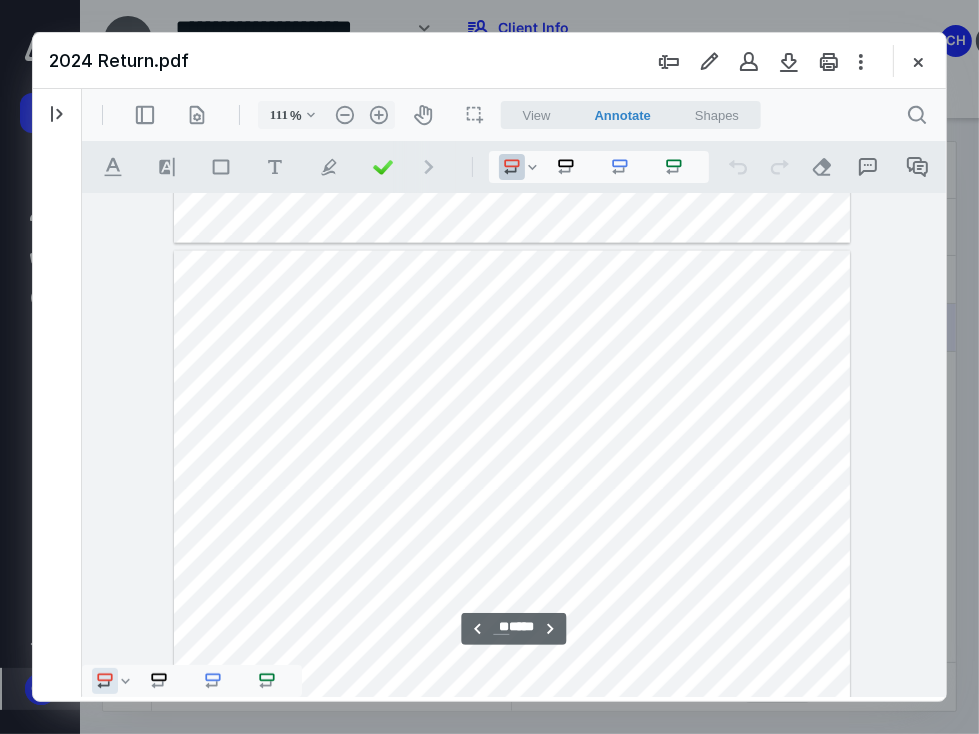 drag, startPoint x: 938, startPoint y: 586, endPoint x: 1044, endPoint y: 722, distance: 172.4297 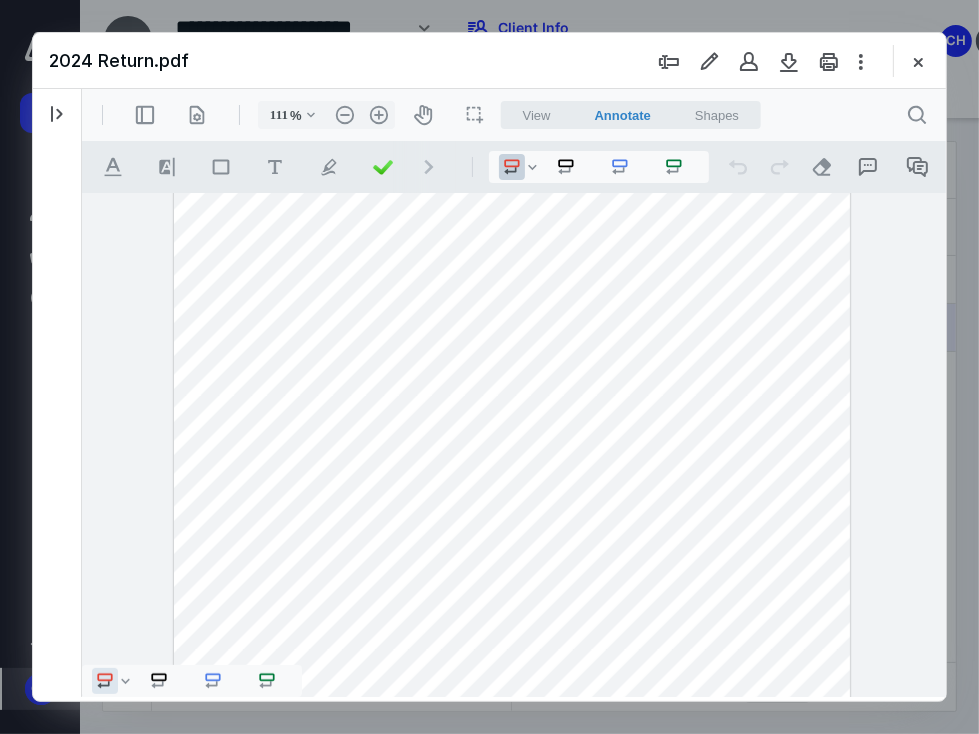 drag, startPoint x: 936, startPoint y: 633, endPoint x: 945, endPoint y: 659, distance: 27.513634 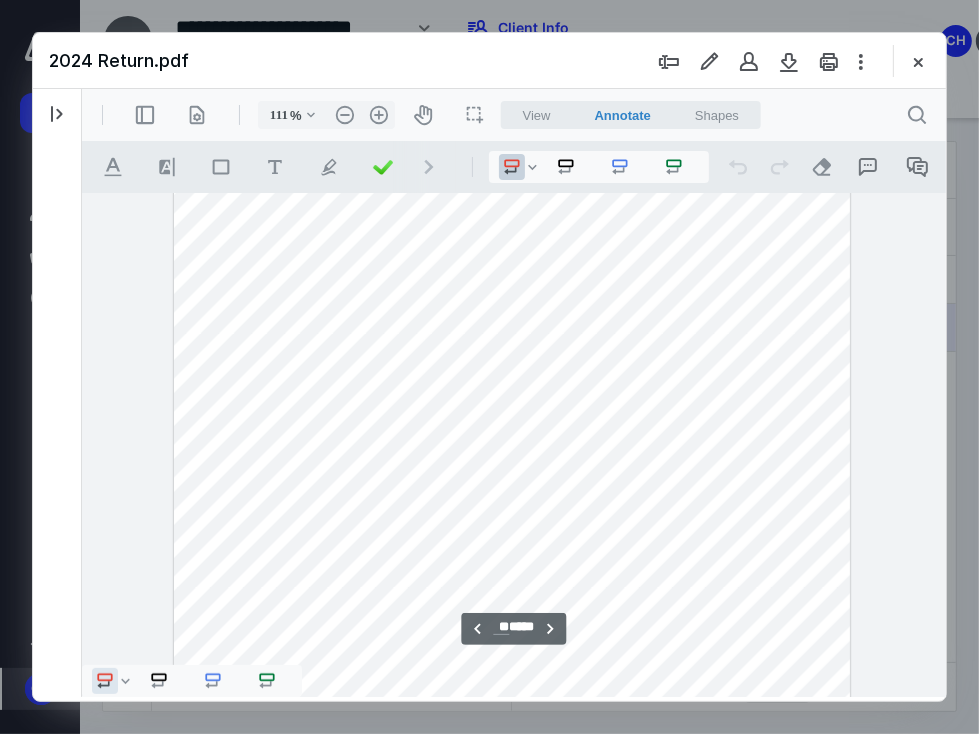 scroll, scrollTop: 16692, scrollLeft: 0, axis: vertical 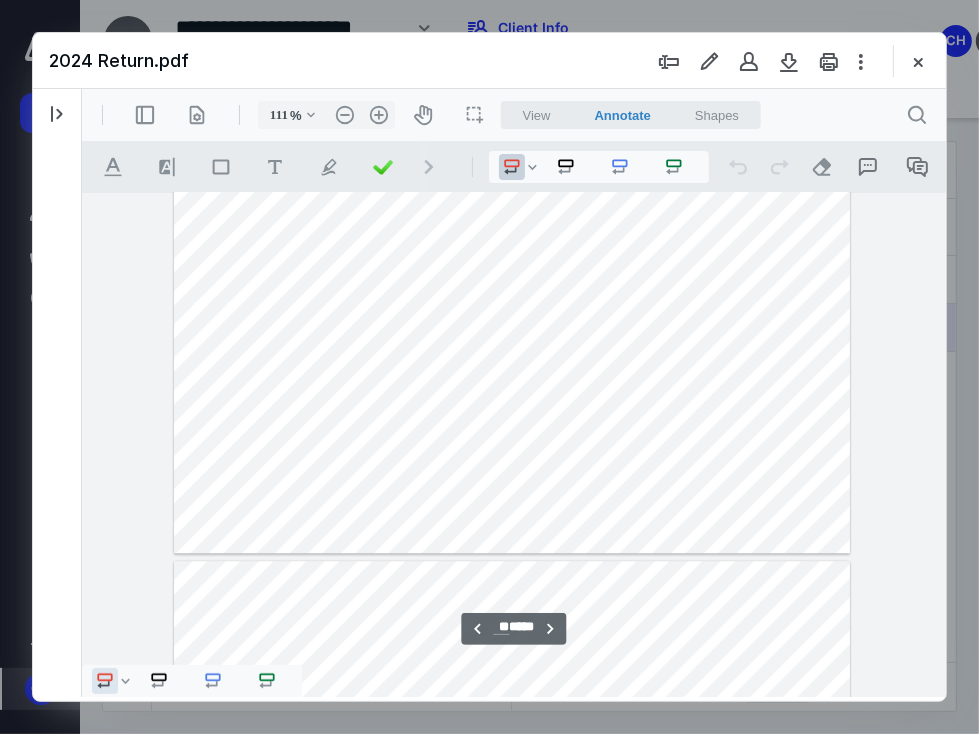 type on "**" 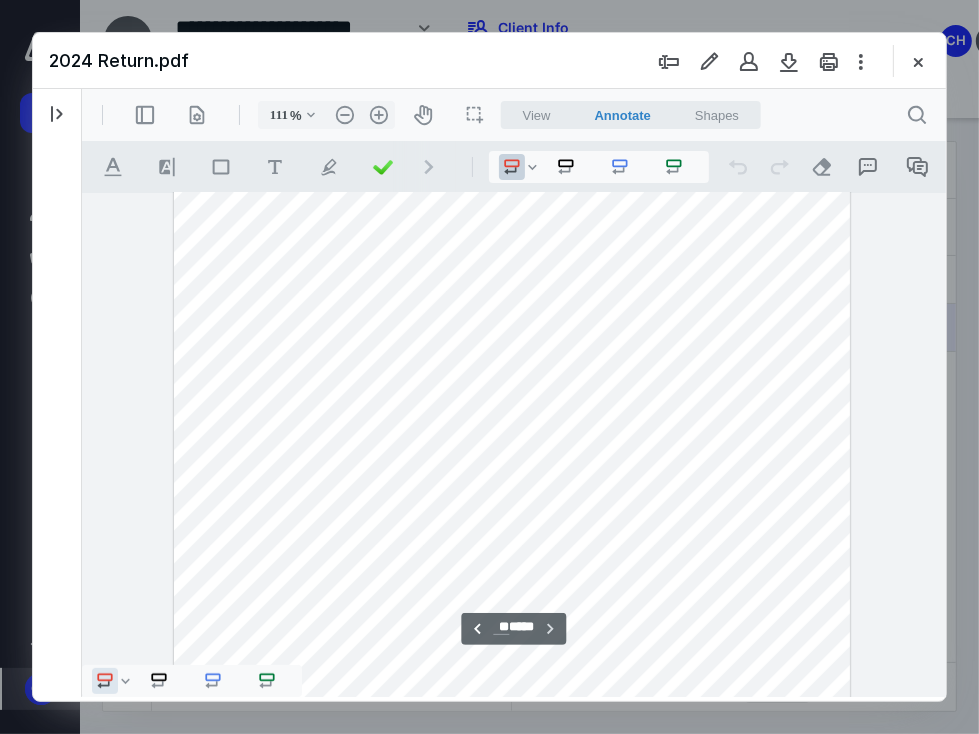 scroll, scrollTop: 18860, scrollLeft: 0, axis: vertical 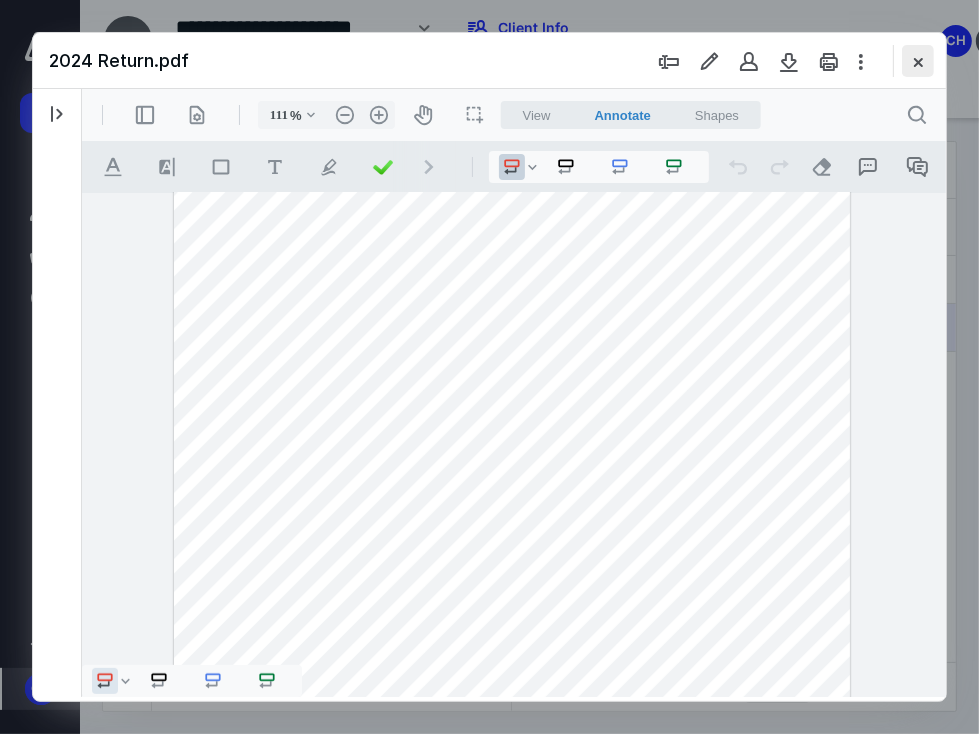 click at bounding box center [918, 61] 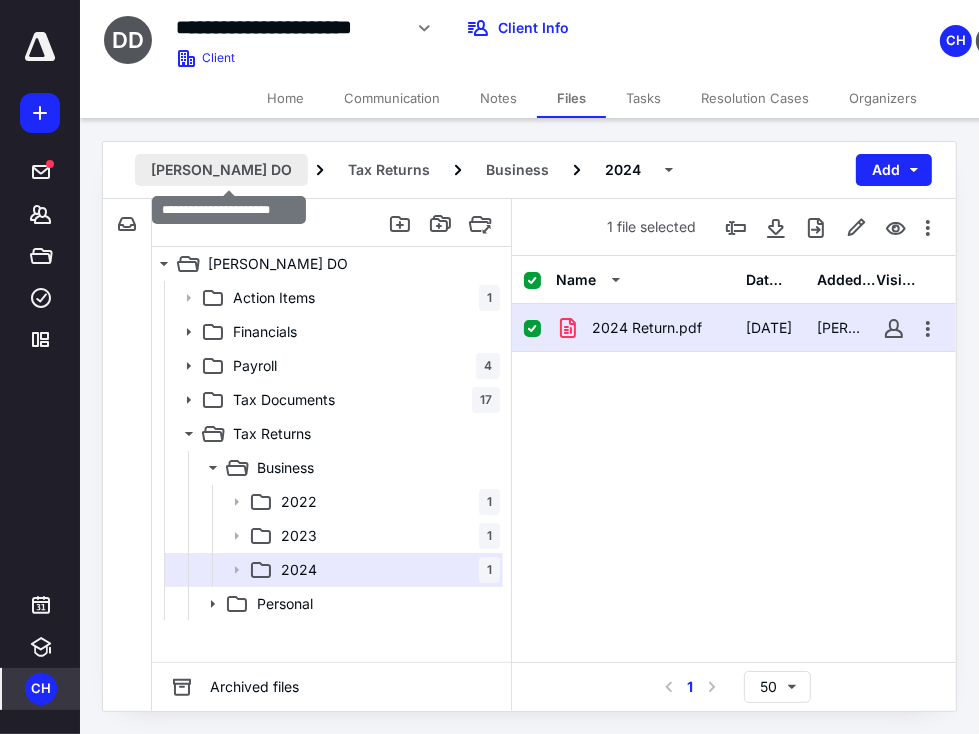 click on "[PERSON_NAME] DO" at bounding box center (221, 170) 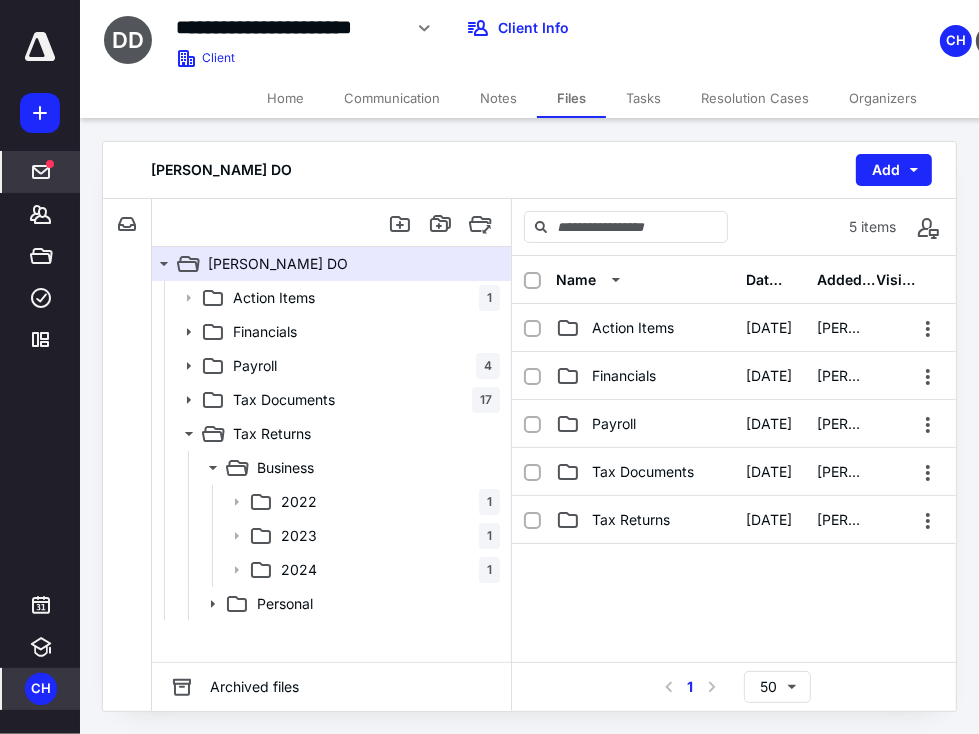 click 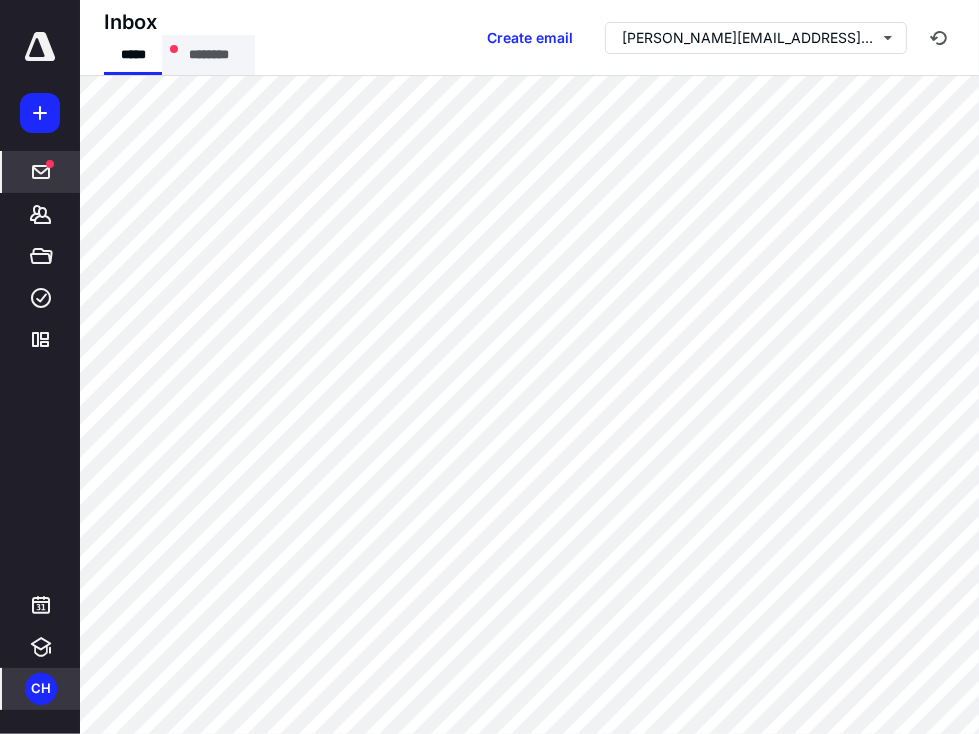 click on "********" at bounding box center (208, 55) 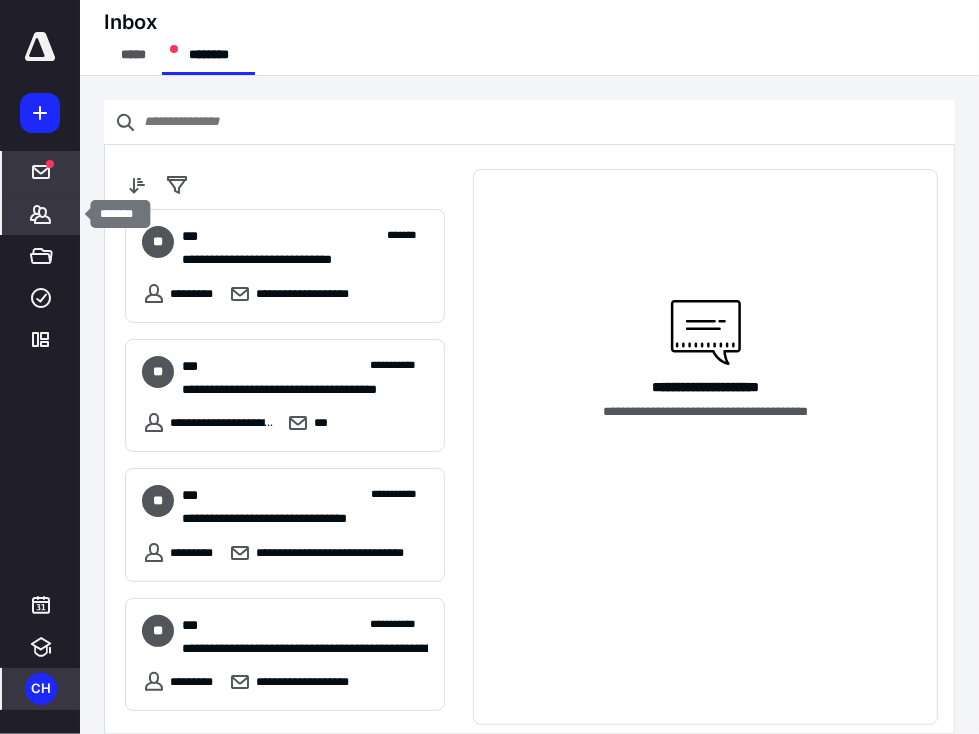 click on "*******" at bounding box center [41, 214] 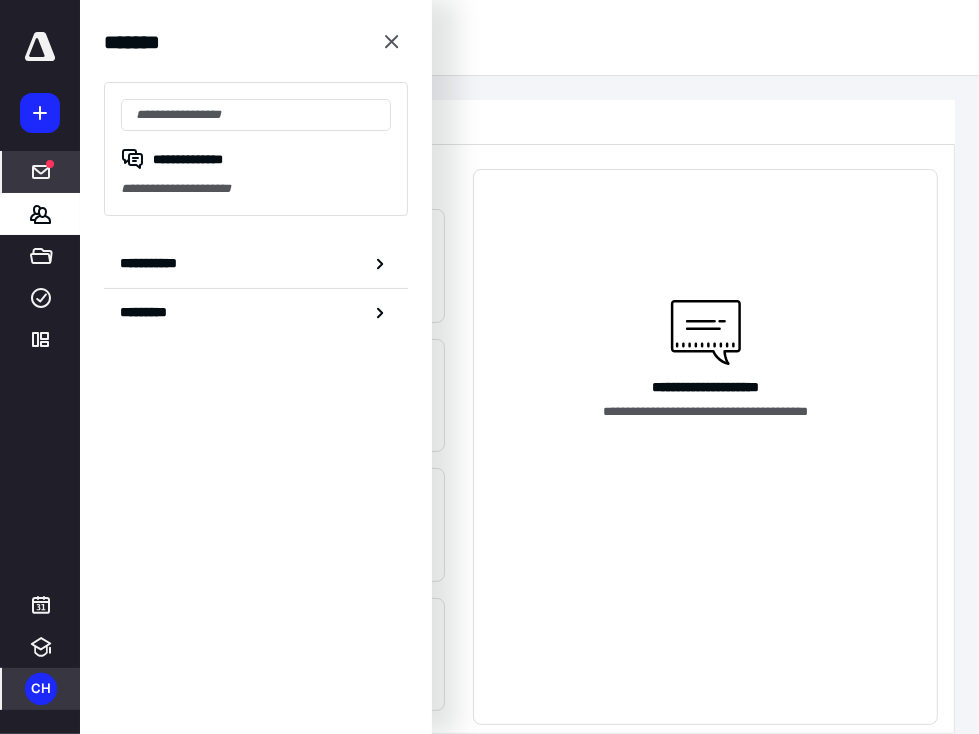 drag, startPoint x: 222, startPoint y: 190, endPoint x: 344, endPoint y: 181, distance: 122.33152 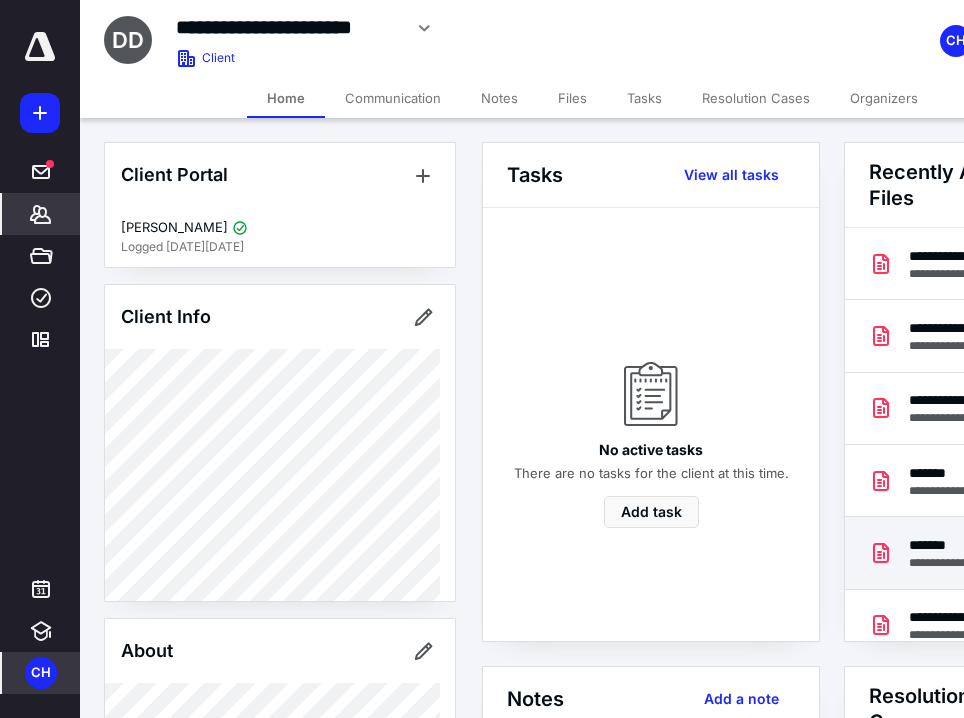 click on "*******" at bounding box center [1013, 545] 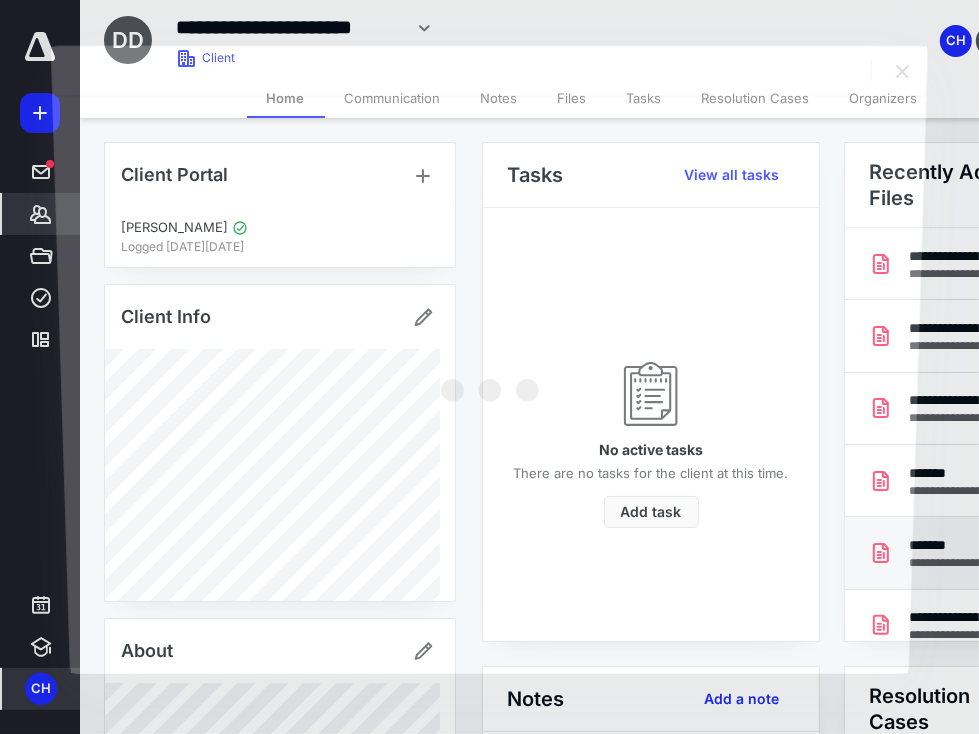 click at bounding box center [489, 367] 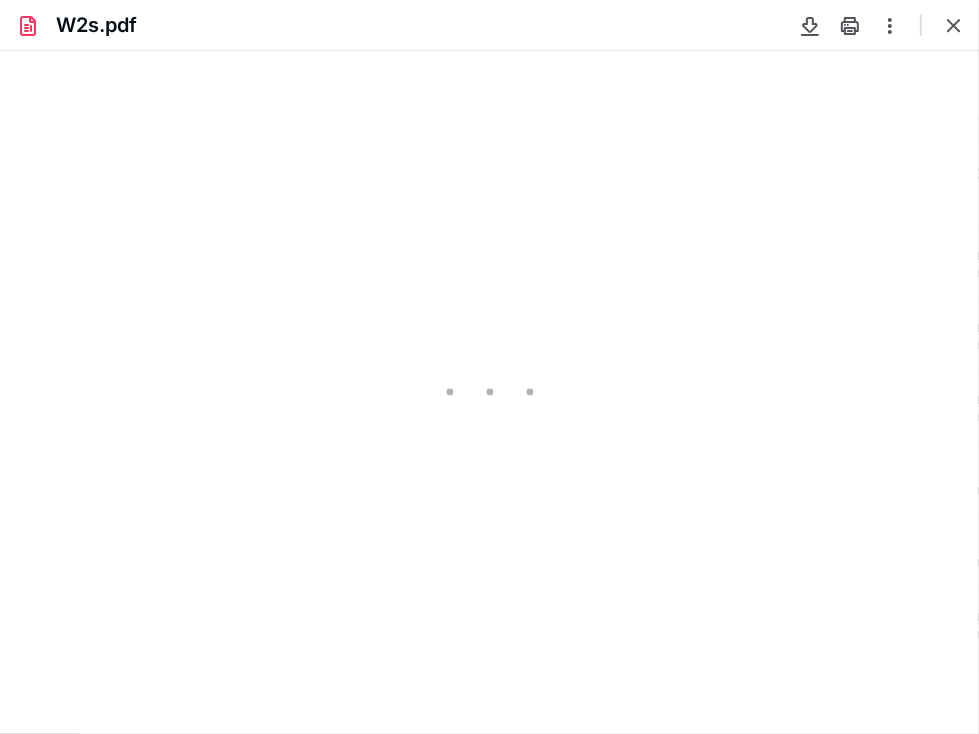 scroll, scrollTop: 0, scrollLeft: 0, axis: both 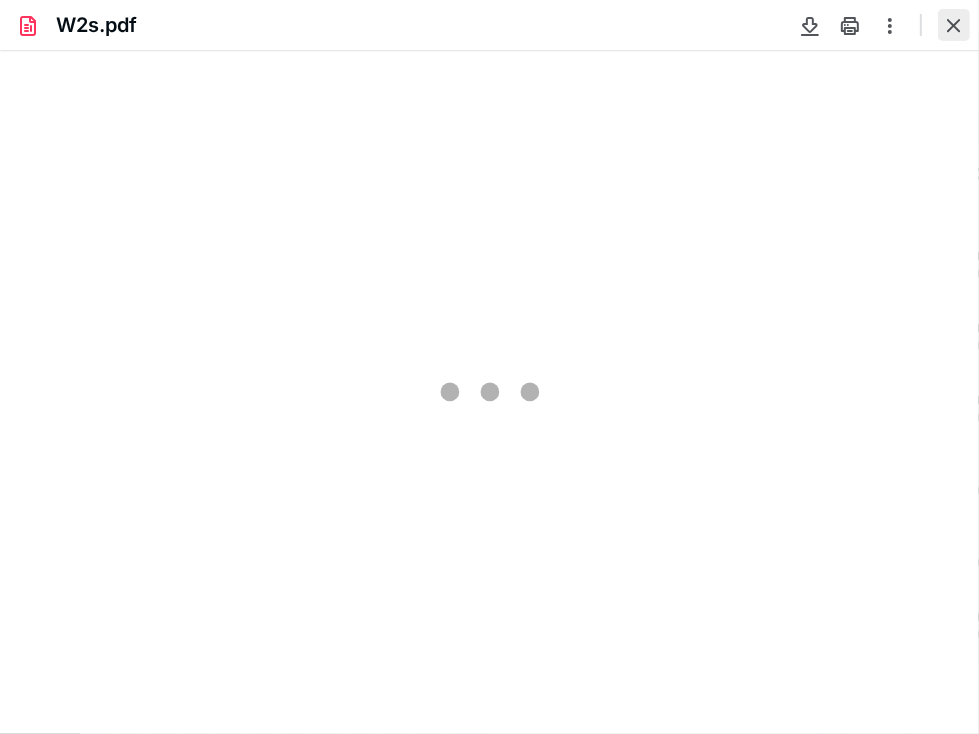 click at bounding box center [954, 25] 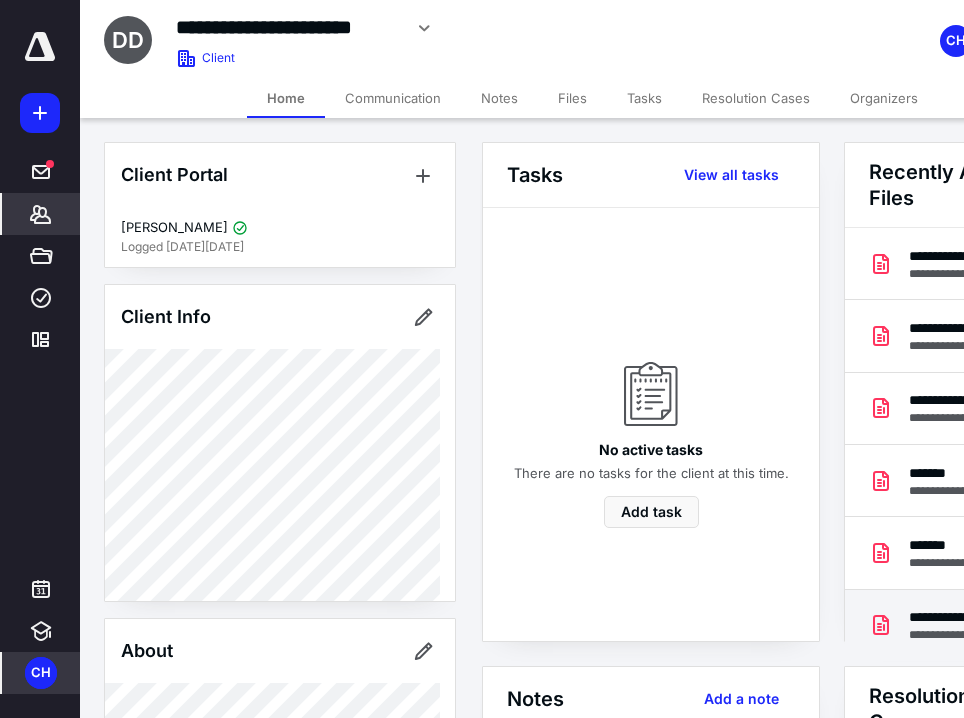 click 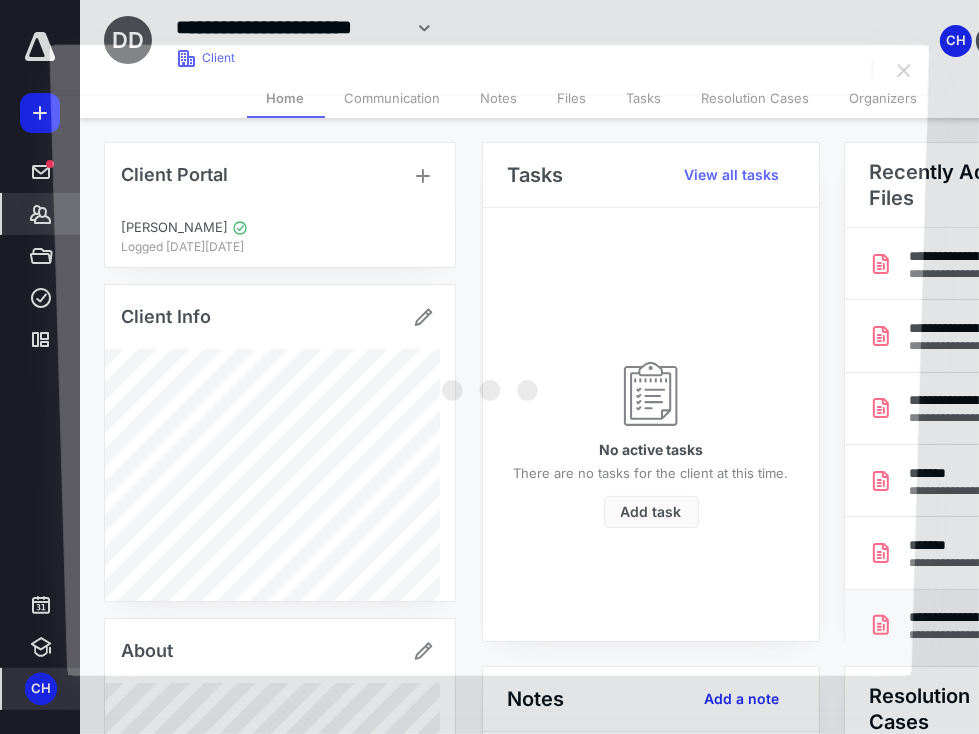 click at bounding box center (489, 384) 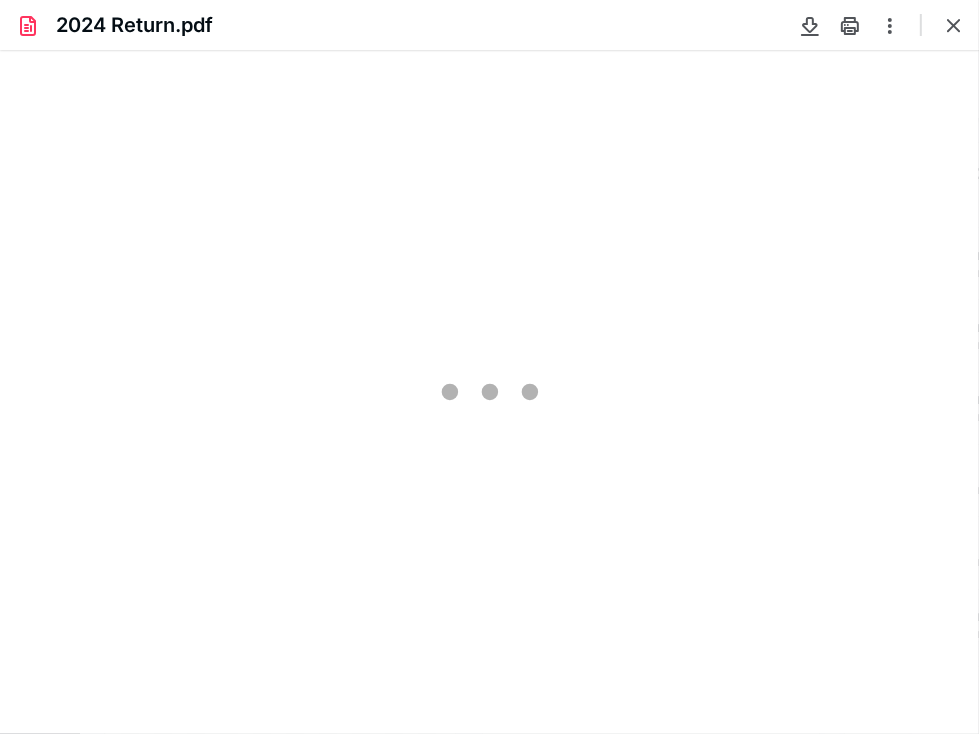 scroll, scrollTop: 0, scrollLeft: 0, axis: both 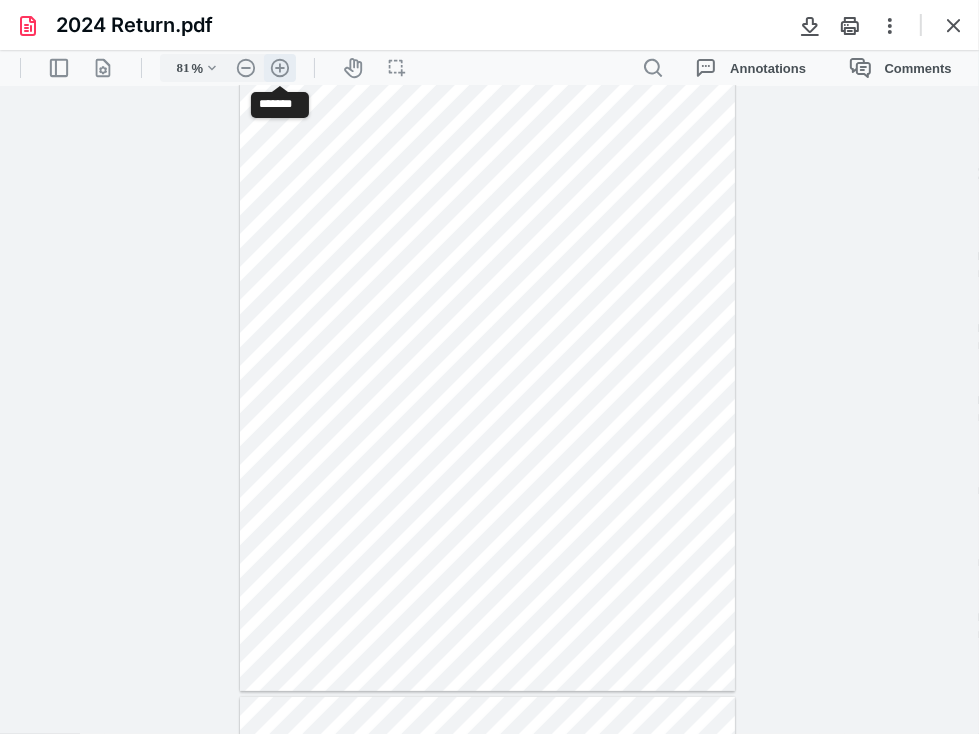click on ".cls-1{fill:#abb0c4;} icon - header - zoom - in - line" at bounding box center (280, 67) 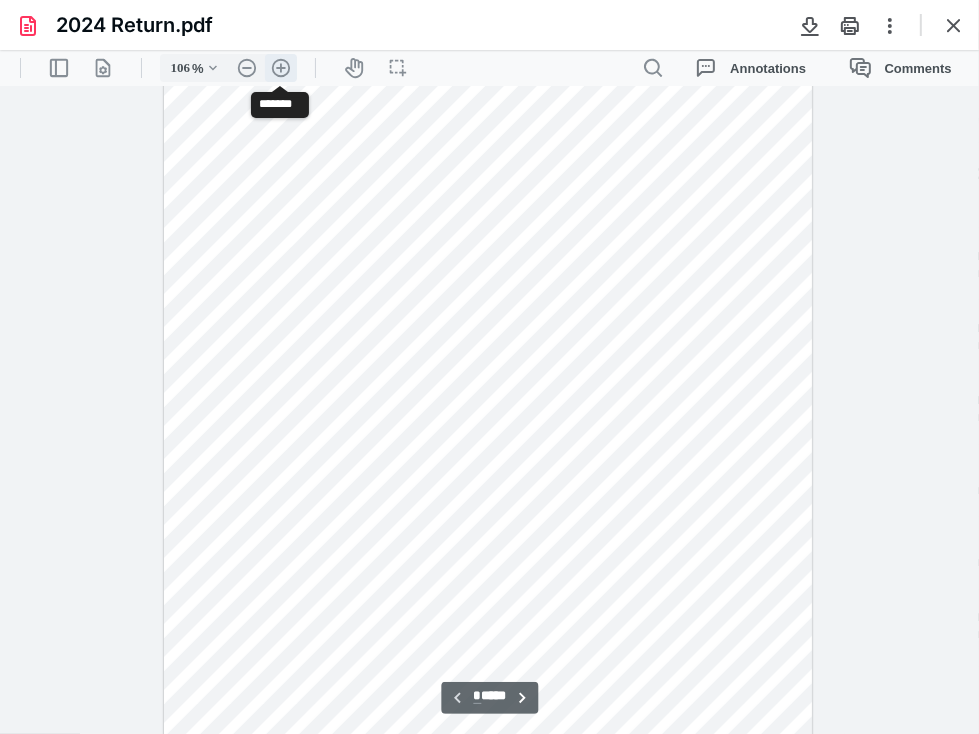 click on ".cls-1{fill:#abb0c4;} icon - header - zoom - in - line" at bounding box center [281, 67] 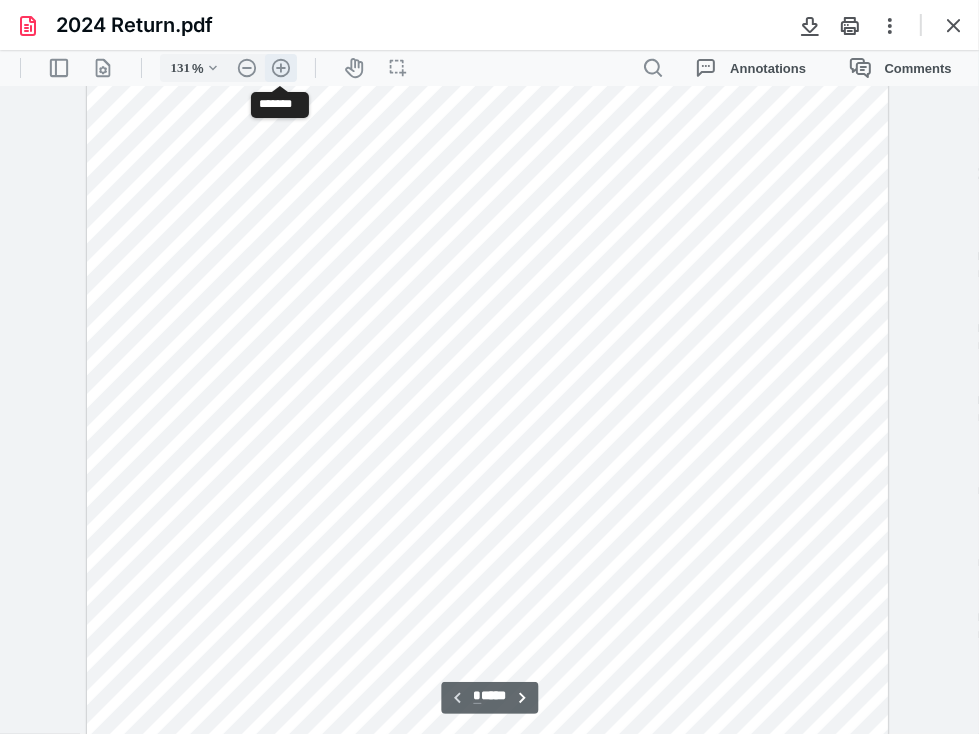 scroll, scrollTop: 252, scrollLeft: 0, axis: vertical 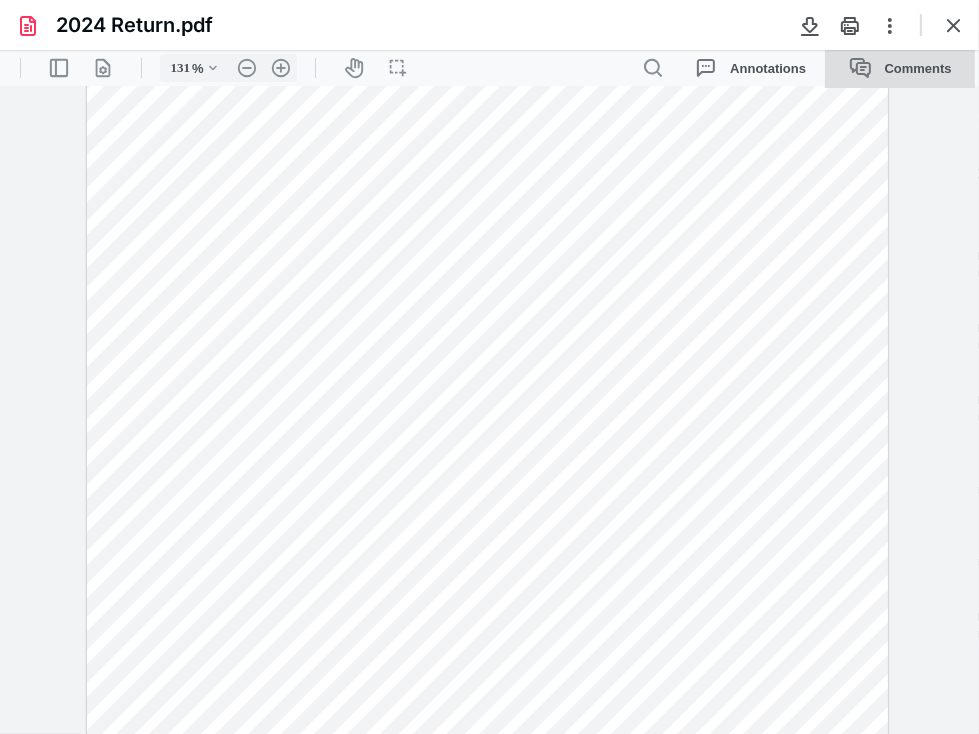 drag, startPoint x: 969, startPoint y: 99, endPoint x: 965, endPoint y: 84, distance: 15.524175 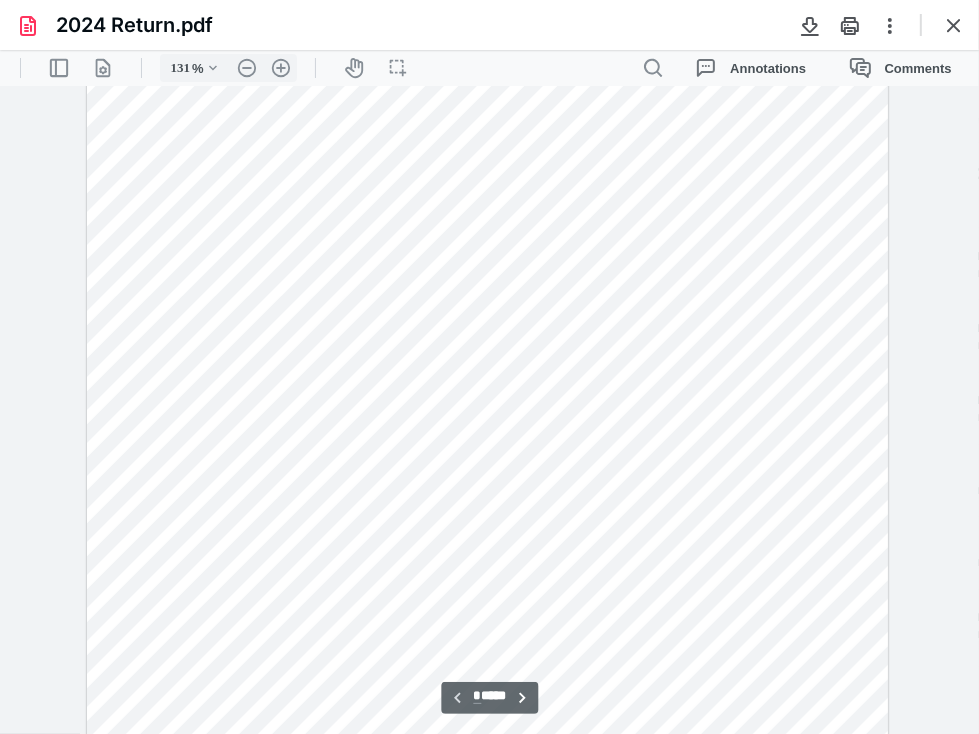 scroll, scrollTop: 0, scrollLeft: 0, axis: both 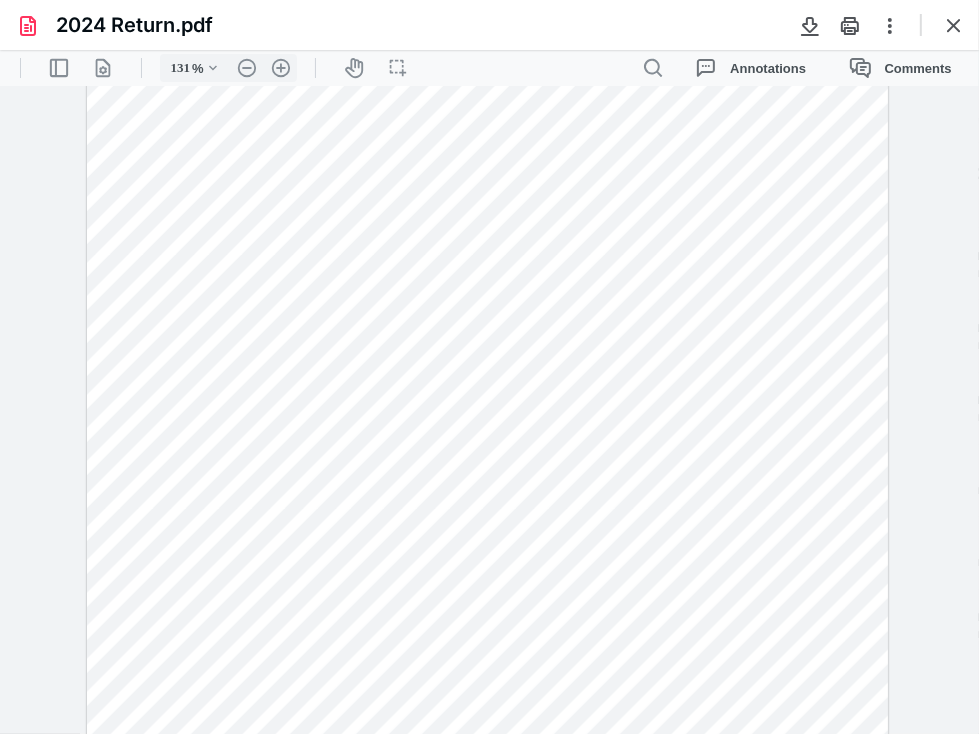 click on "**********" at bounding box center (489, 409) 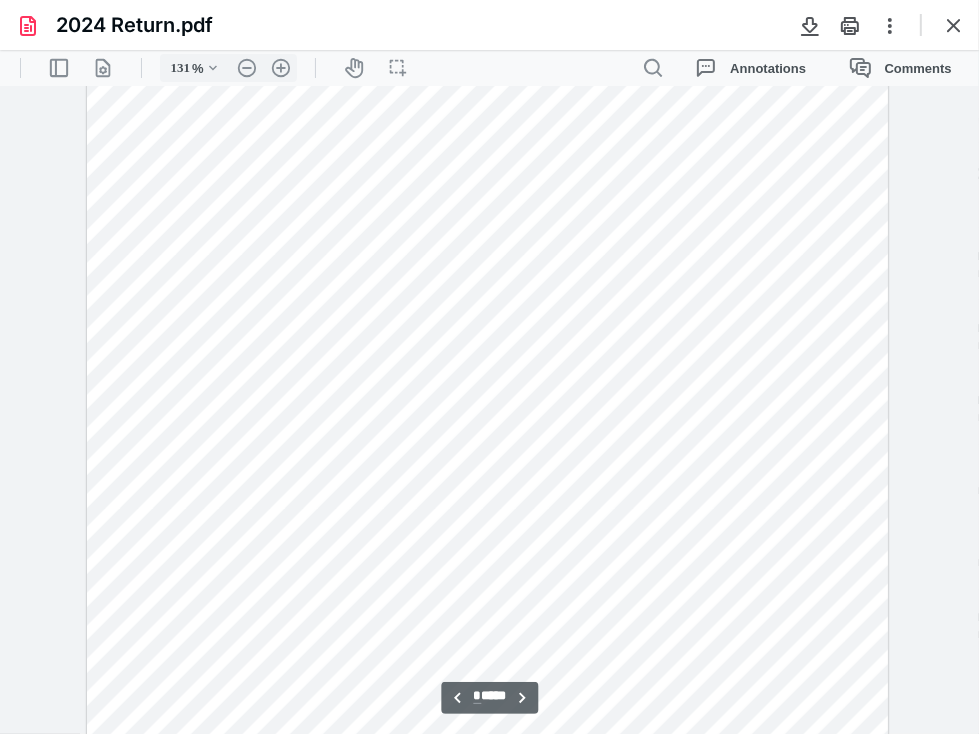 scroll, scrollTop: 789, scrollLeft: 0, axis: vertical 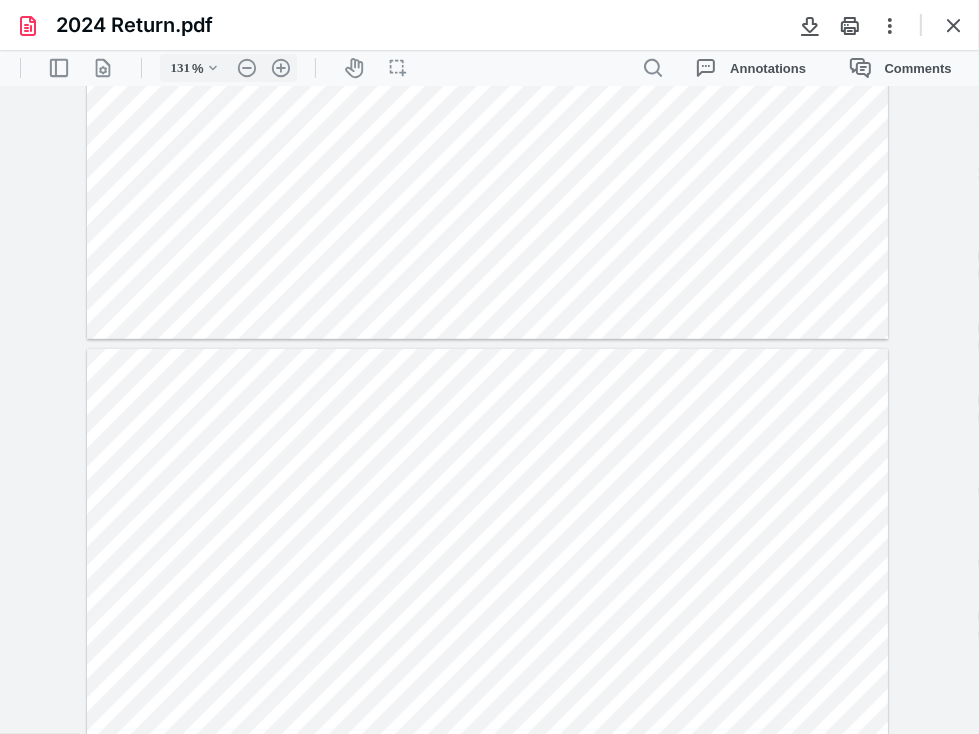 click on "**********" at bounding box center [489, 409] 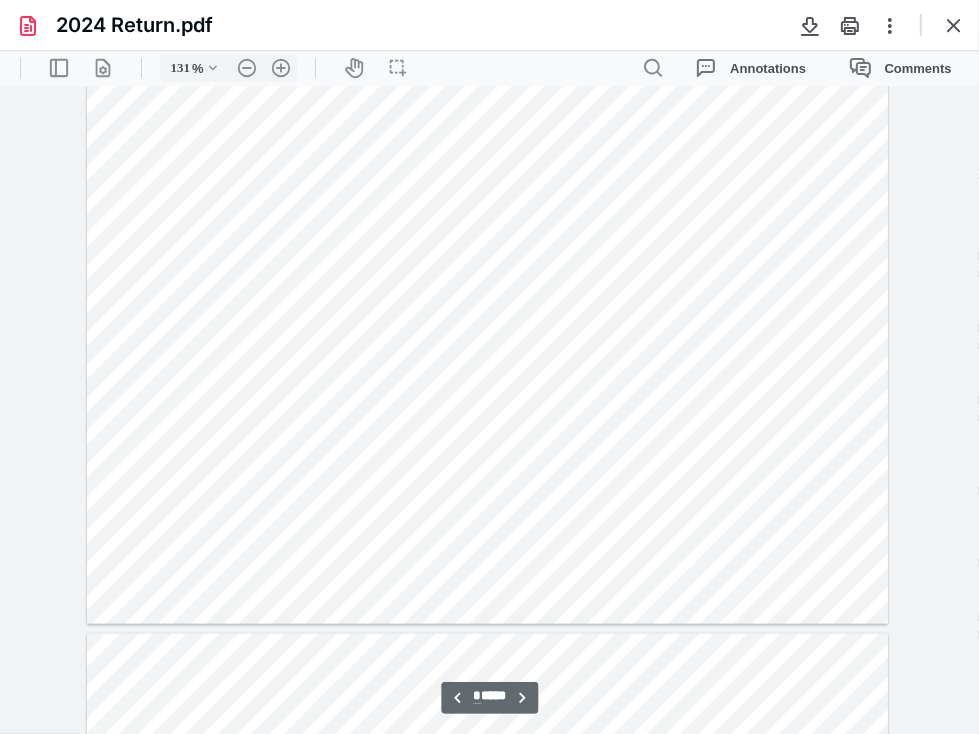 scroll, scrollTop: 1454, scrollLeft: 0, axis: vertical 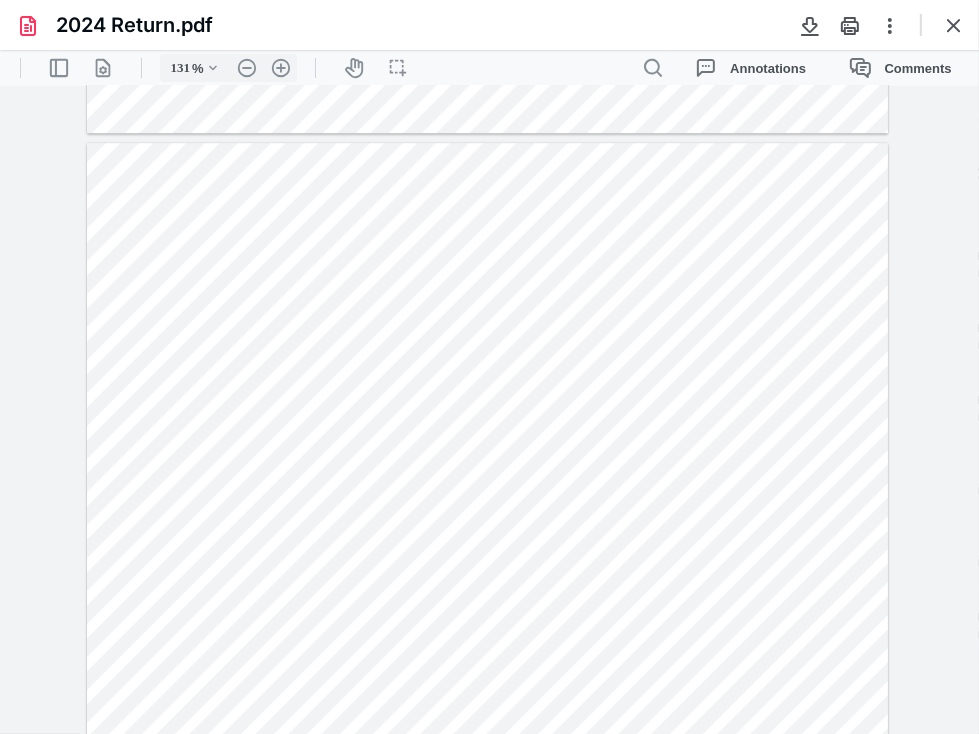 click at bounding box center (488, 661) 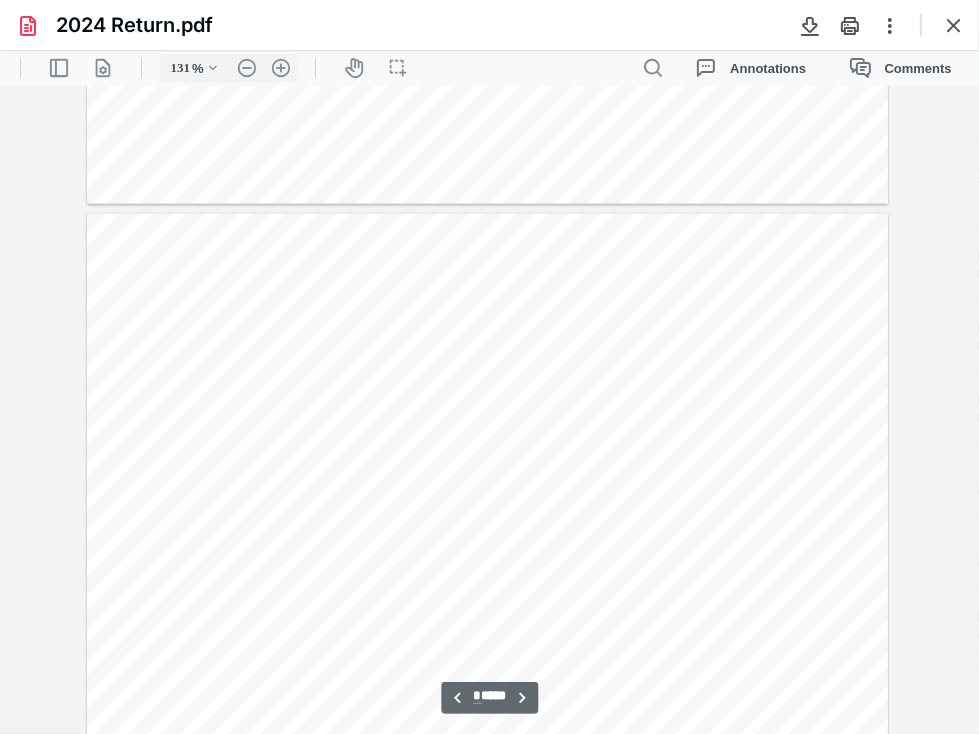 scroll, scrollTop: 1939, scrollLeft: 0, axis: vertical 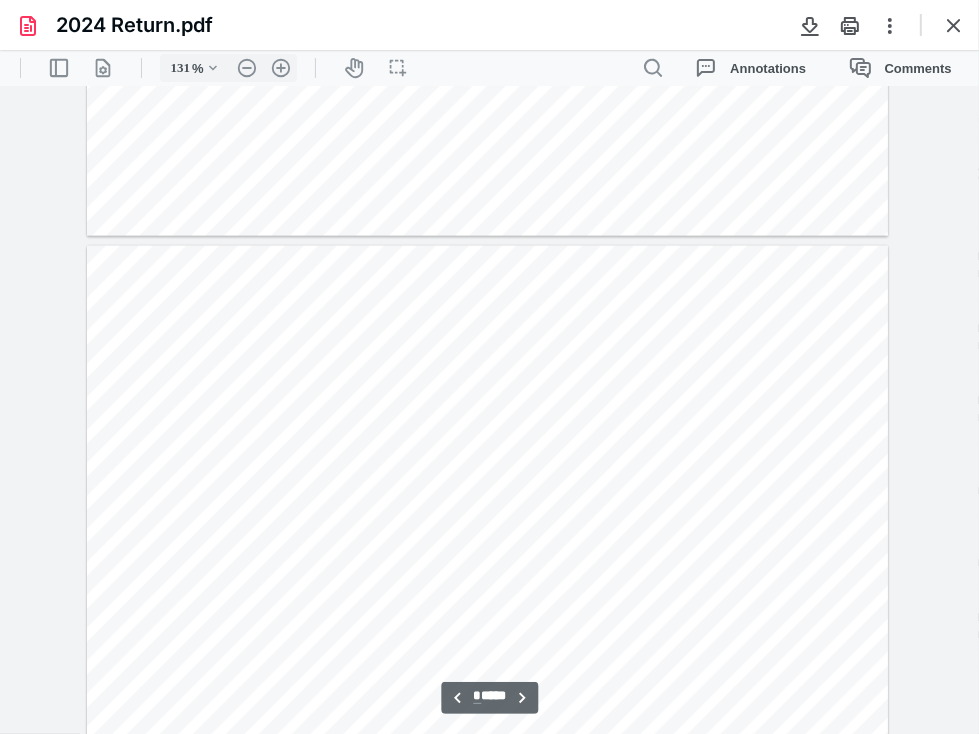 type on "*" 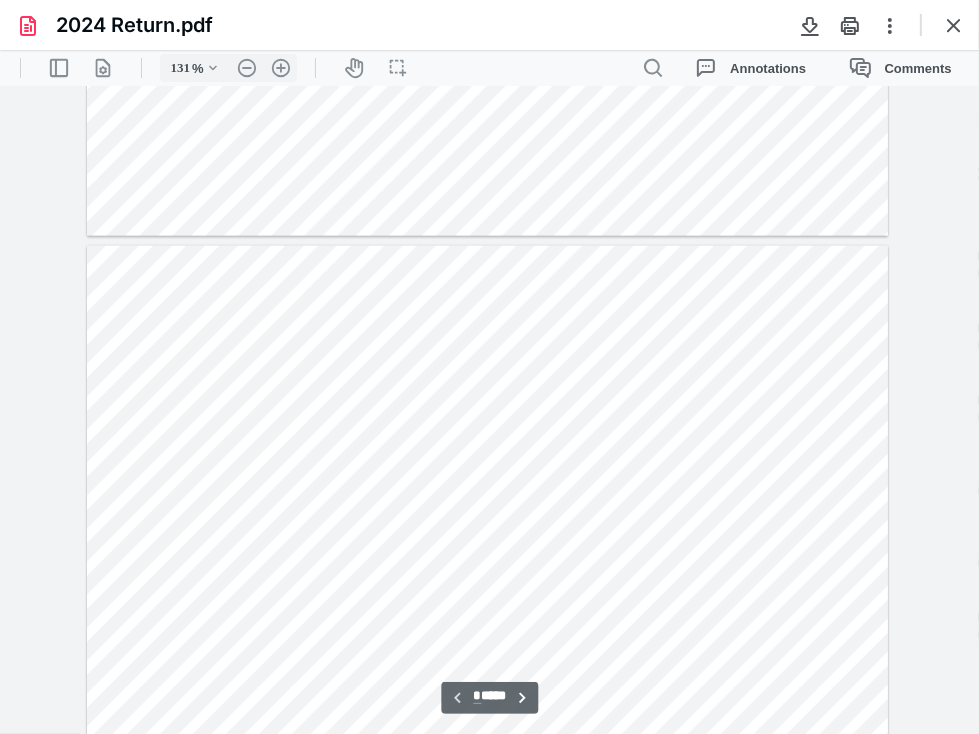 scroll, scrollTop: 0, scrollLeft: 0, axis: both 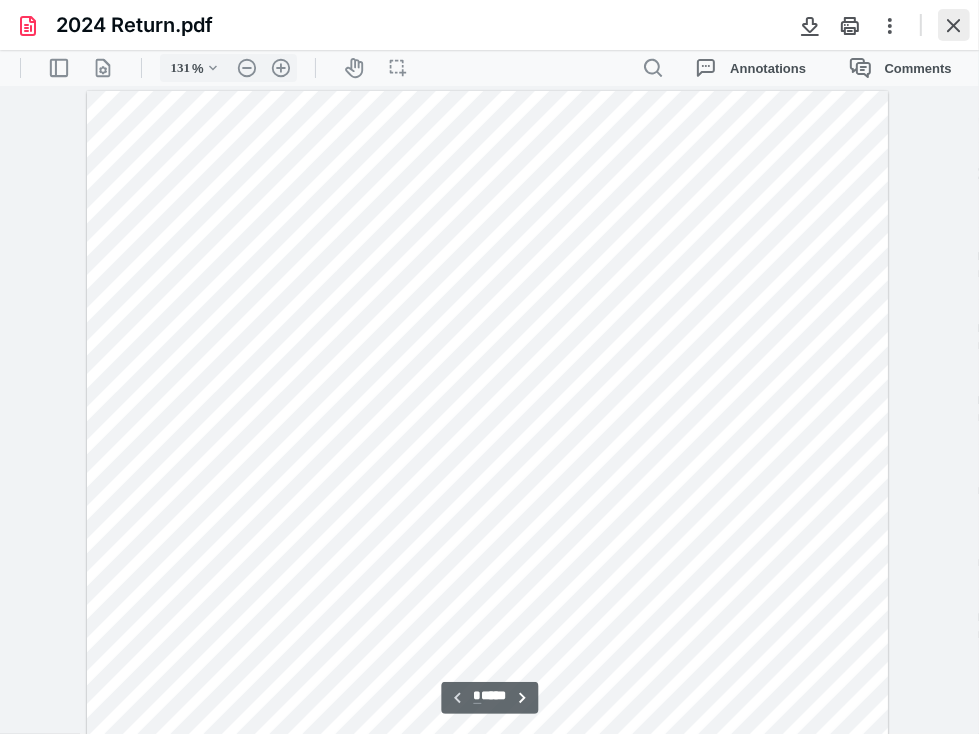 click at bounding box center [954, 25] 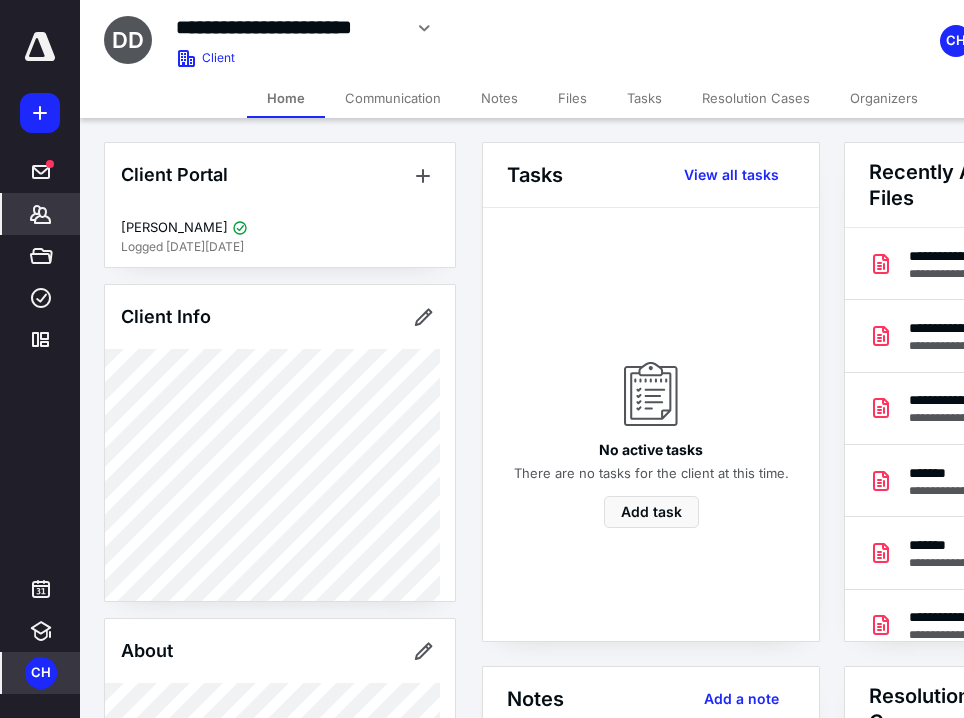 click on "Files" at bounding box center (572, 98) 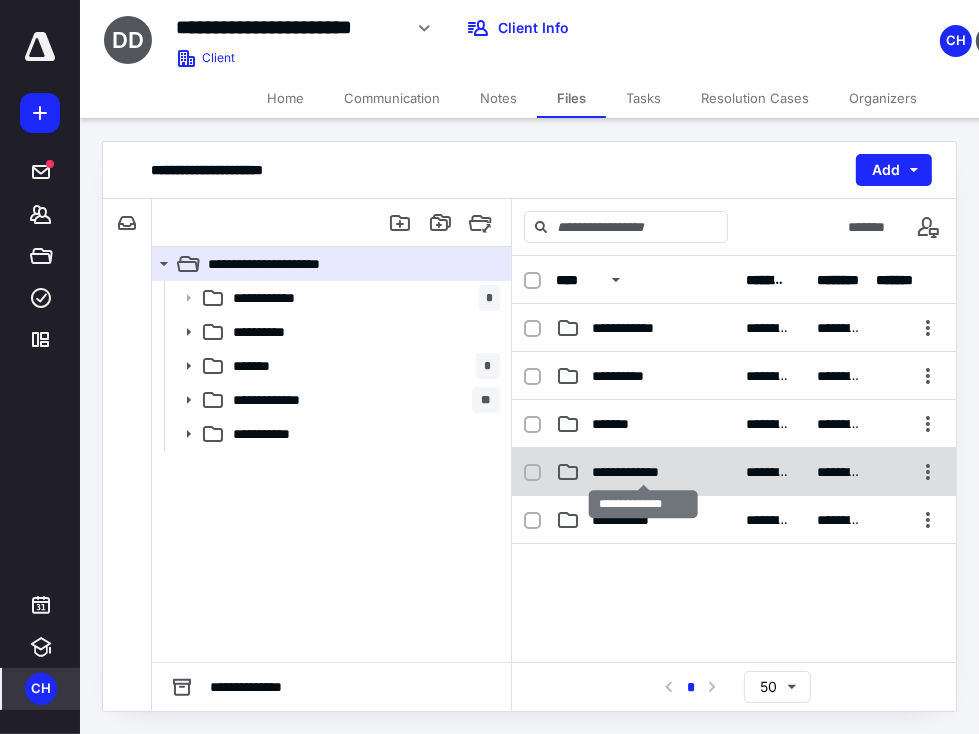 click on "**********" at bounding box center [643, 472] 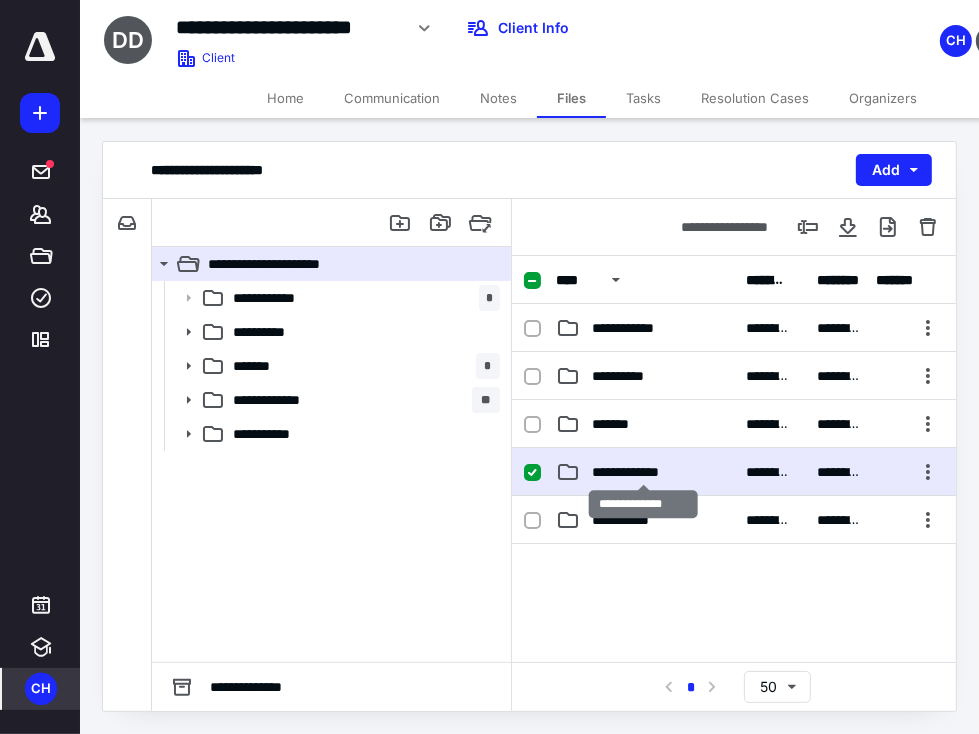 click on "**********" at bounding box center (643, 472) 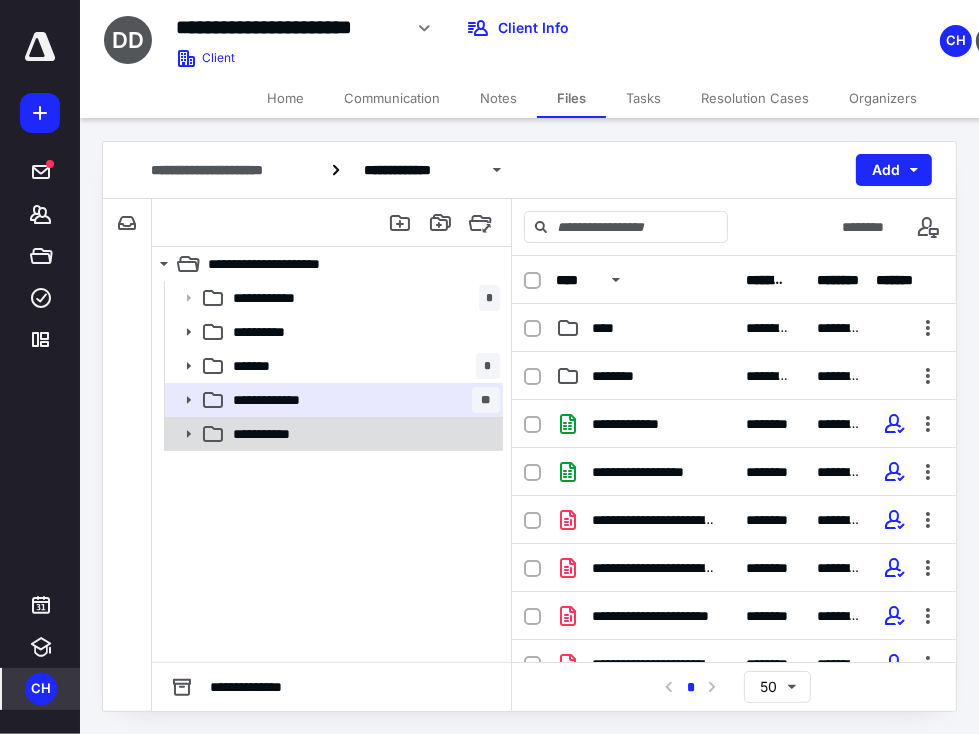 click on "**********" at bounding box center (332, 434) 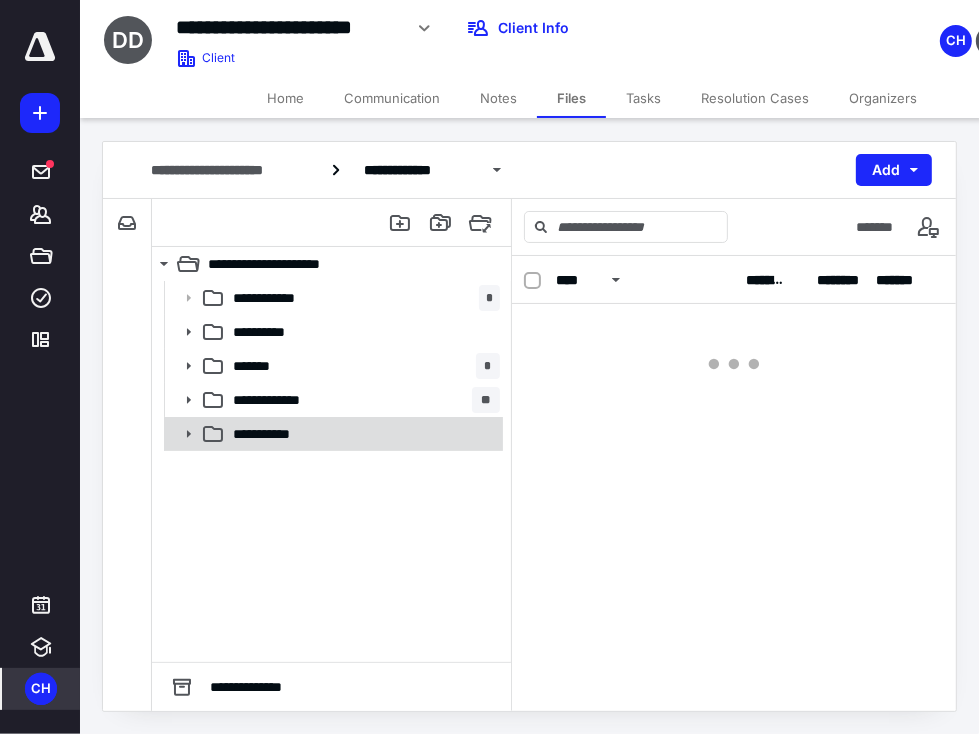 click on "**********" at bounding box center [332, 434] 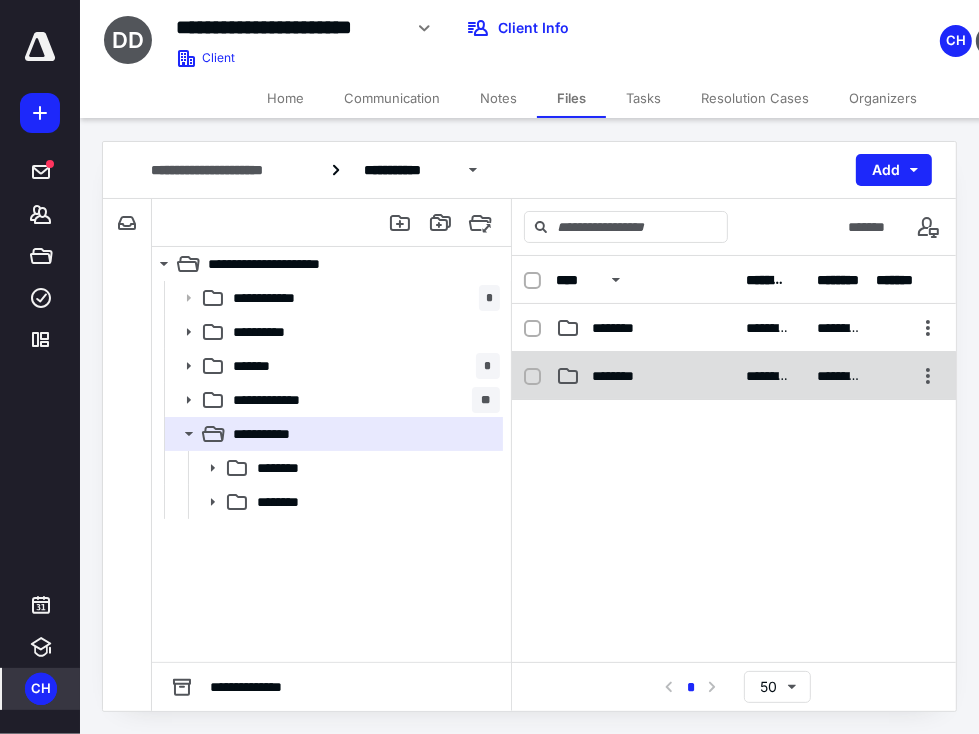 click on "********" at bounding box center (621, 376) 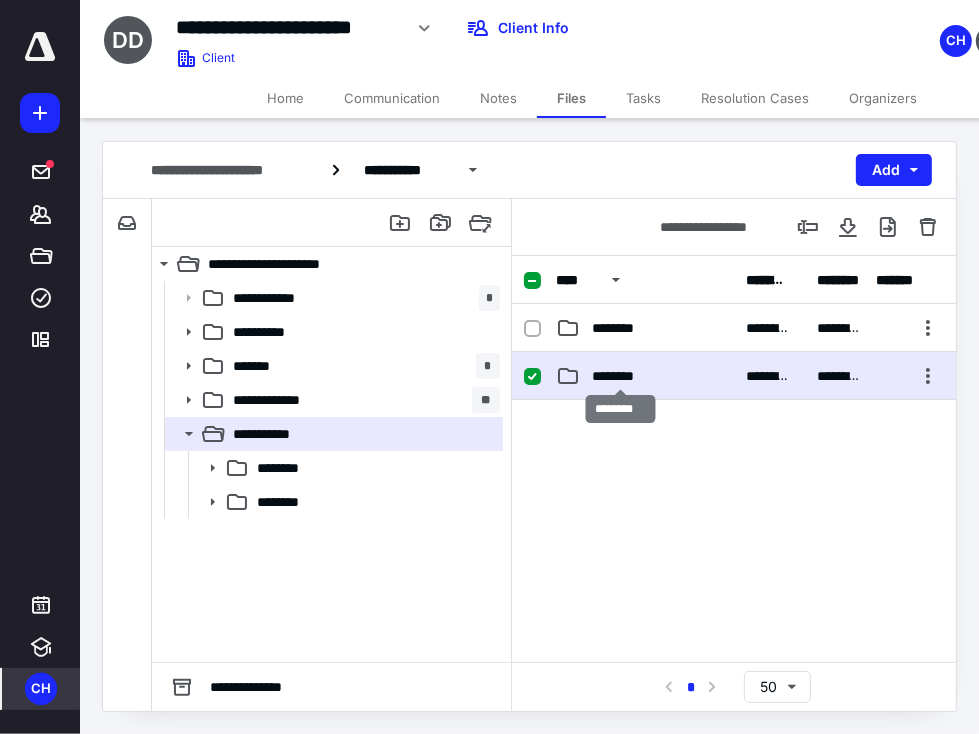 click on "********" at bounding box center [621, 376] 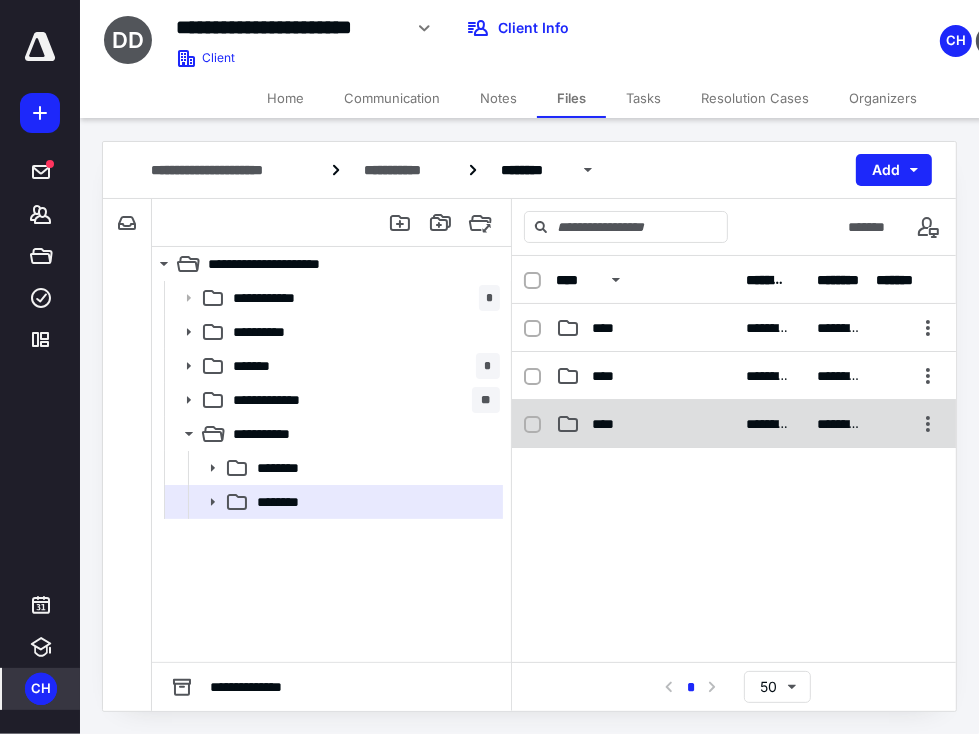 click on "****" at bounding box center [645, 424] 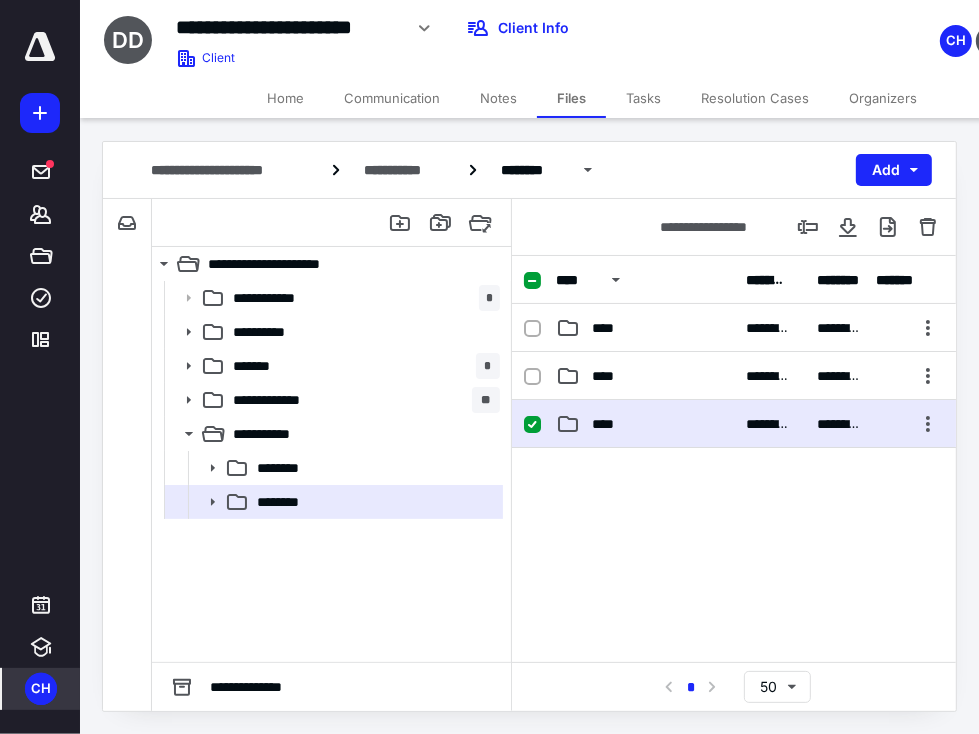 click on "****" at bounding box center [645, 424] 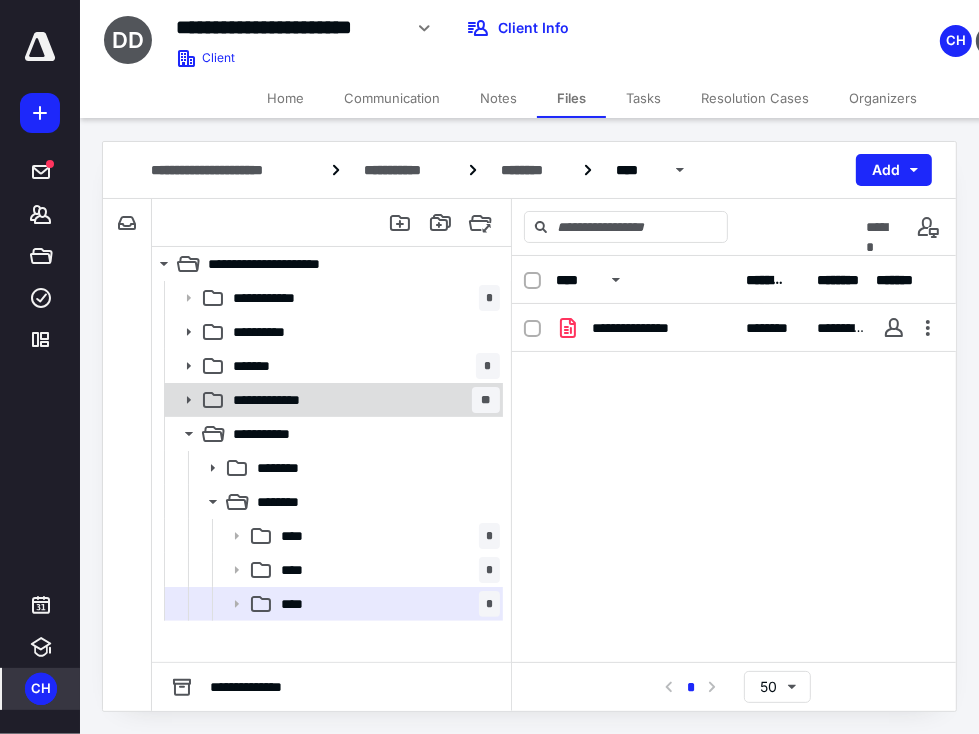 click on "**********" at bounding box center (284, 400) 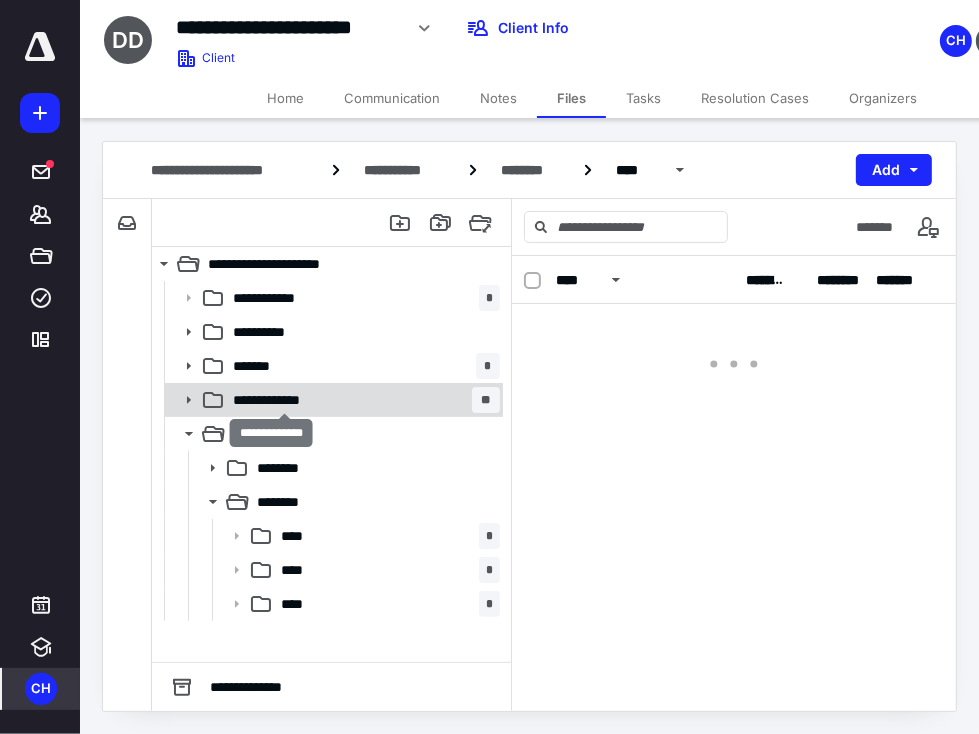 click on "**********" at bounding box center [284, 400] 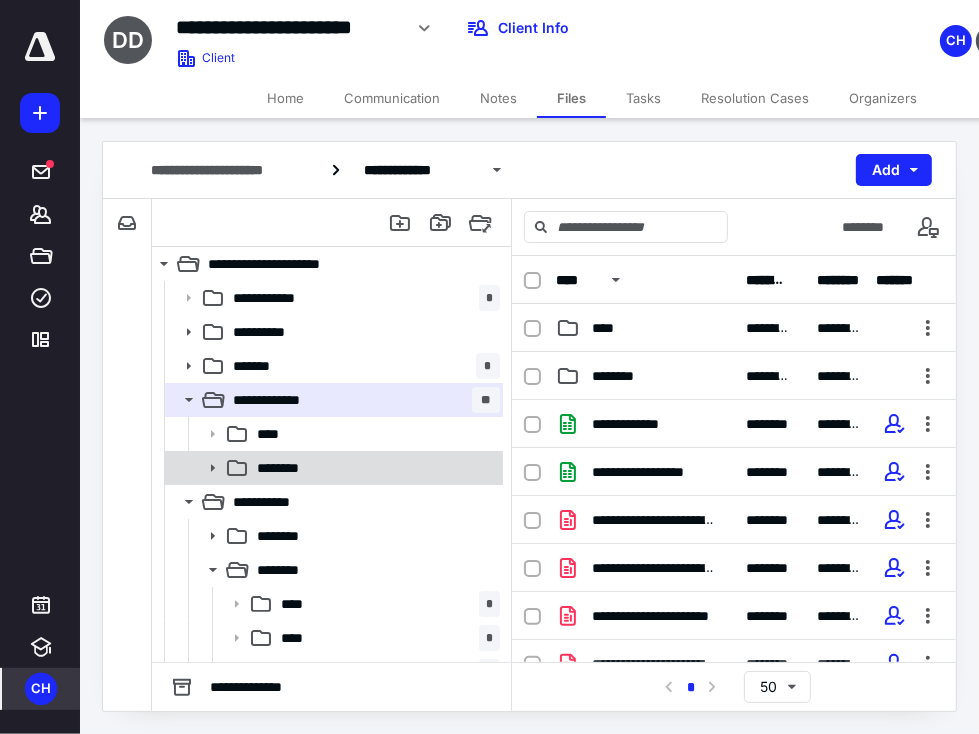 click on "********" at bounding box center [374, 468] 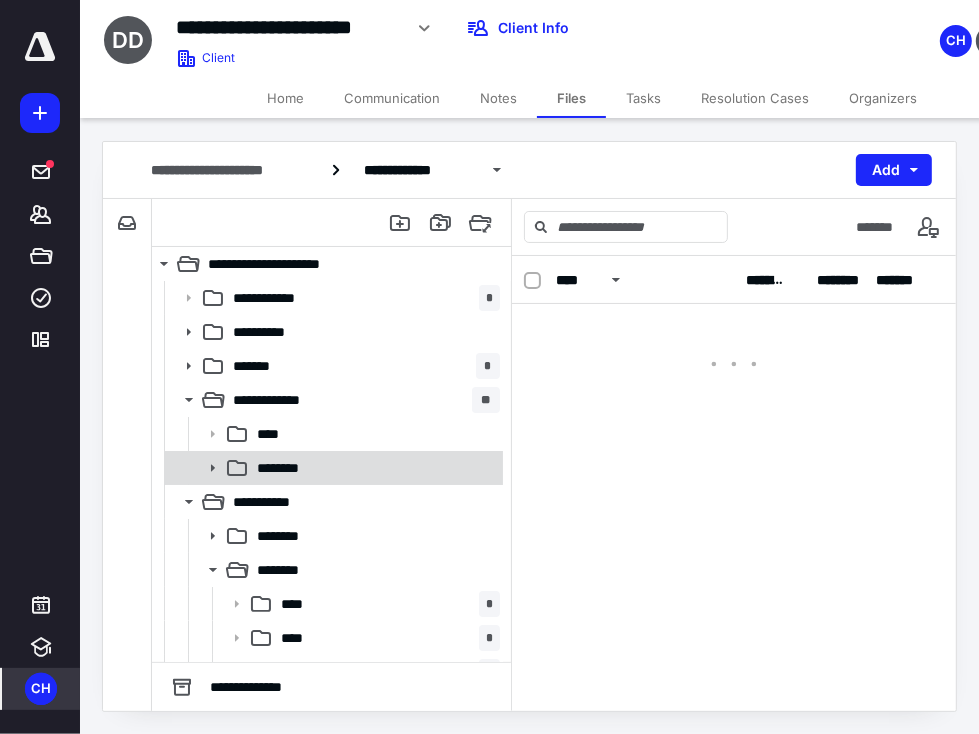 click on "********" at bounding box center (374, 468) 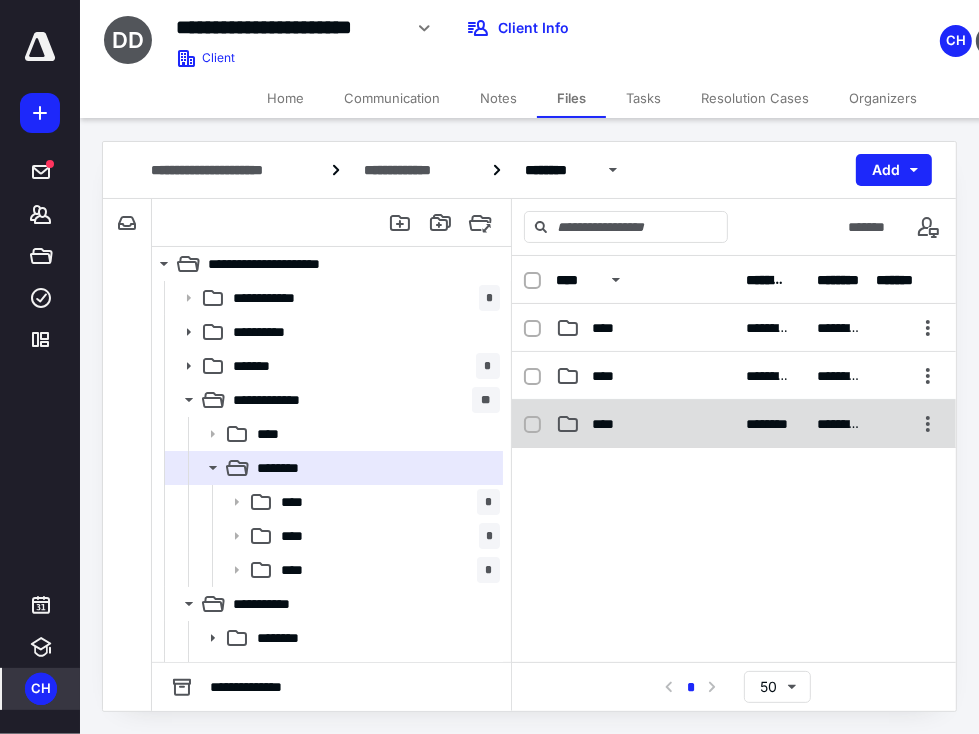 click on "****" at bounding box center [609, 424] 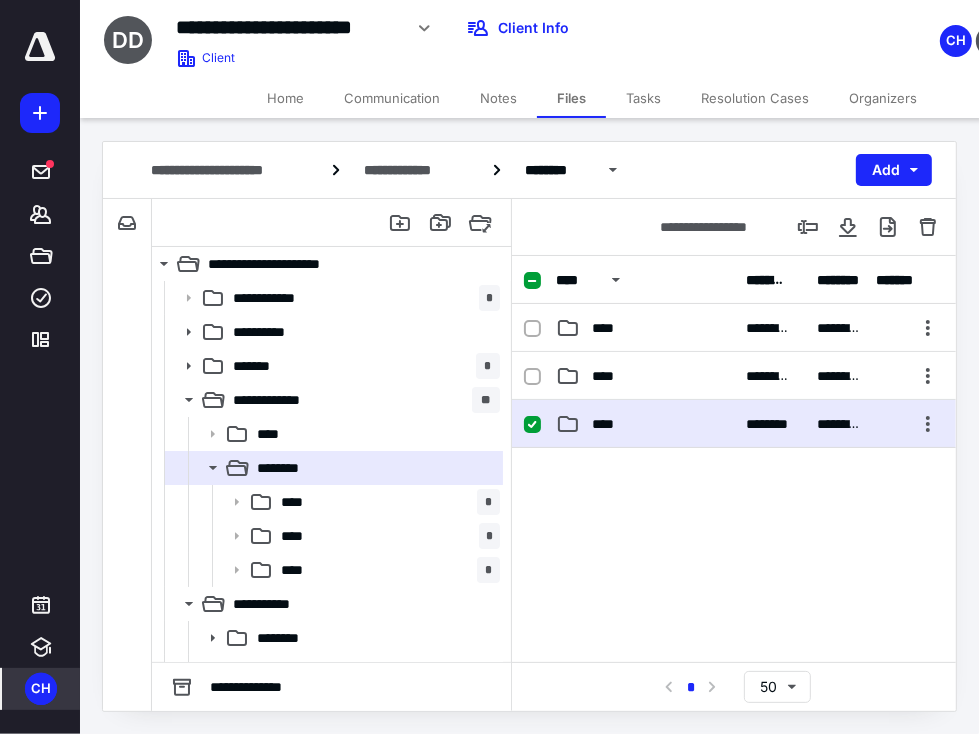 click on "****" at bounding box center [609, 424] 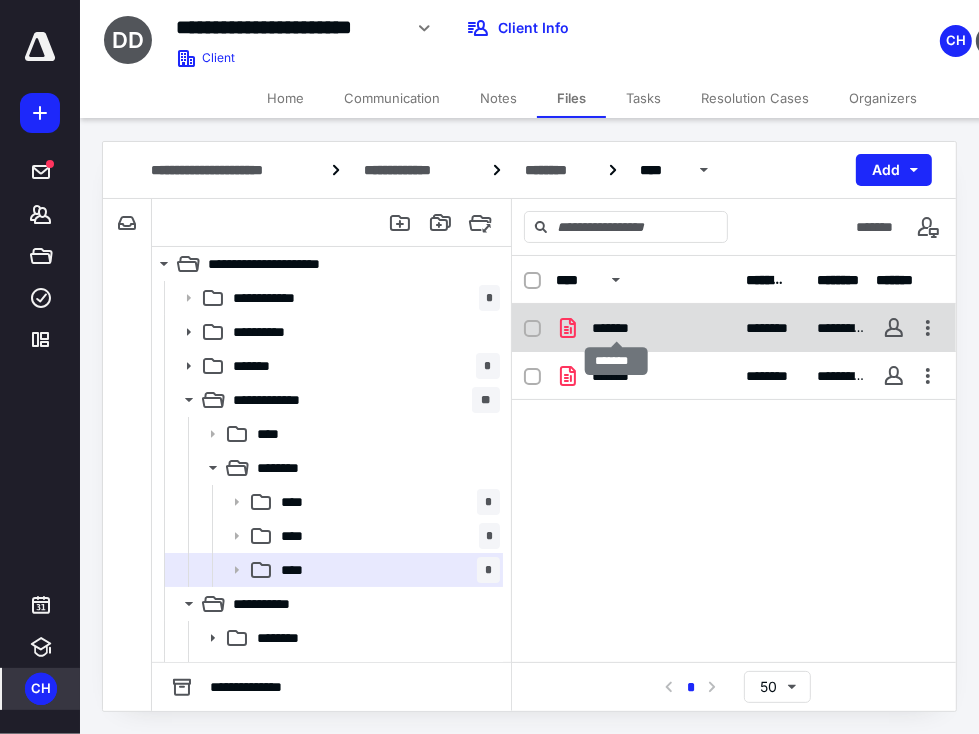 click on "*******" at bounding box center (616, 328) 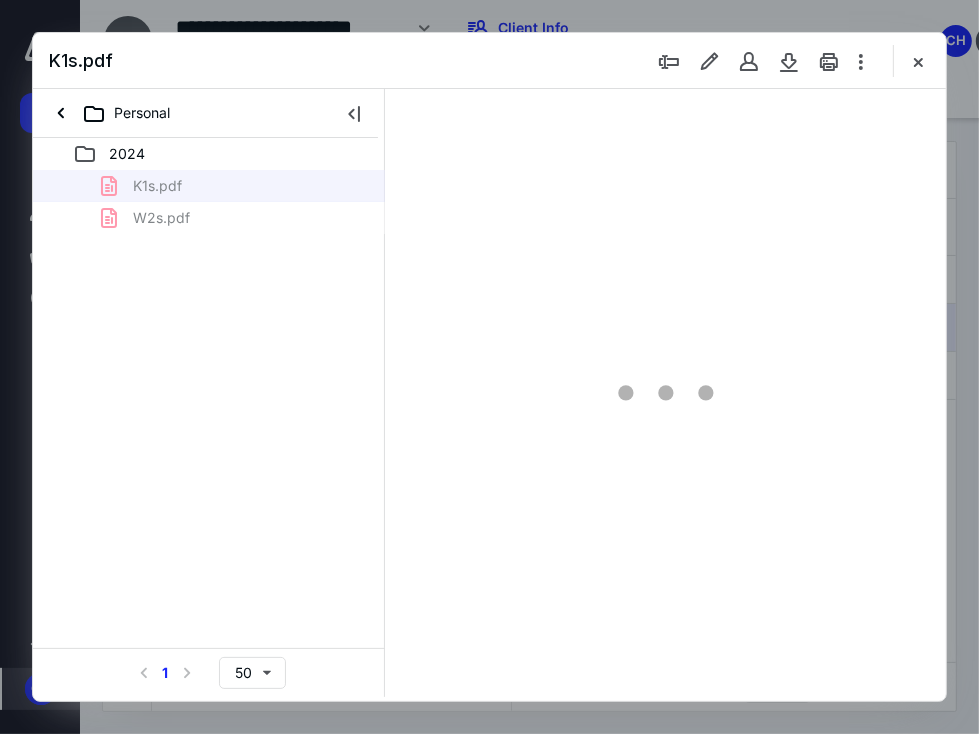 scroll, scrollTop: 0, scrollLeft: 0, axis: both 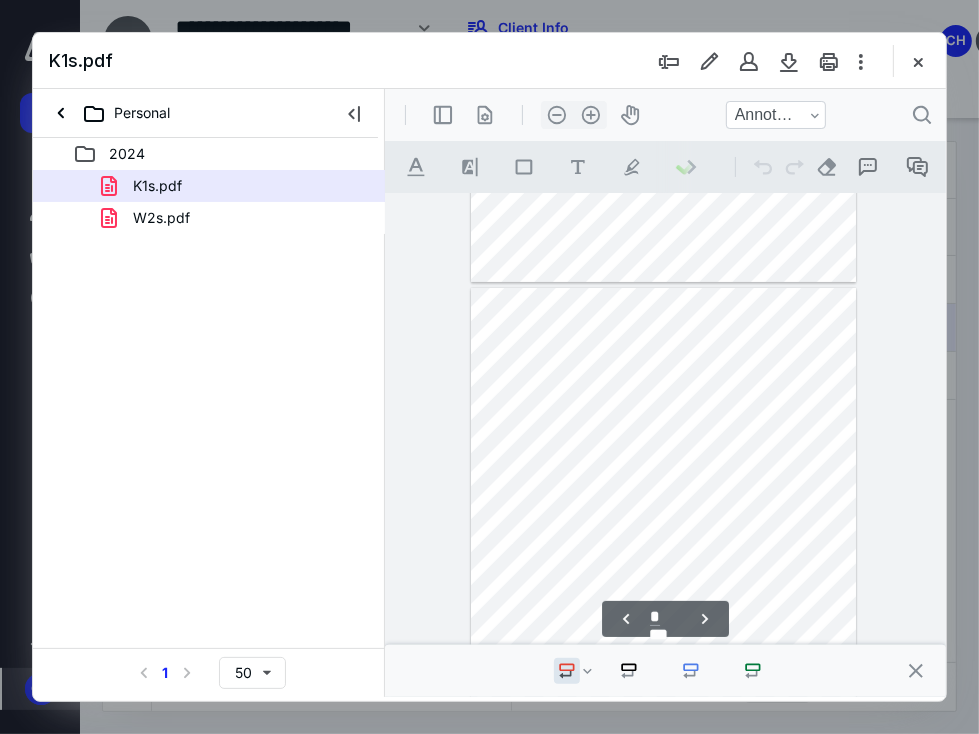 type on "*" 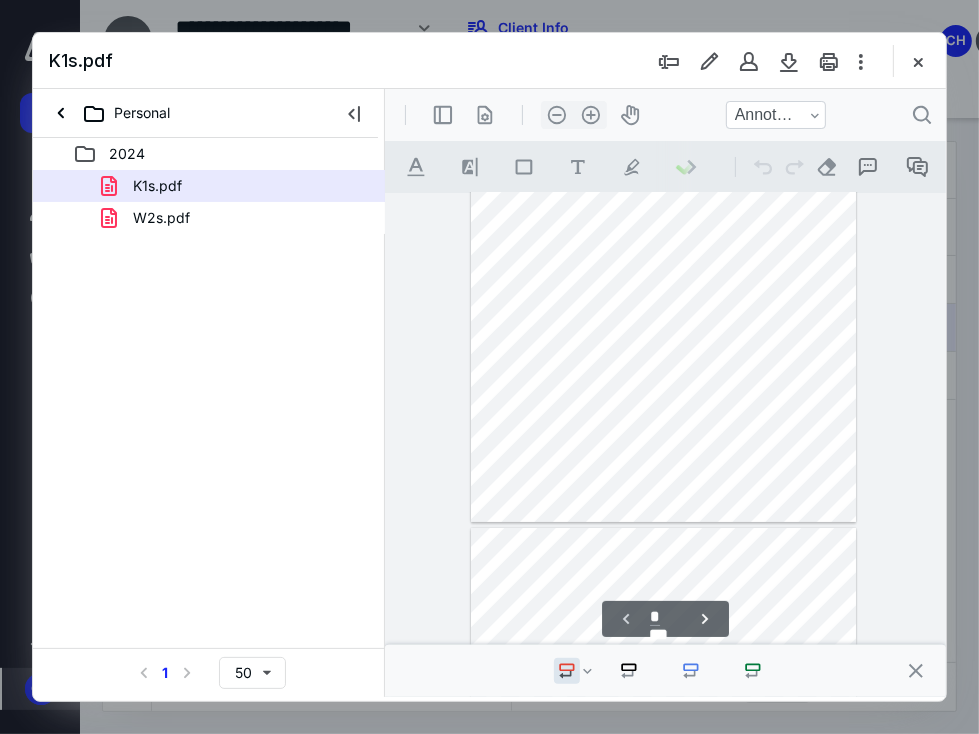 scroll, scrollTop: 163, scrollLeft: 0, axis: vertical 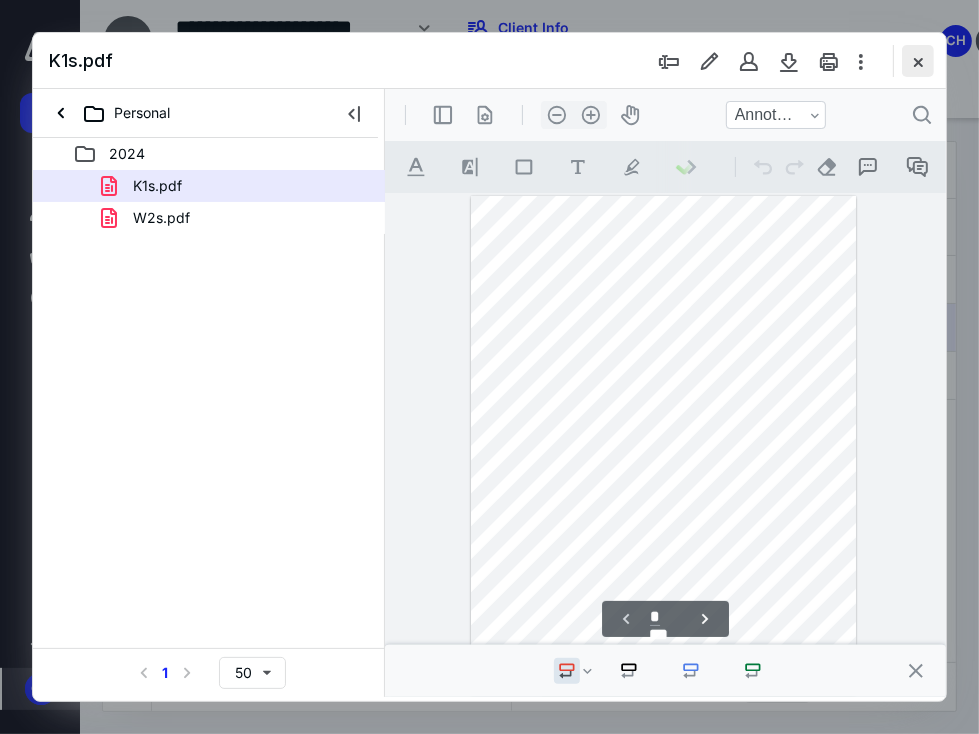 click at bounding box center [918, 61] 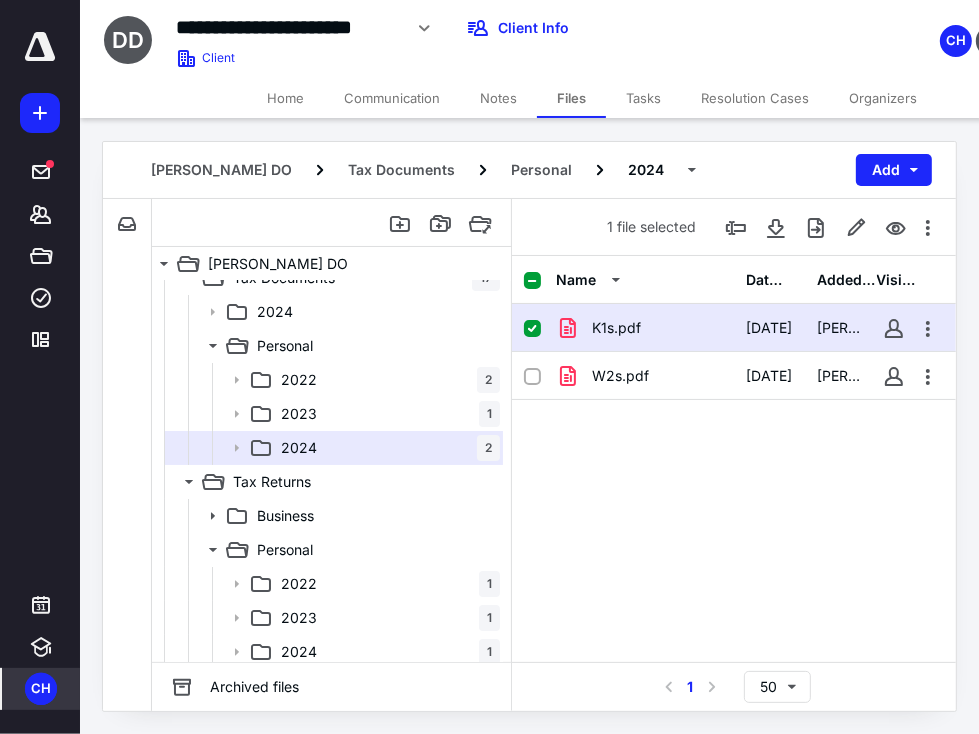 scroll, scrollTop: 128, scrollLeft: 0, axis: vertical 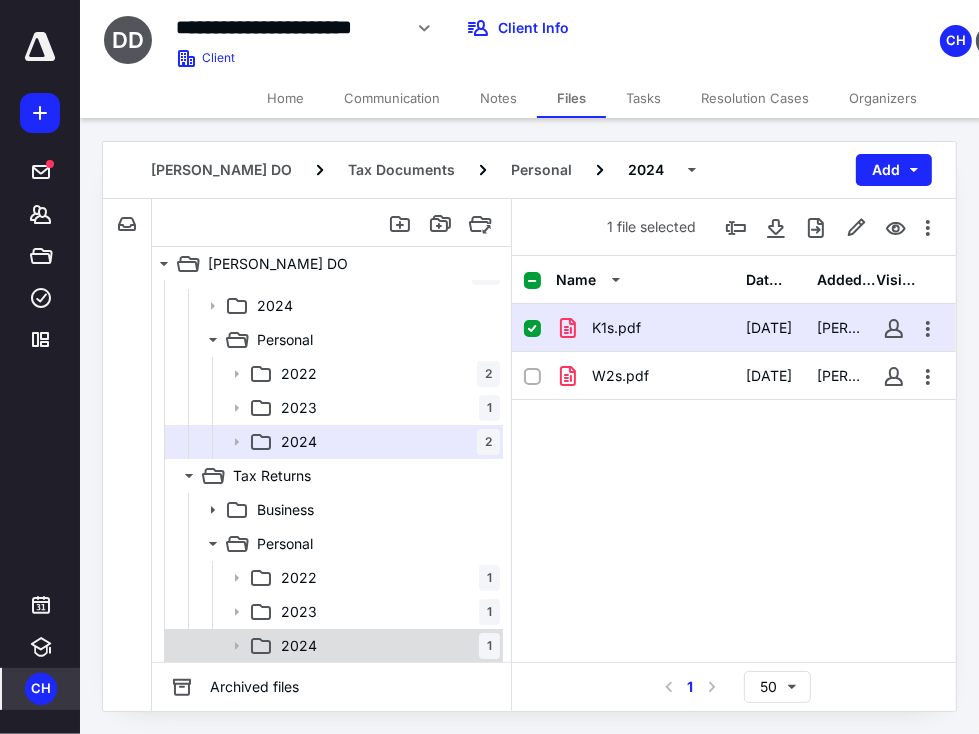 click on "2024 1" at bounding box center [386, 646] 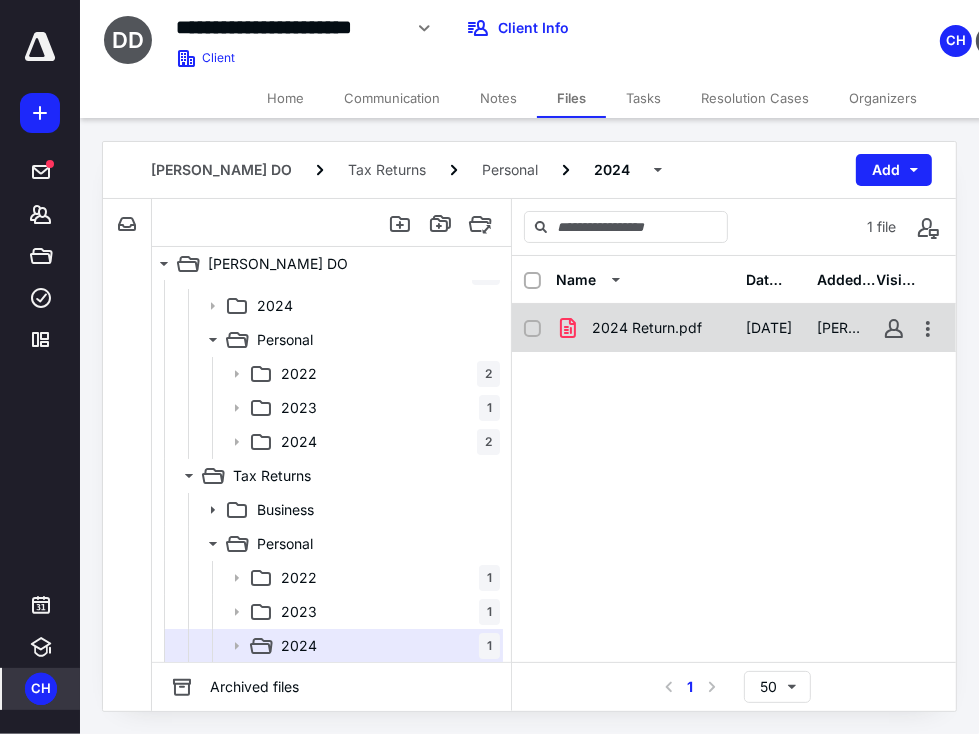 click on "2024 Return.pdf" at bounding box center [645, 328] 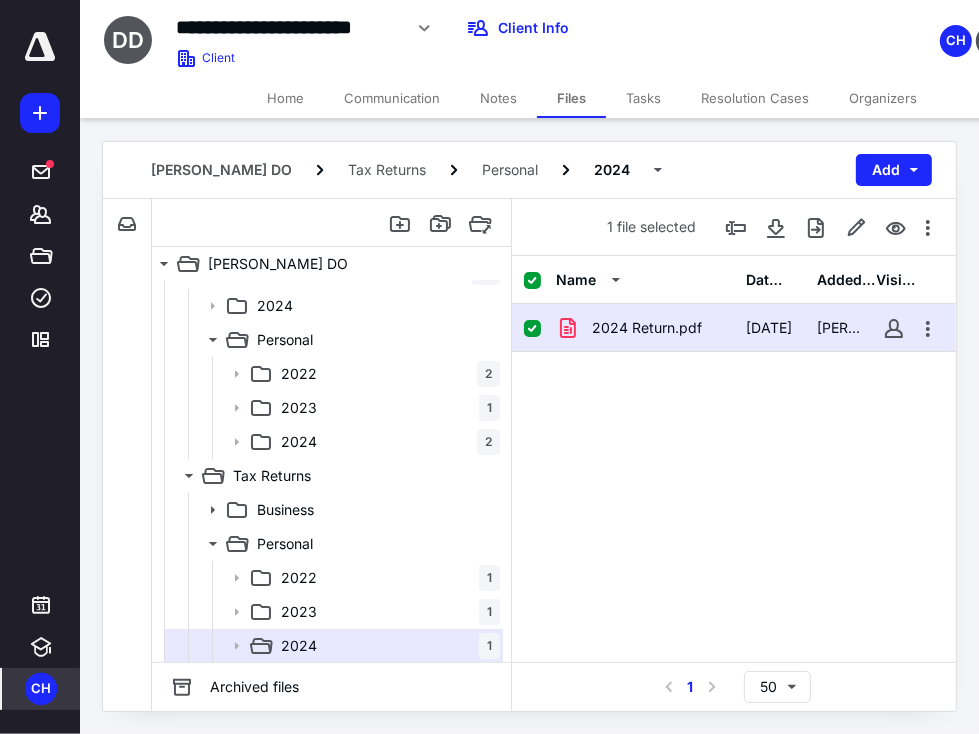 click on "2024 Return.pdf" at bounding box center [645, 328] 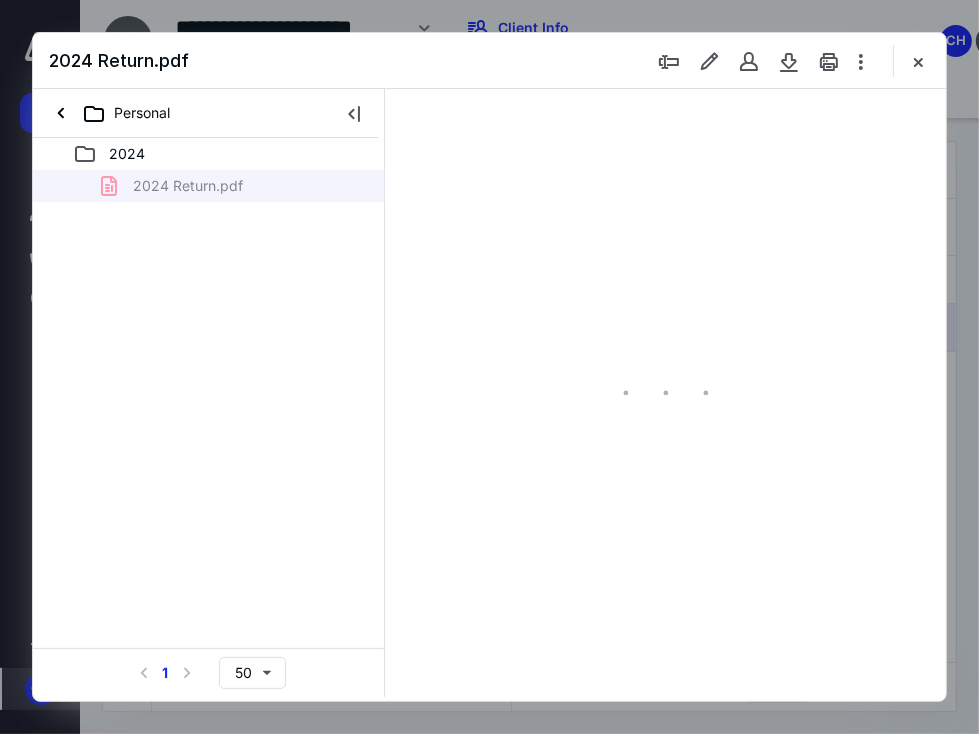 scroll, scrollTop: 0, scrollLeft: 0, axis: both 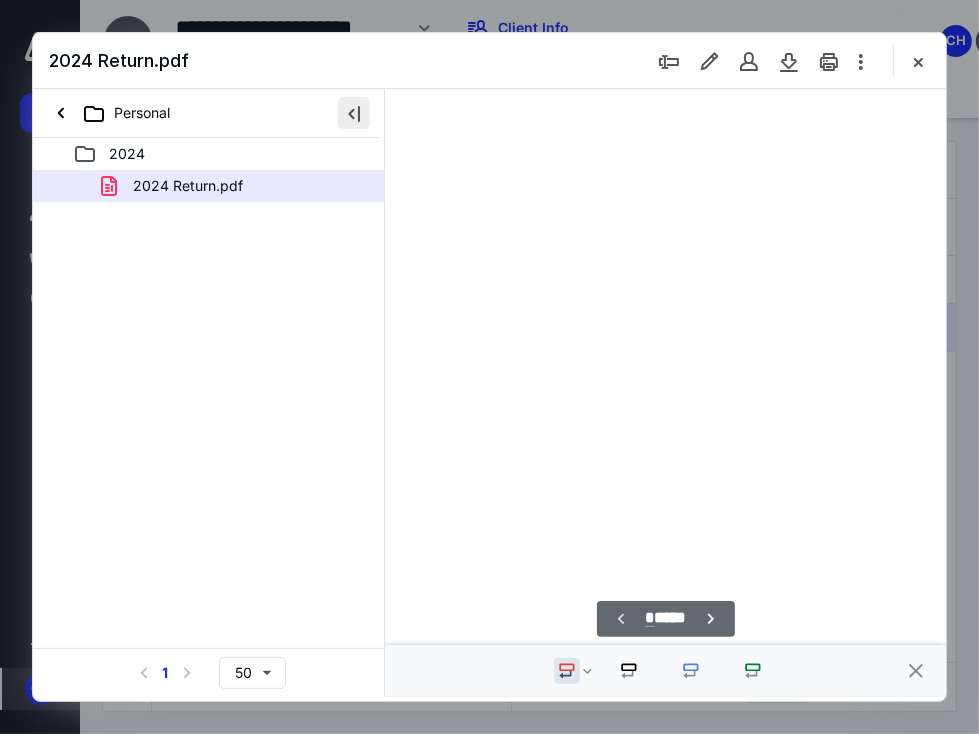click at bounding box center [354, 113] 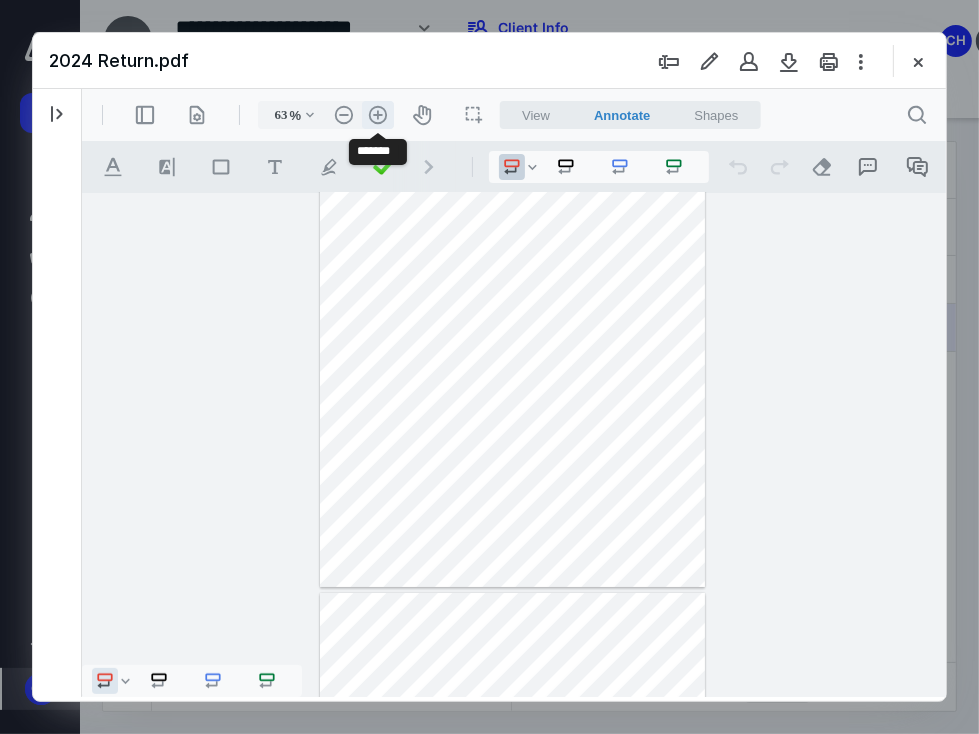 click on ".cls-1{fill:#abb0c4;} icon - header - zoom - in - line" at bounding box center (377, 114) 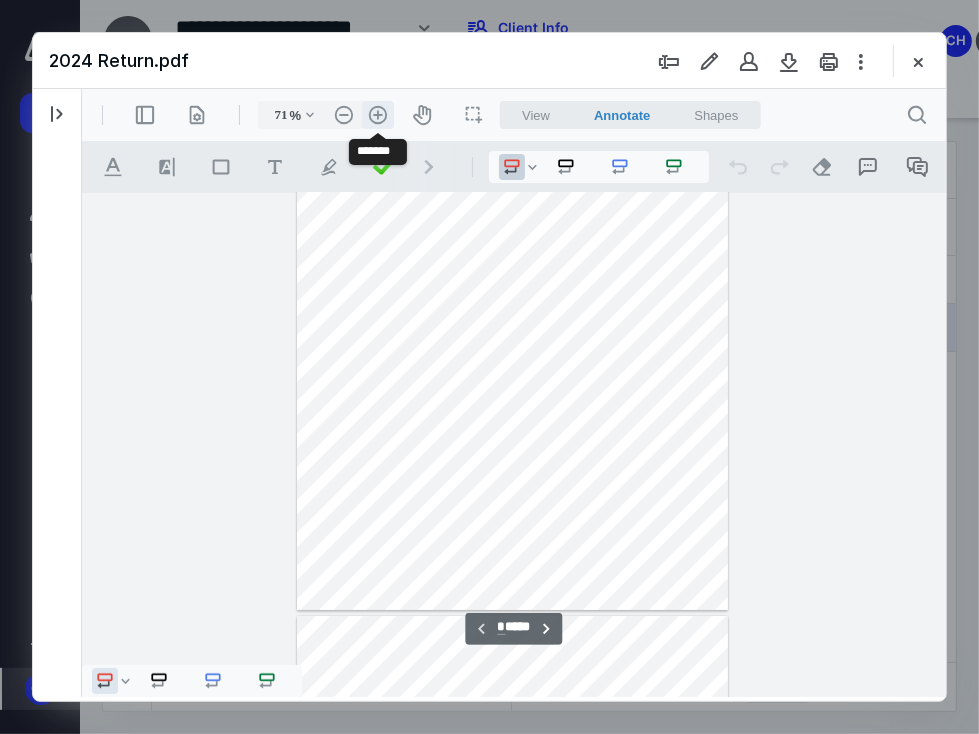click on ".cls-1{fill:#abb0c4;} icon - header - zoom - in - line" at bounding box center (377, 114) 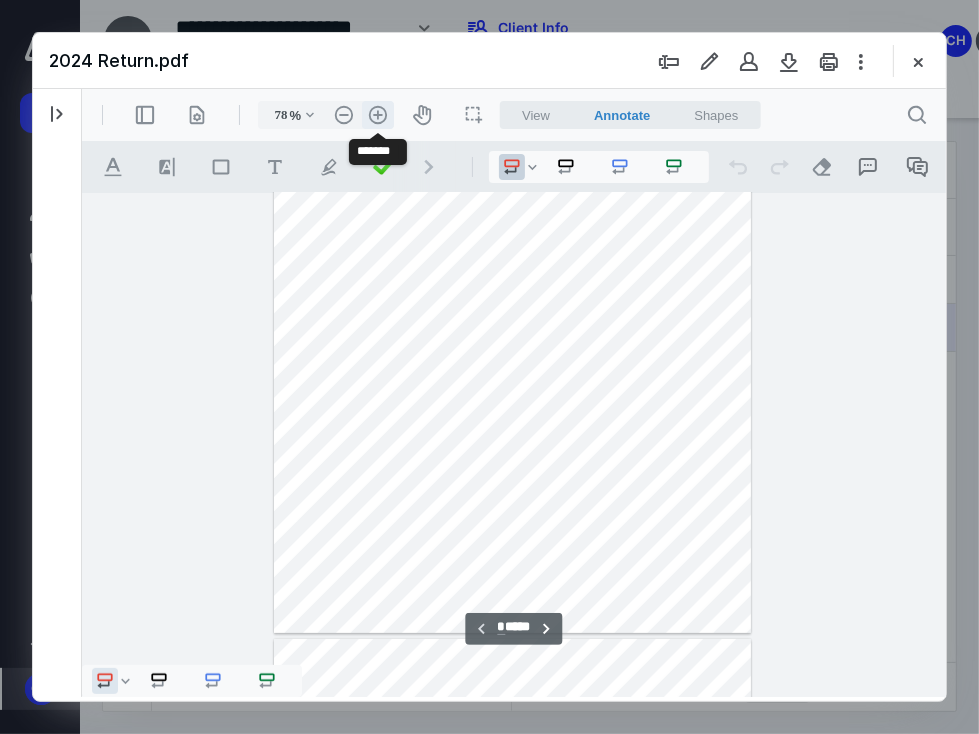 click on ".cls-1{fill:#abb0c4;} icon - header - zoom - in - line" at bounding box center (377, 114) 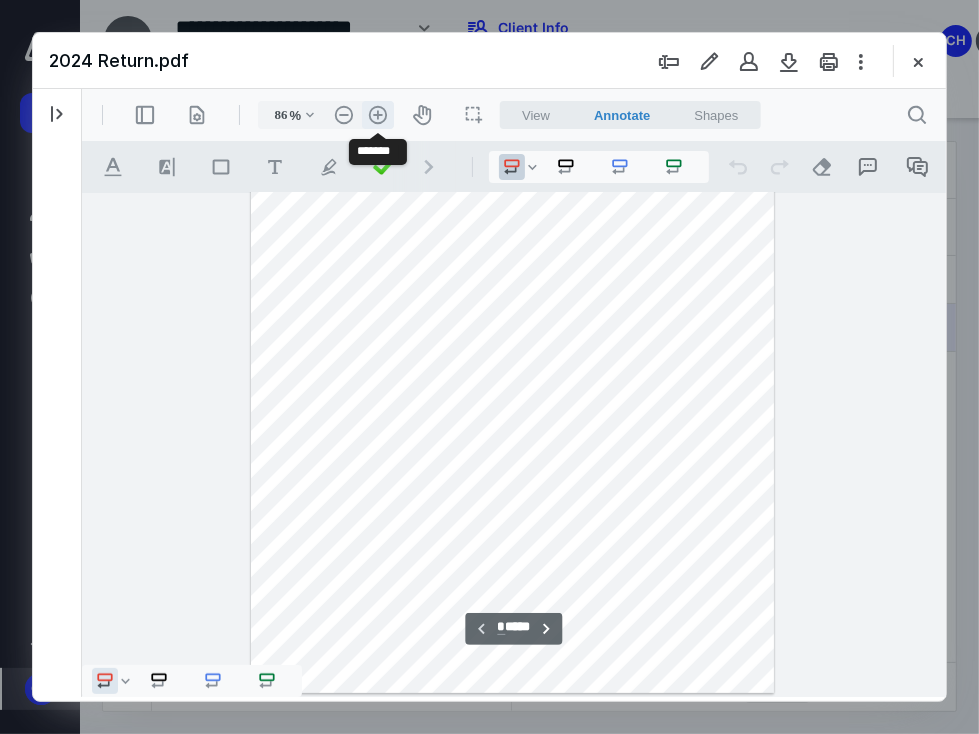 scroll, scrollTop: 217, scrollLeft: 0, axis: vertical 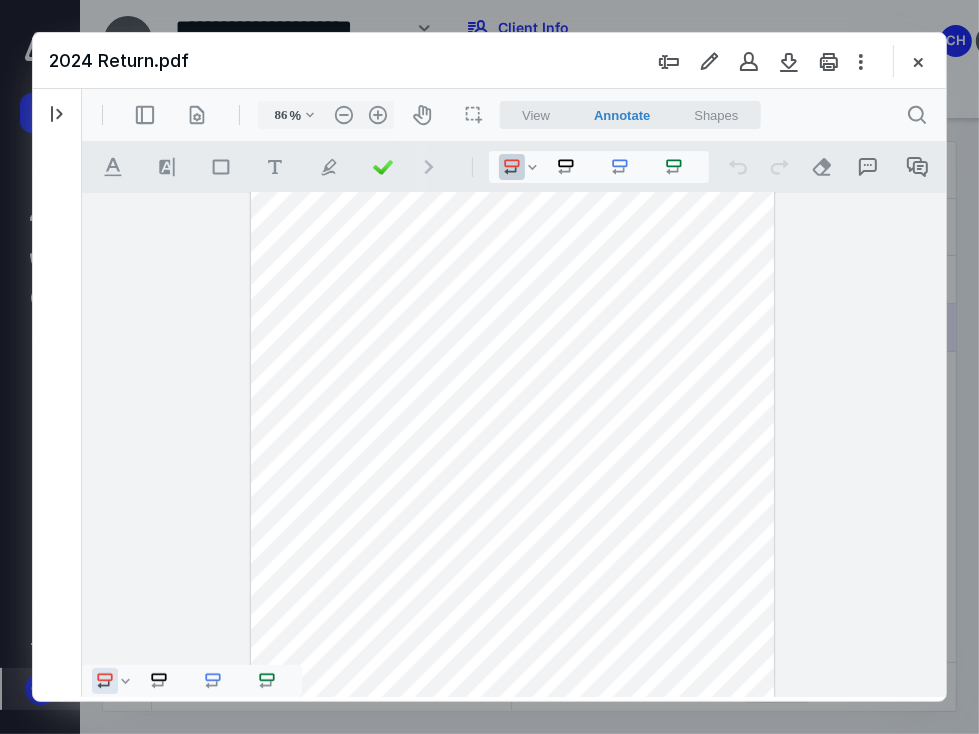 drag, startPoint x: 1031, startPoint y: 397, endPoint x: 938, endPoint y: 321, distance: 120.10412 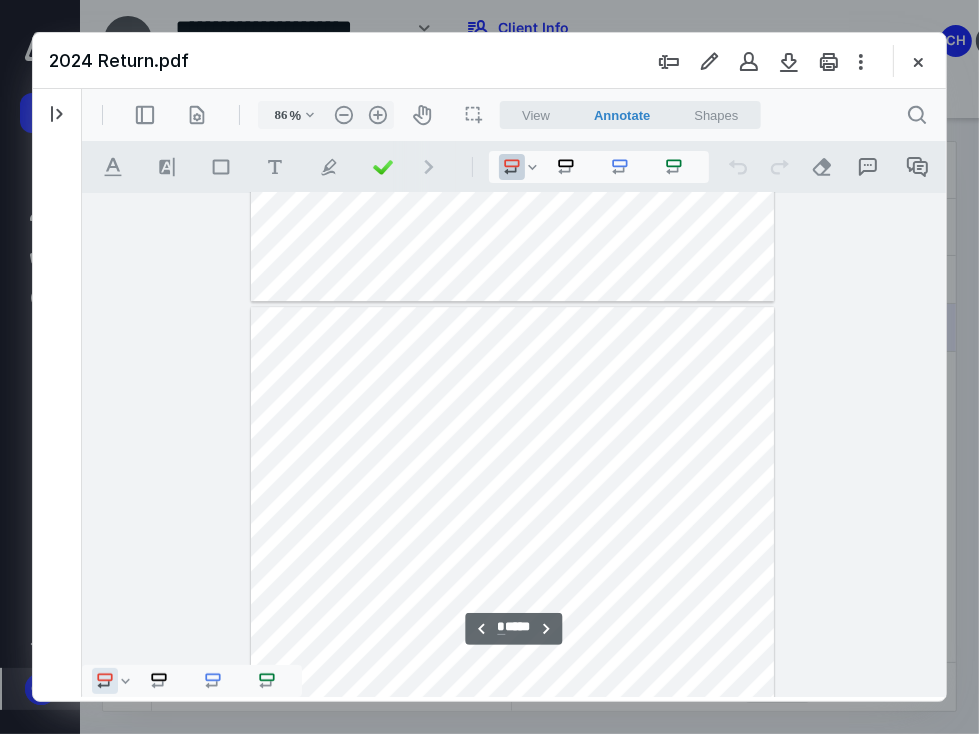 scroll, scrollTop: 4013, scrollLeft: 0, axis: vertical 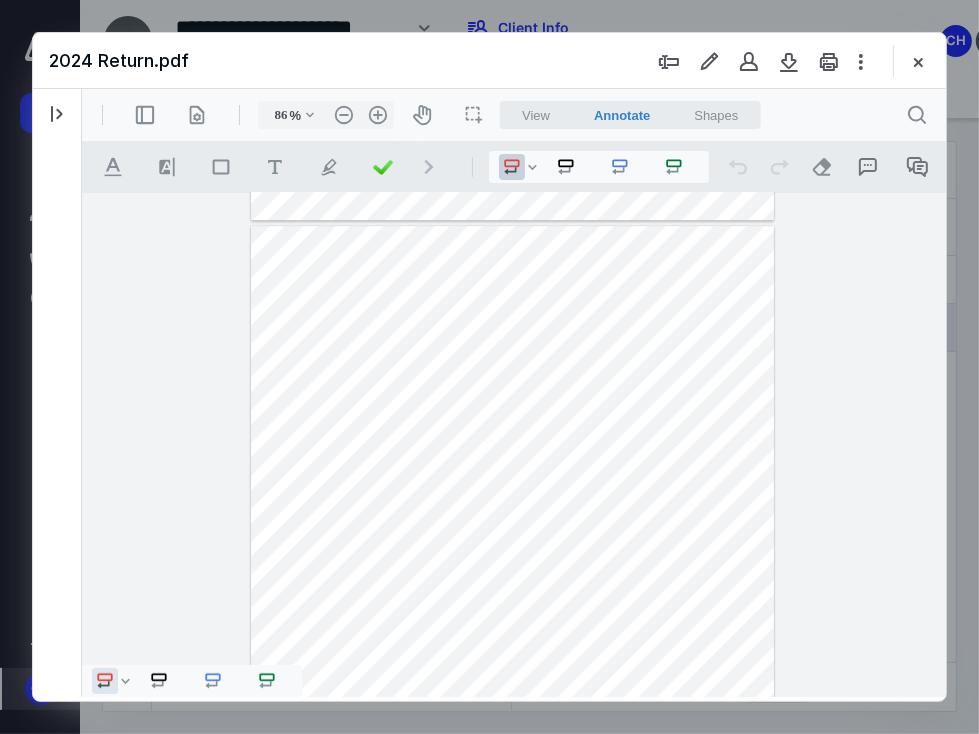 drag, startPoint x: 936, startPoint y: 320, endPoint x: 939, endPoint y: 341, distance: 21.213203 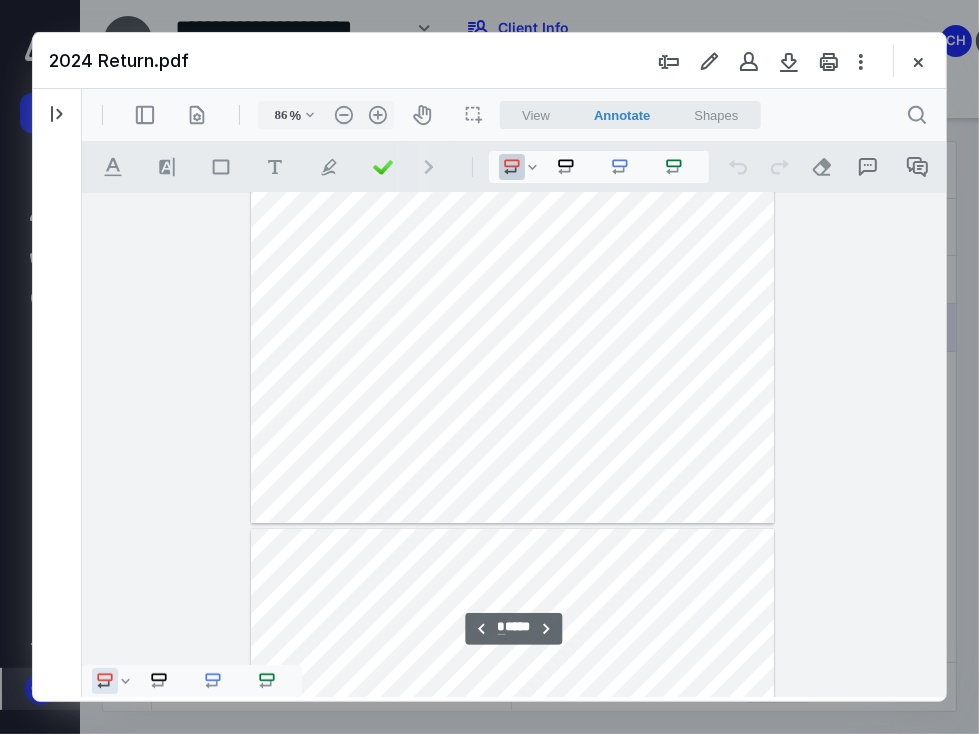 scroll, scrollTop: 4339, scrollLeft: 0, axis: vertical 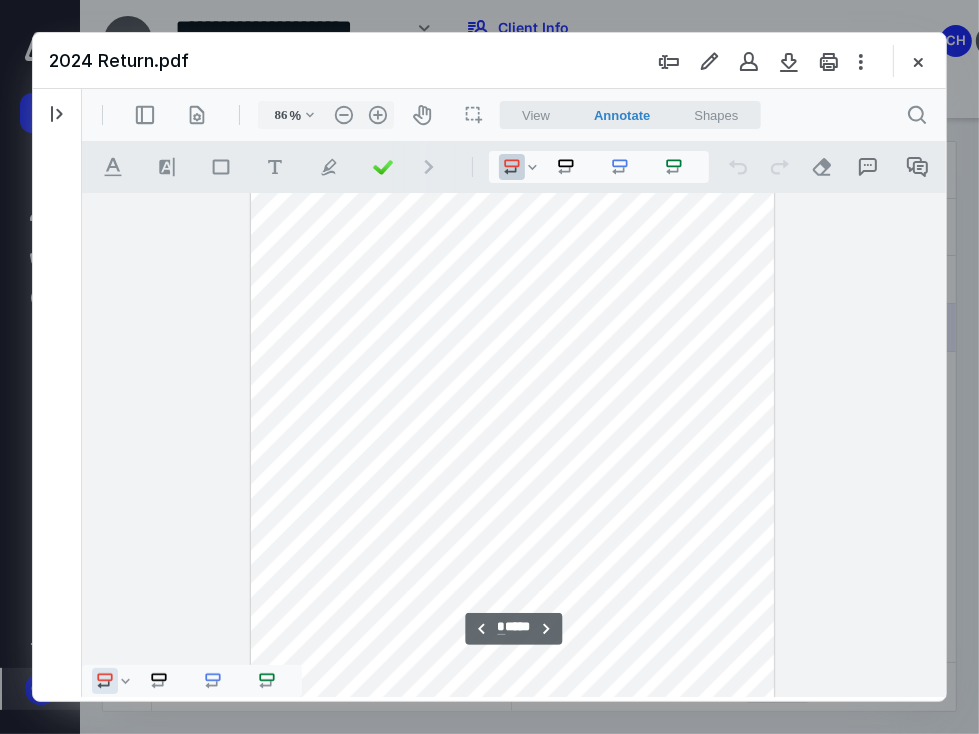 type on "*" 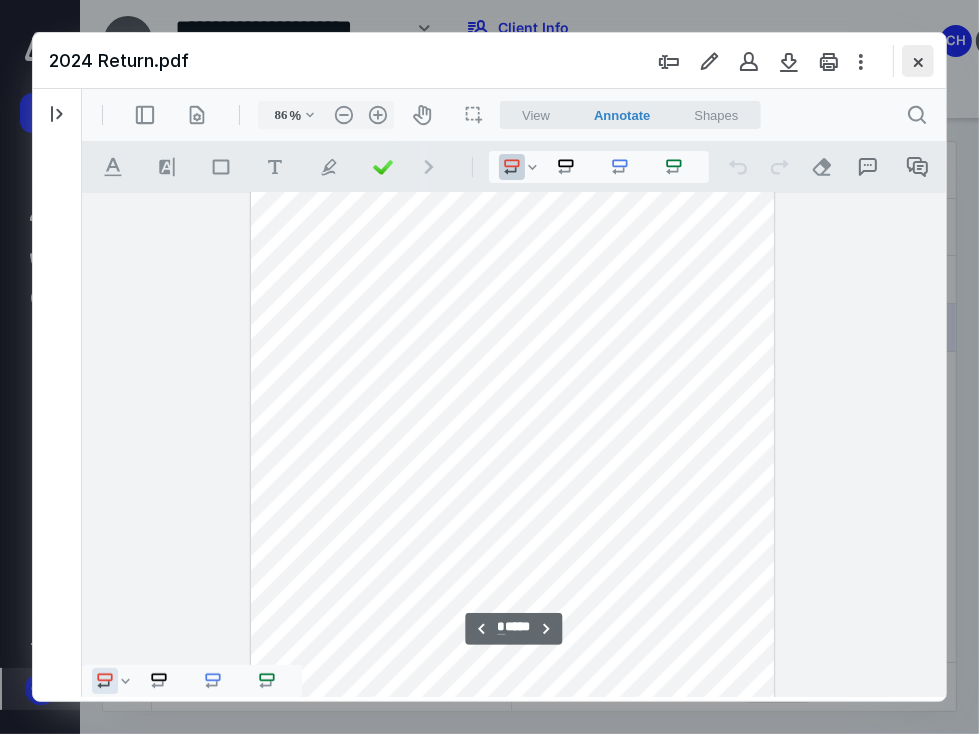 click at bounding box center (918, 61) 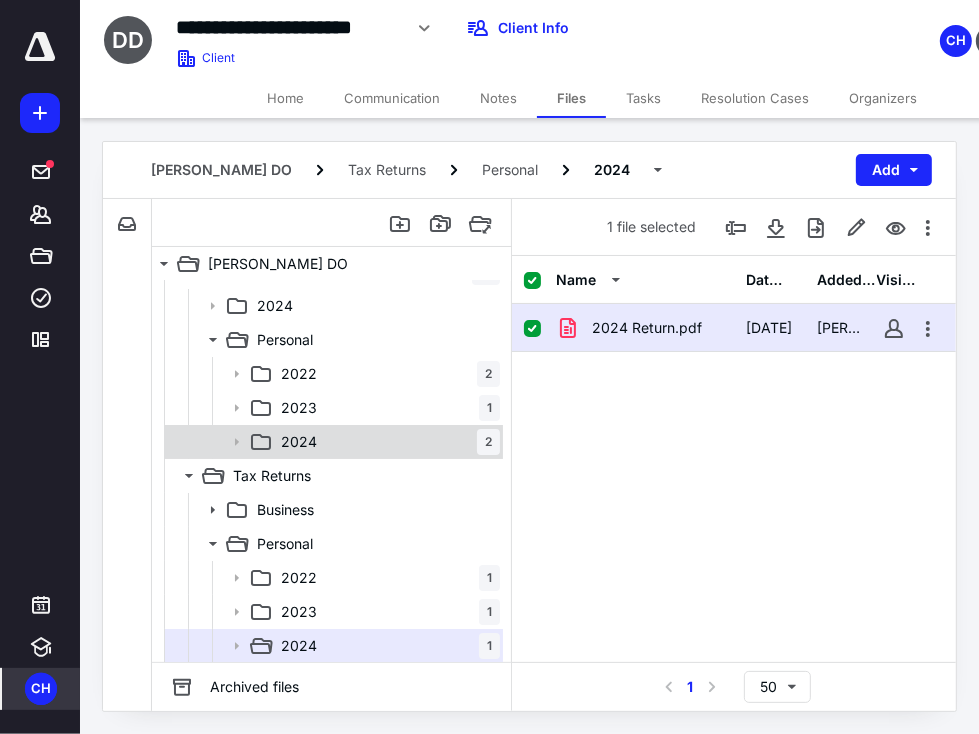 click on "2024 2" at bounding box center [386, 442] 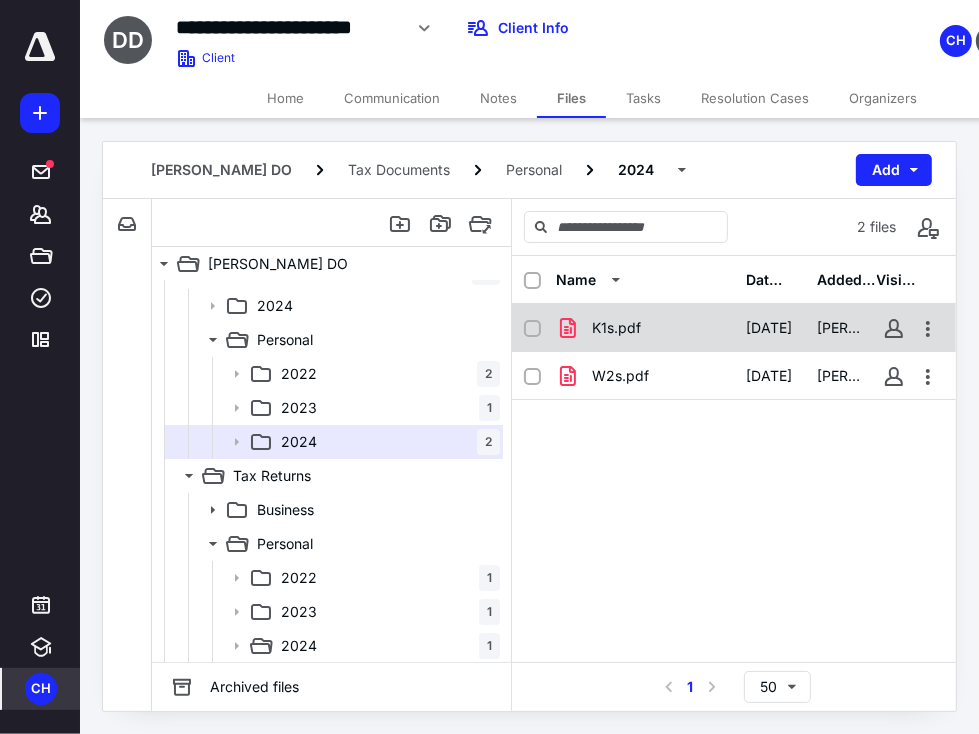 click on "K1s.pdf [DATE] [PERSON_NAME]" at bounding box center (734, 328) 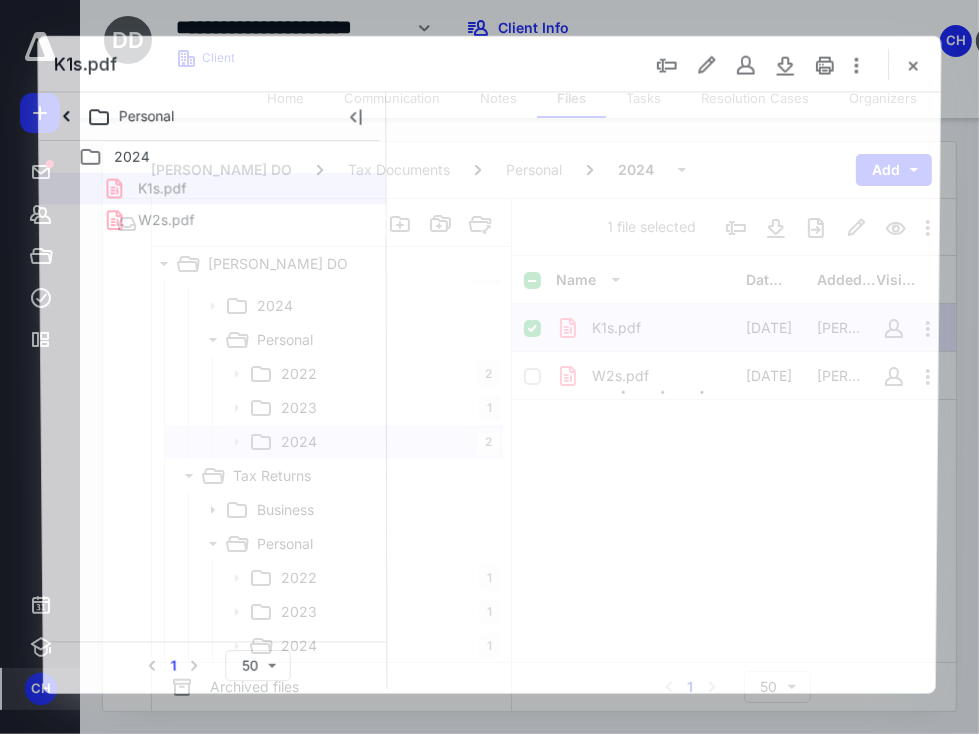 scroll, scrollTop: 0, scrollLeft: 0, axis: both 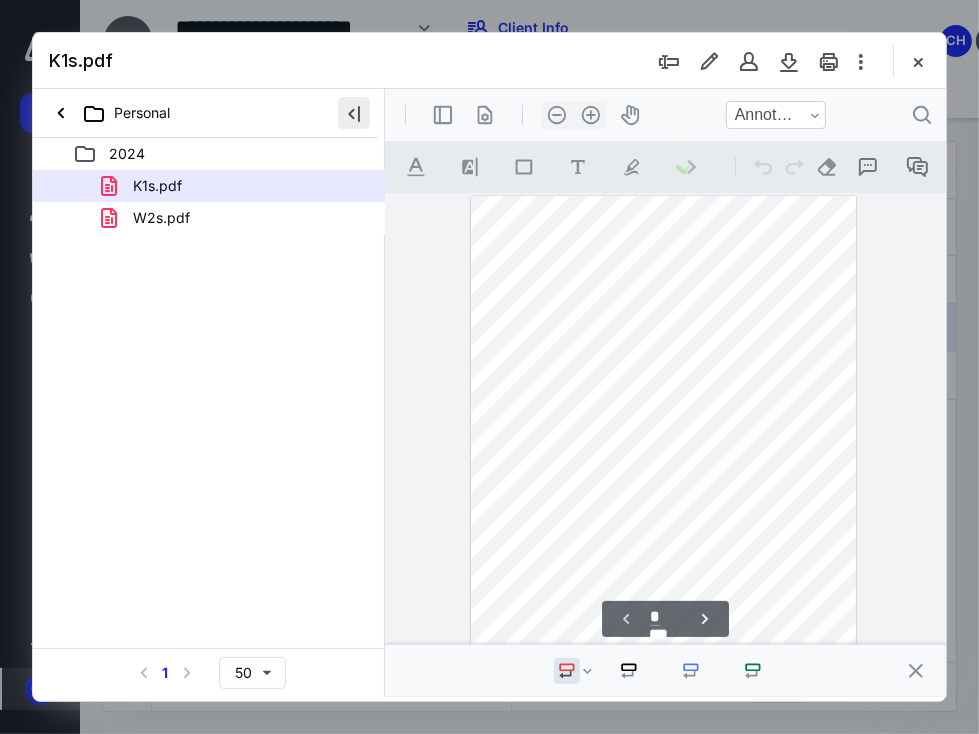click at bounding box center [354, 113] 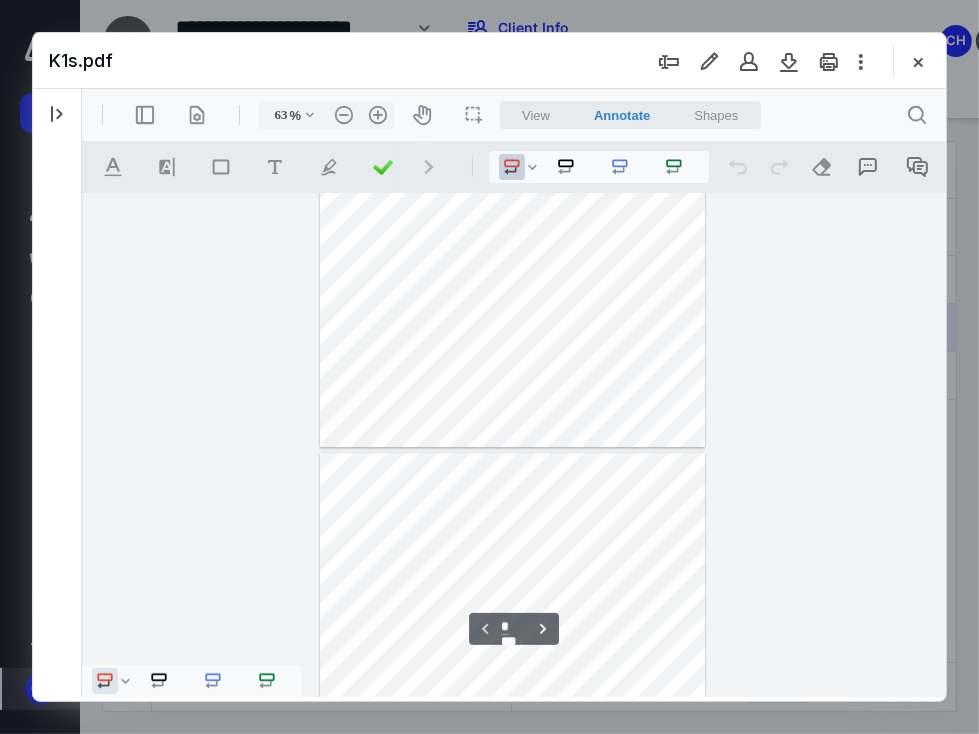 type on "*" 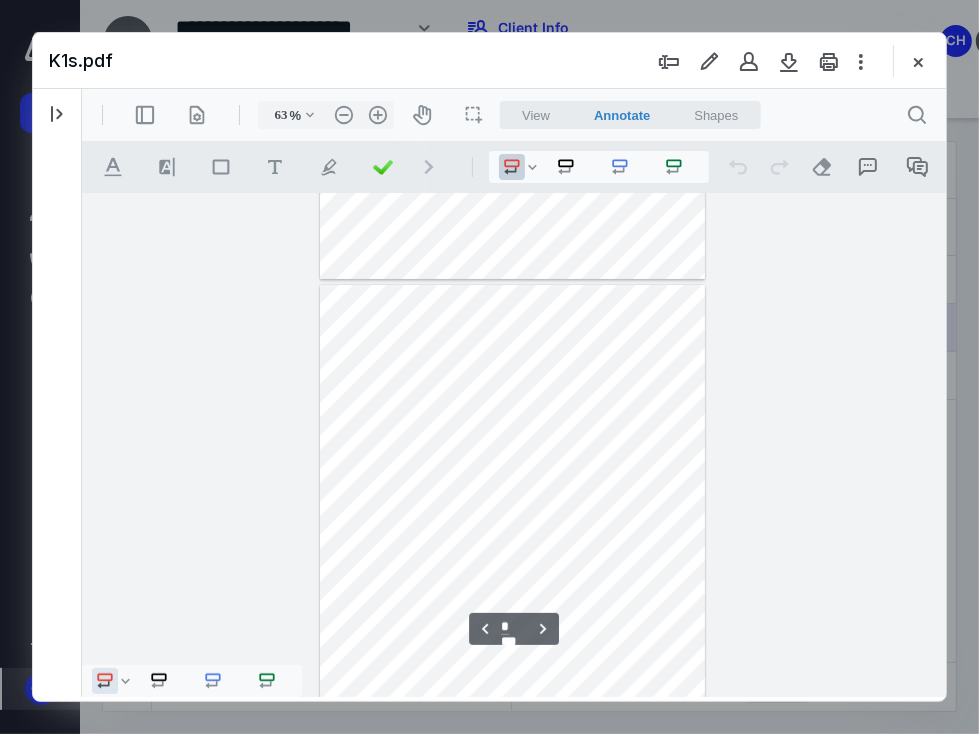 scroll, scrollTop: 424, scrollLeft: 0, axis: vertical 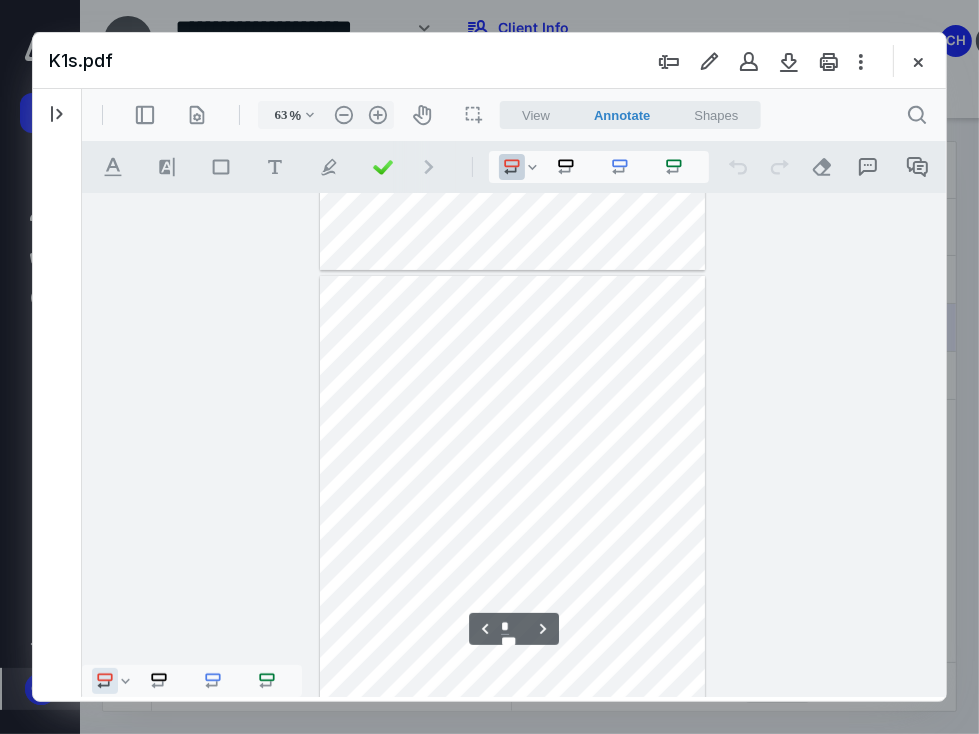 drag, startPoint x: 938, startPoint y: 346, endPoint x: 1050, endPoint y: 577, distance: 256.7197 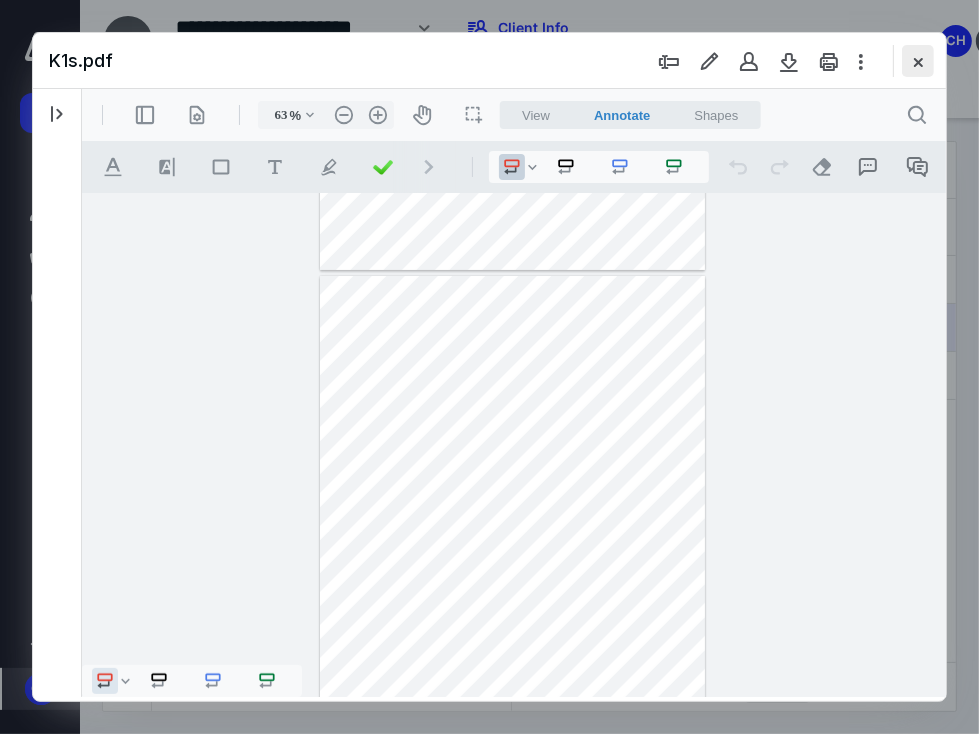 click at bounding box center [918, 61] 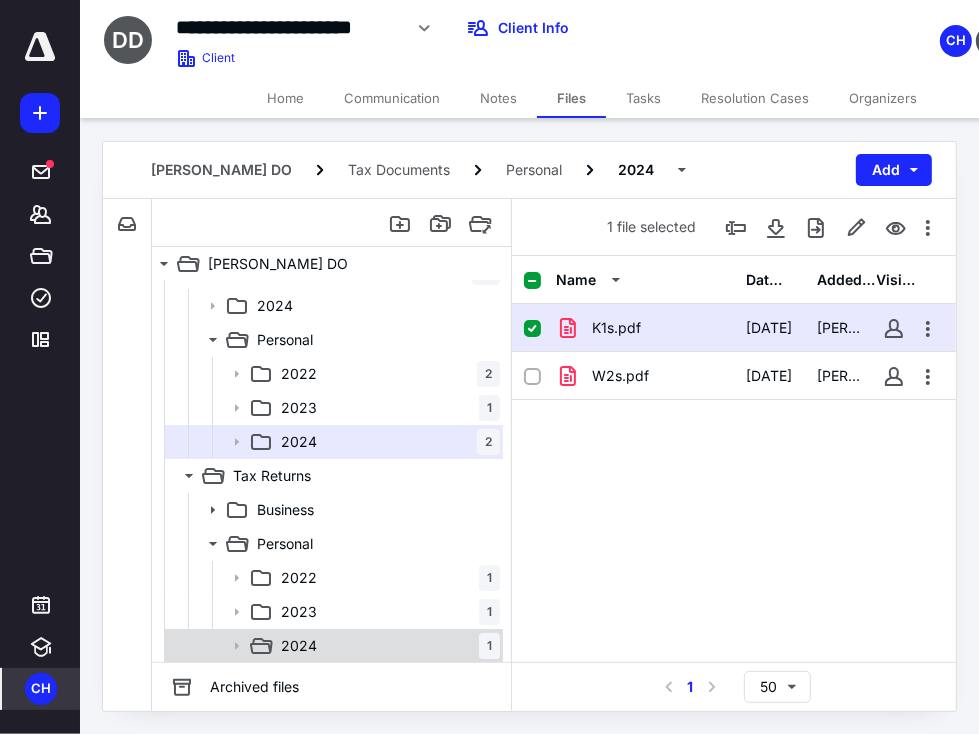 click on "2024 1" at bounding box center (386, 646) 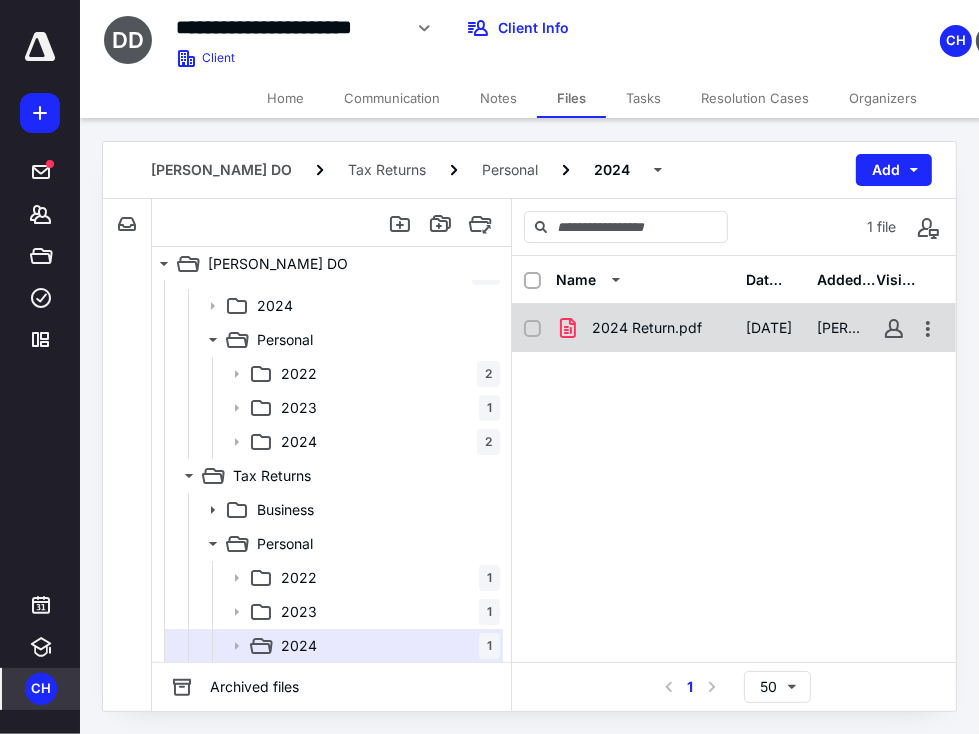 click on "2024 Return.pdf" at bounding box center (647, 328) 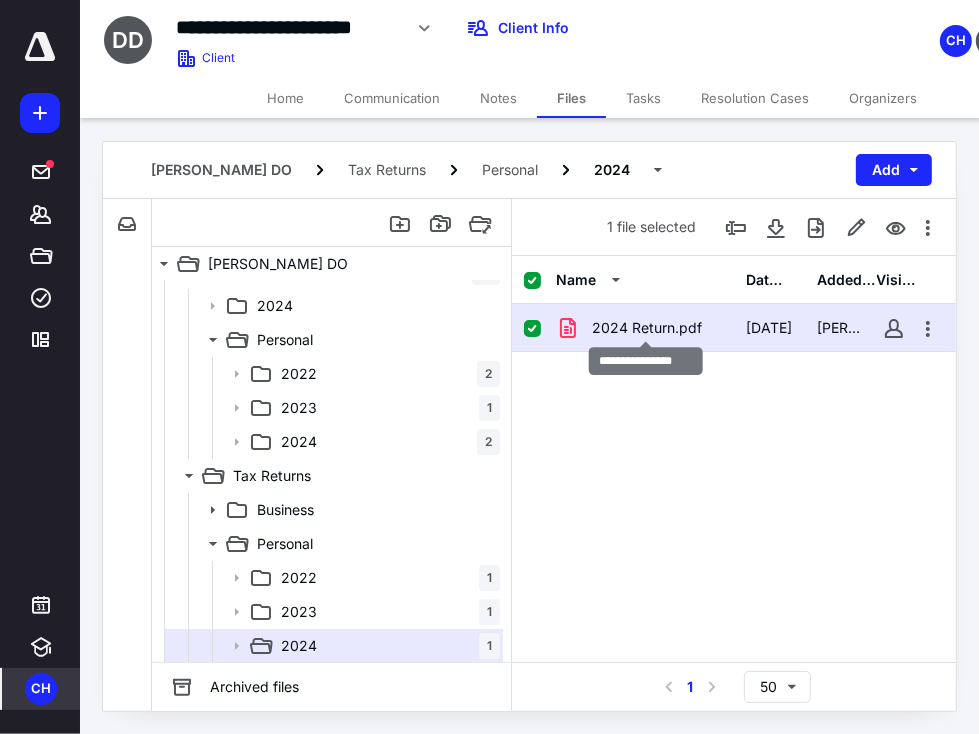 click on "2024 Return.pdf" at bounding box center [647, 328] 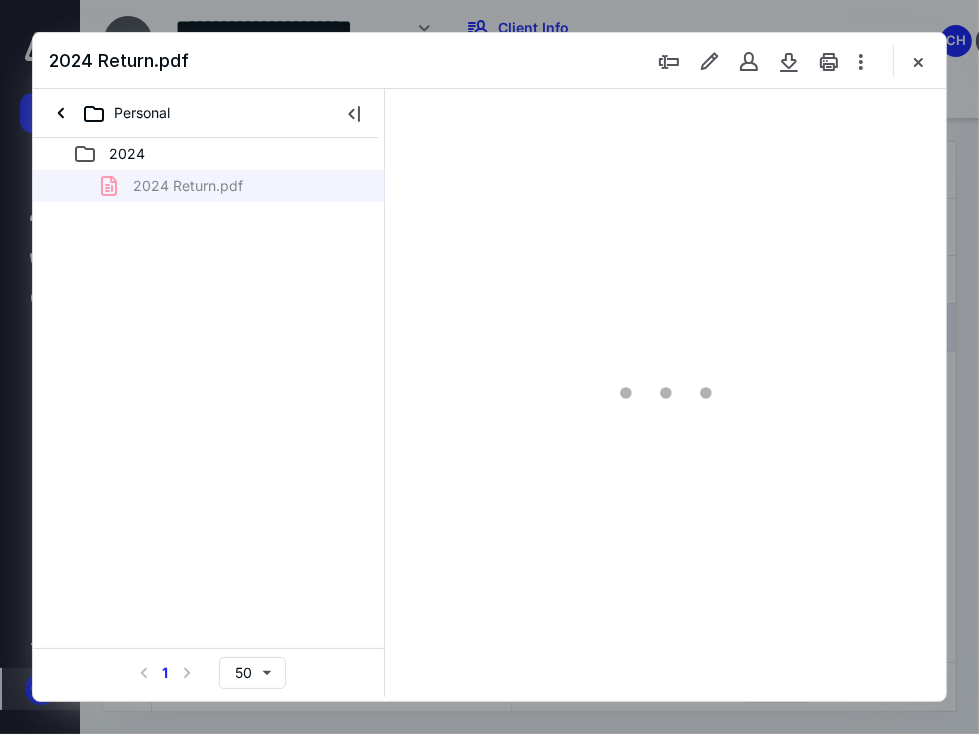 scroll, scrollTop: 0, scrollLeft: 0, axis: both 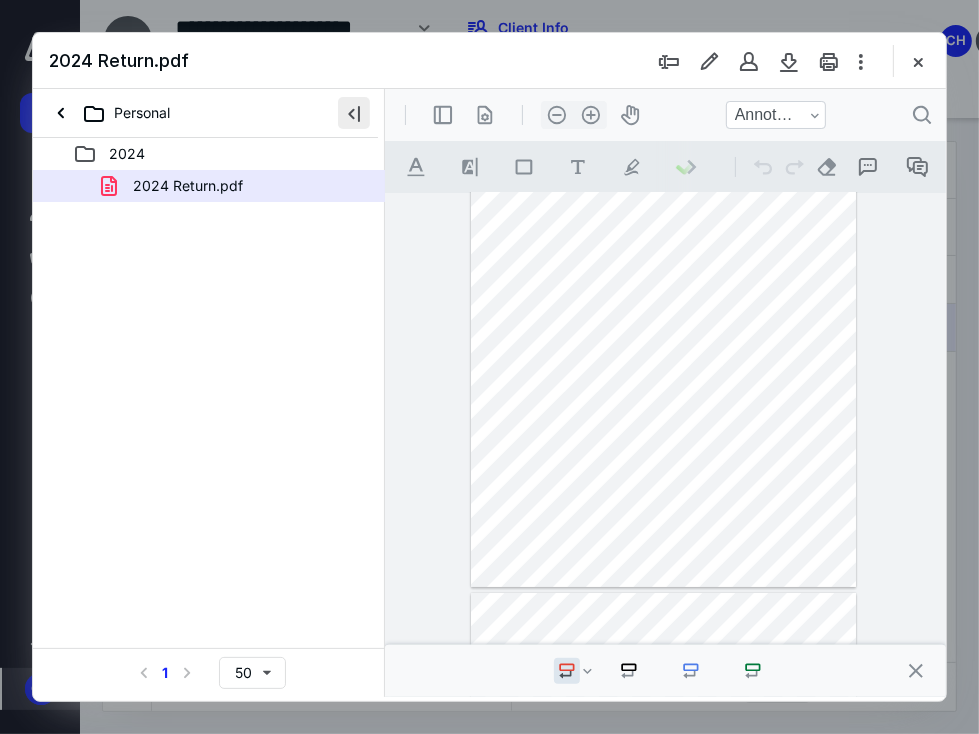 click at bounding box center (354, 113) 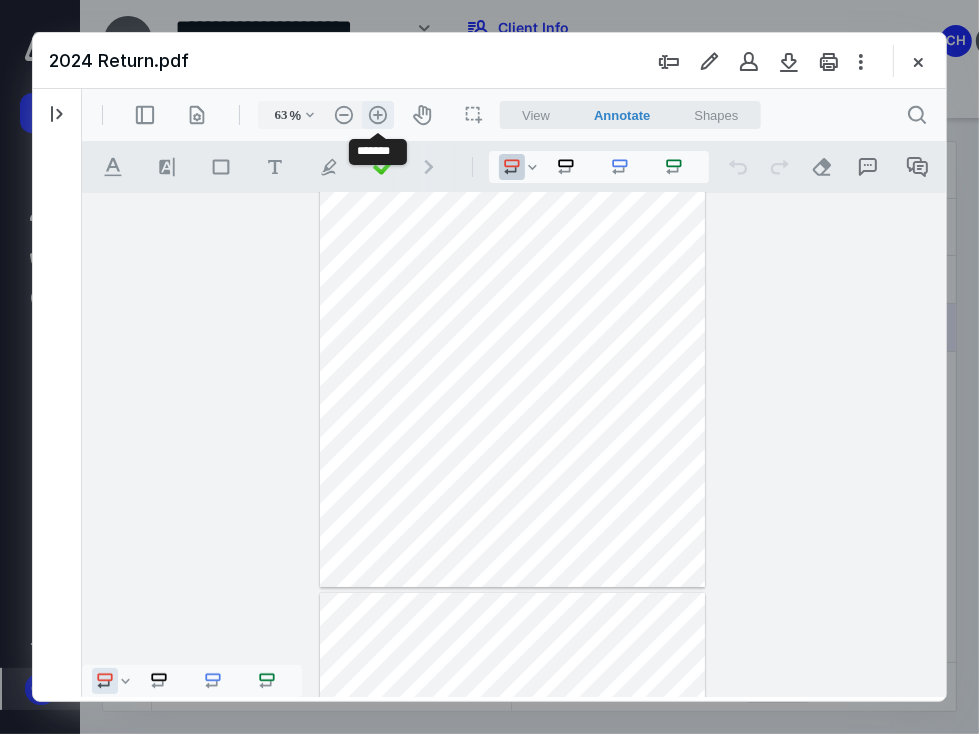 click on ".cls-1{fill:#abb0c4;} icon - header - zoom - in - line" at bounding box center [377, 114] 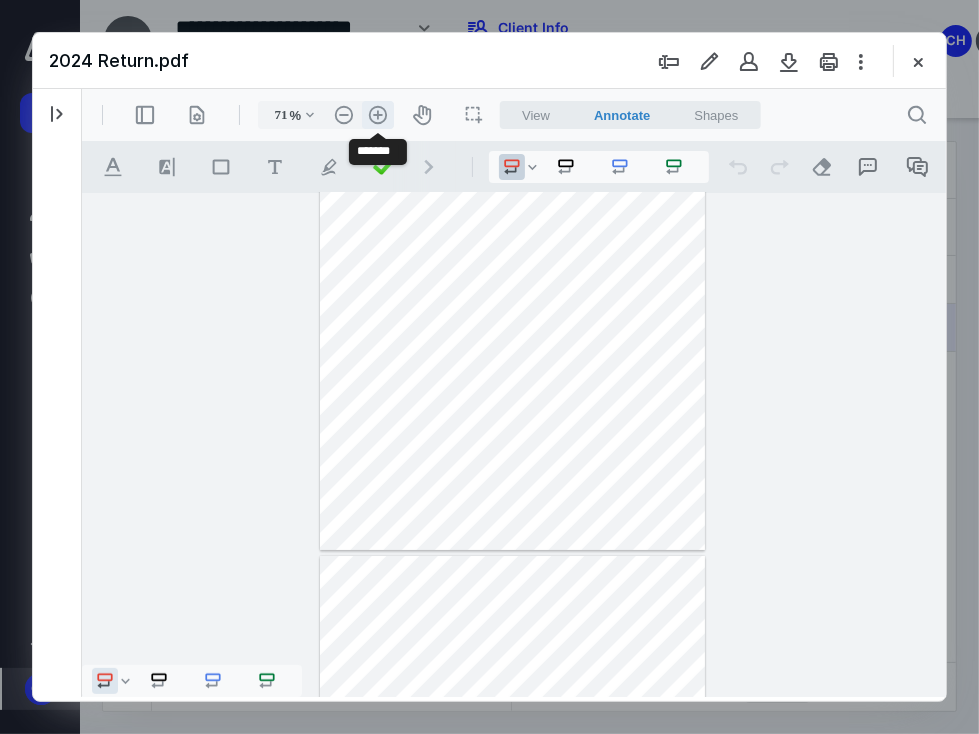 click on ".cls-1{fill:#abb0c4;} icon - header - zoom - in - line" at bounding box center [377, 114] 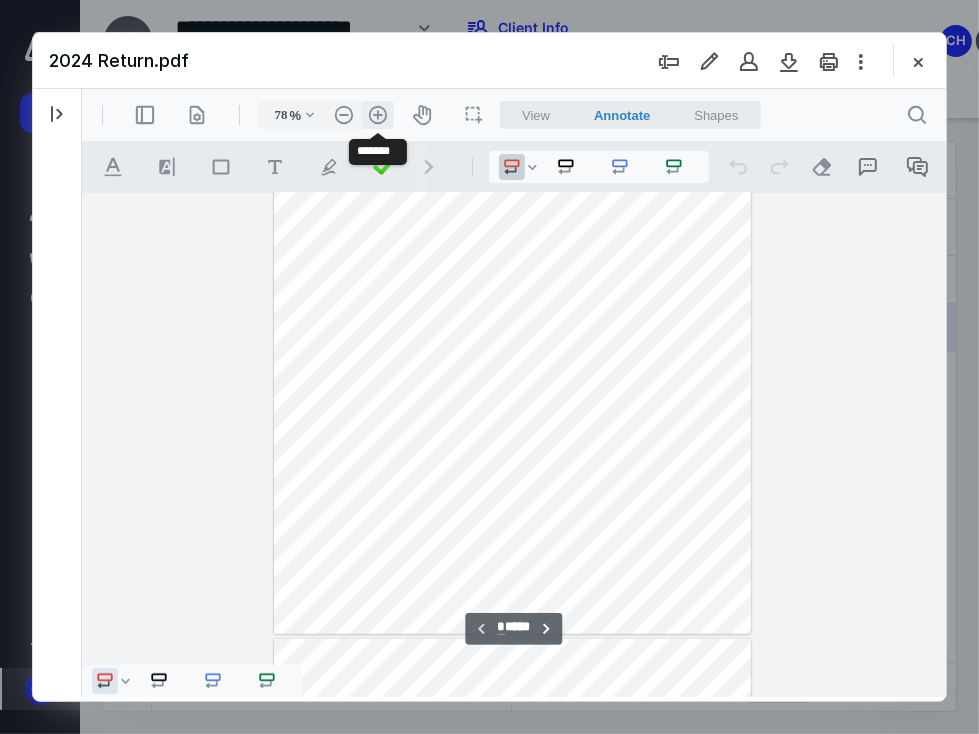 click on ".cls-1{fill:#abb0c4;} icon - header - zoom - in - line" at bounding box center (377, 114) 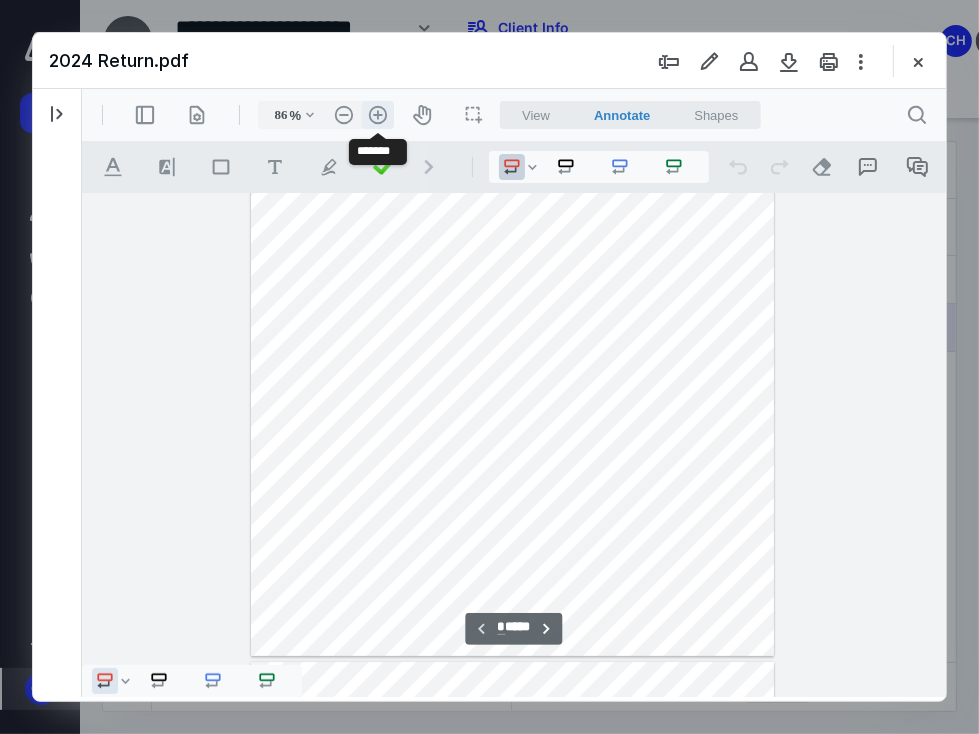 click on ".cls-1{fill:#abb0c4;} icon - header - zoom - in - line" at bounding box center (377, 114) 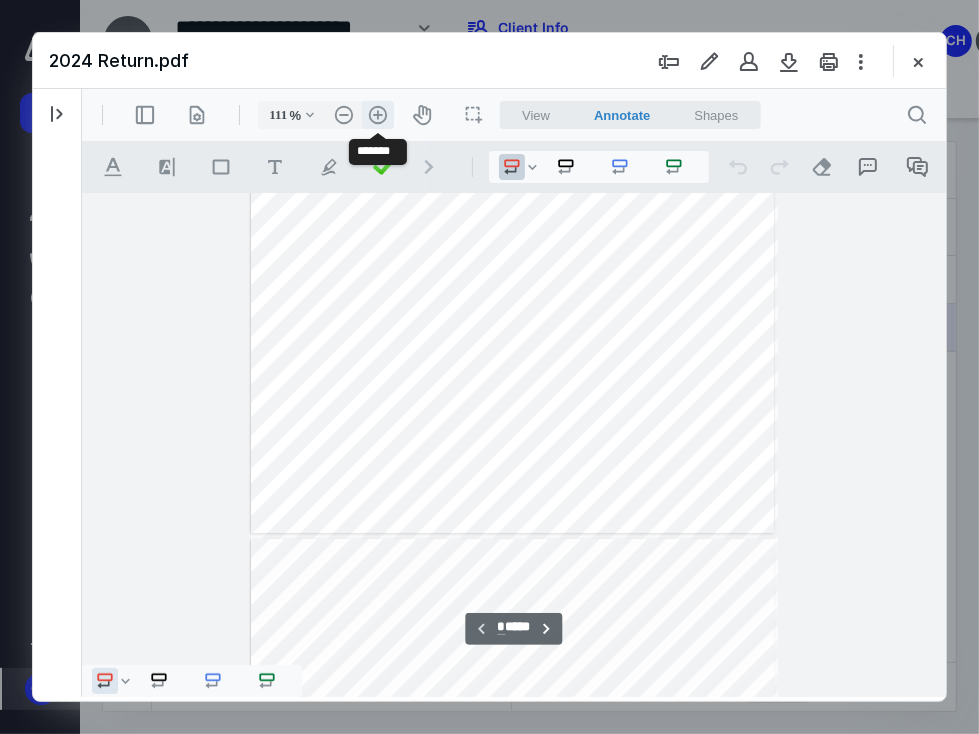 click on ".cls-1{fill:#abb0c4;} icon - header - zoom - in - line" at bounding box center (377, 114) 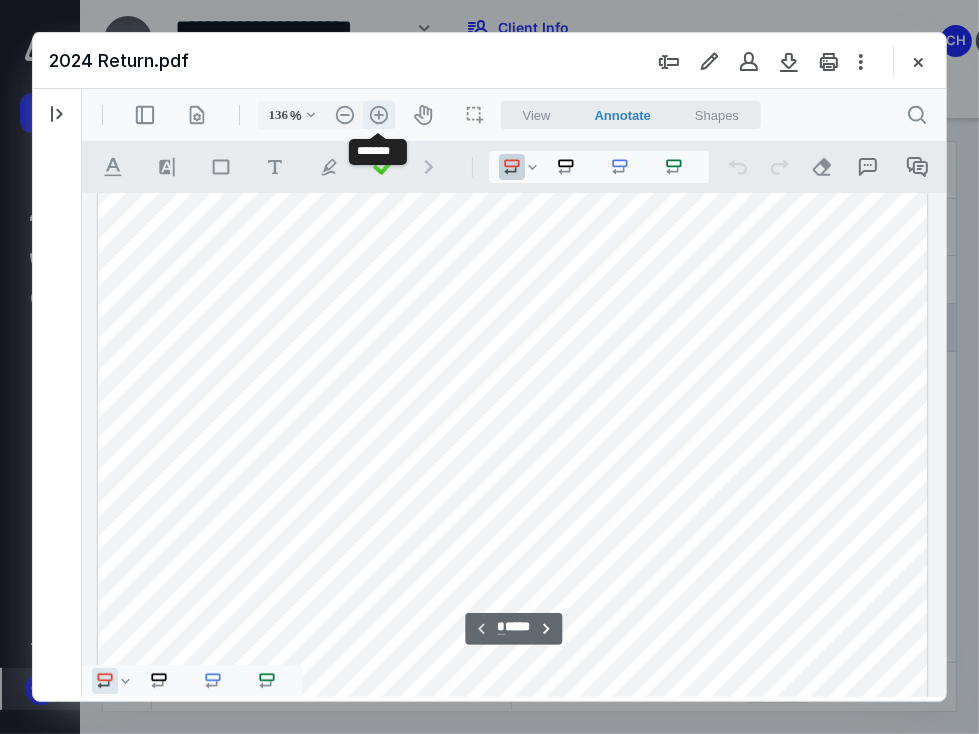 scroll, scrollTop: 462, scrollLeft: 0, axis: vertical 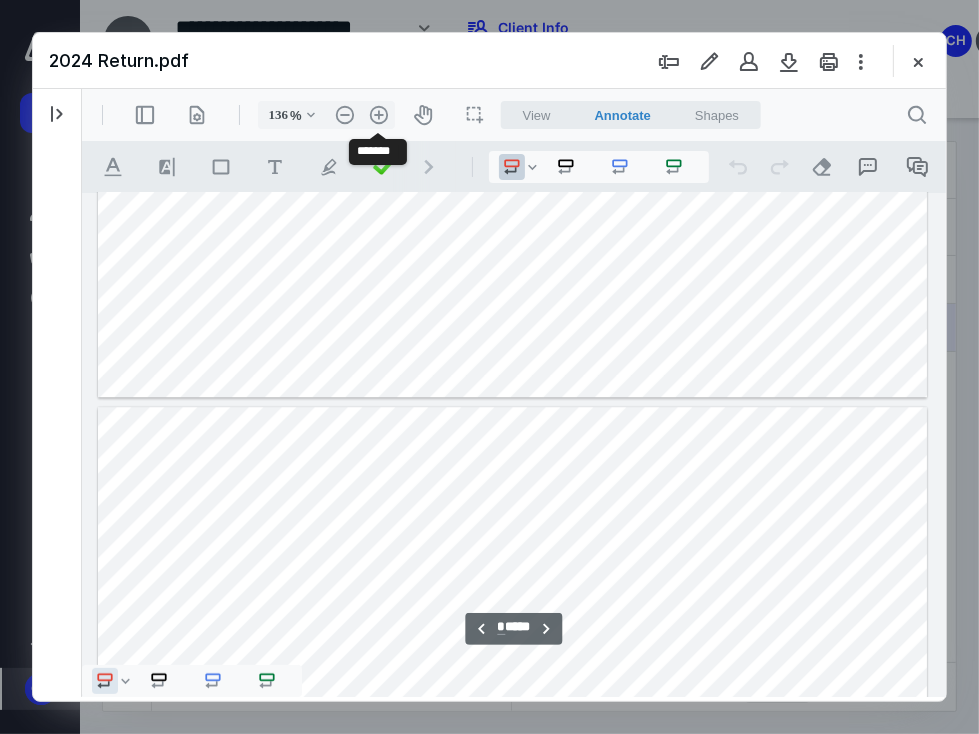 type on "*" 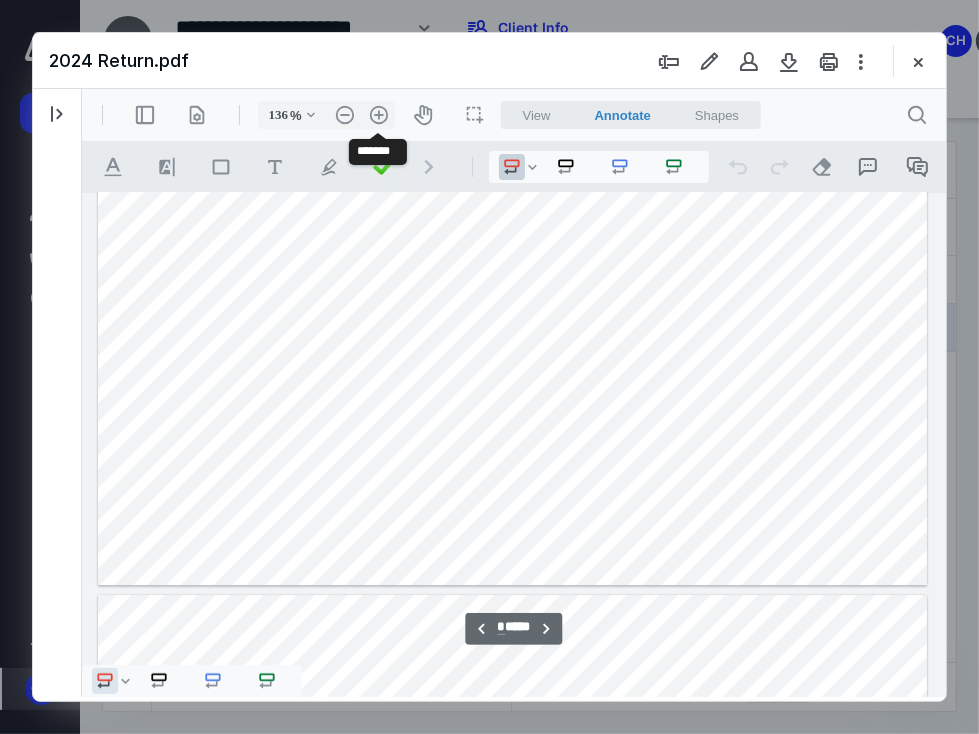 scroll, scrollTop: 8828, scrollLeft: 0, axis: vertical 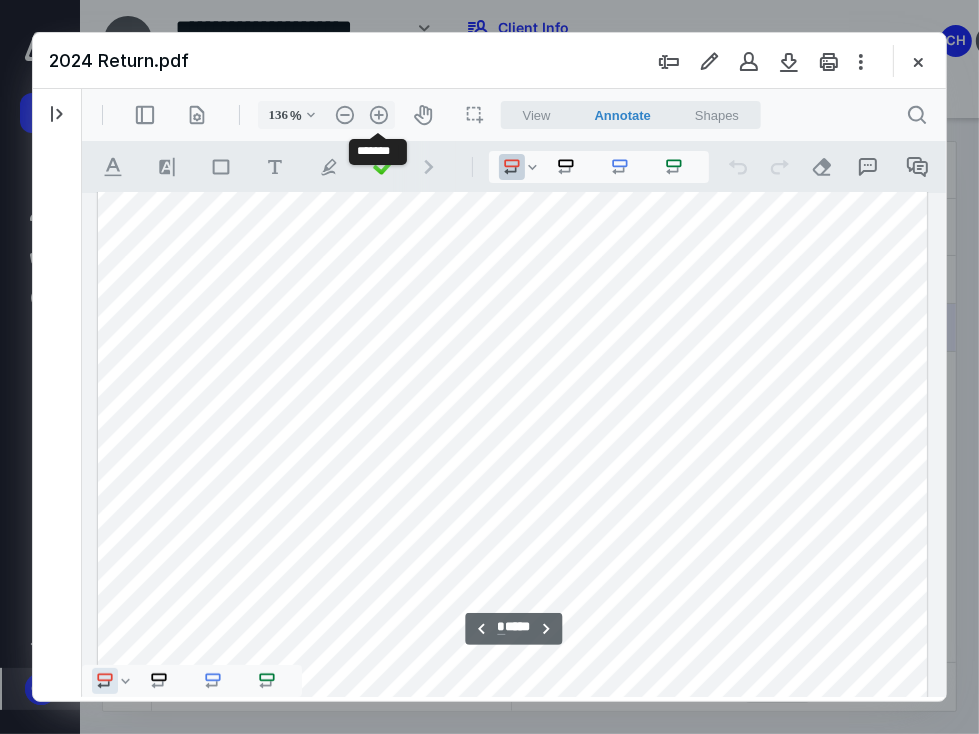 drag, startPoint x: 938, startPoint y: 205, endPoint x: 1031, endPoint y: 449, distance: 261.1226 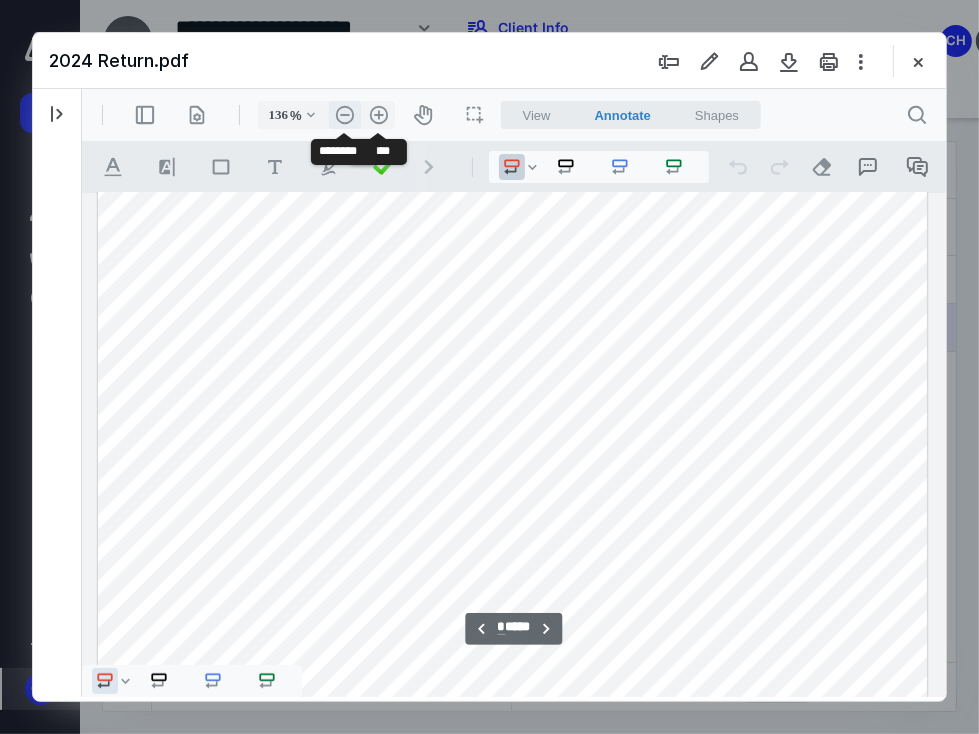click on ".cls-1{fill:#abb0c4;} icon - header - zoom - out - line" at bounding box center [344, 114] 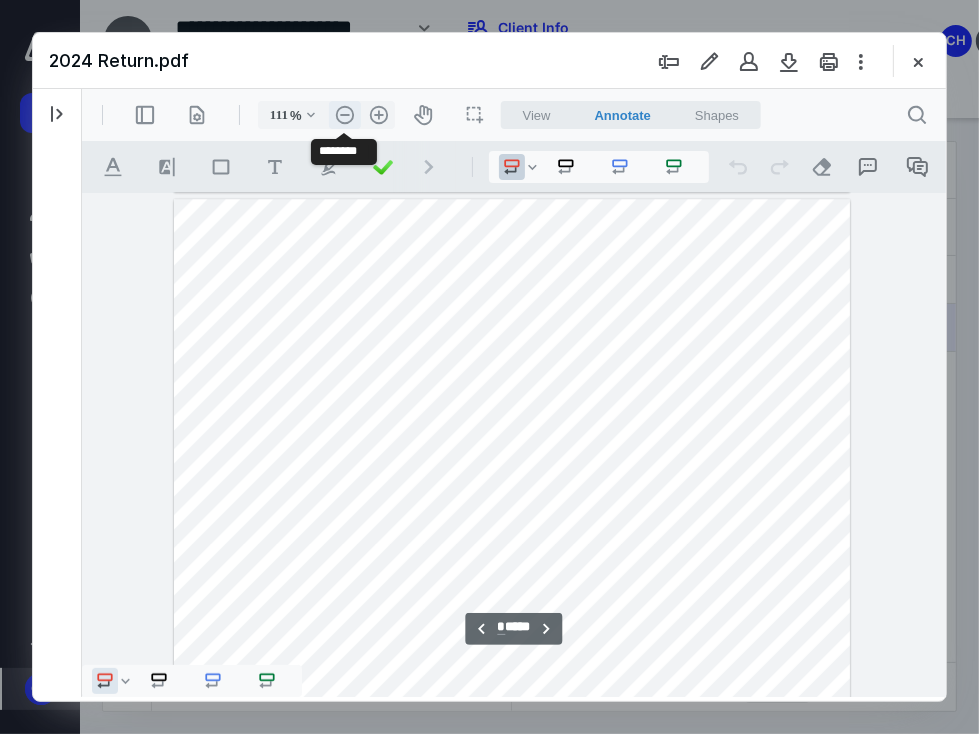 scroll, scrollTop: 7162, scrollLeft: 0, axis: vertical 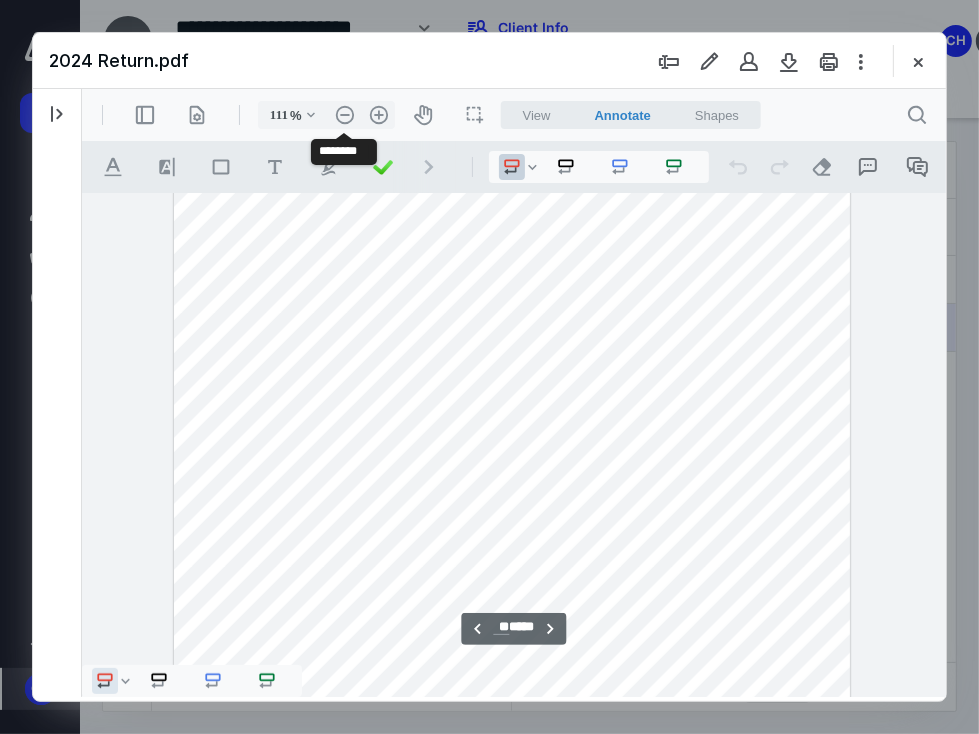 type on "**" 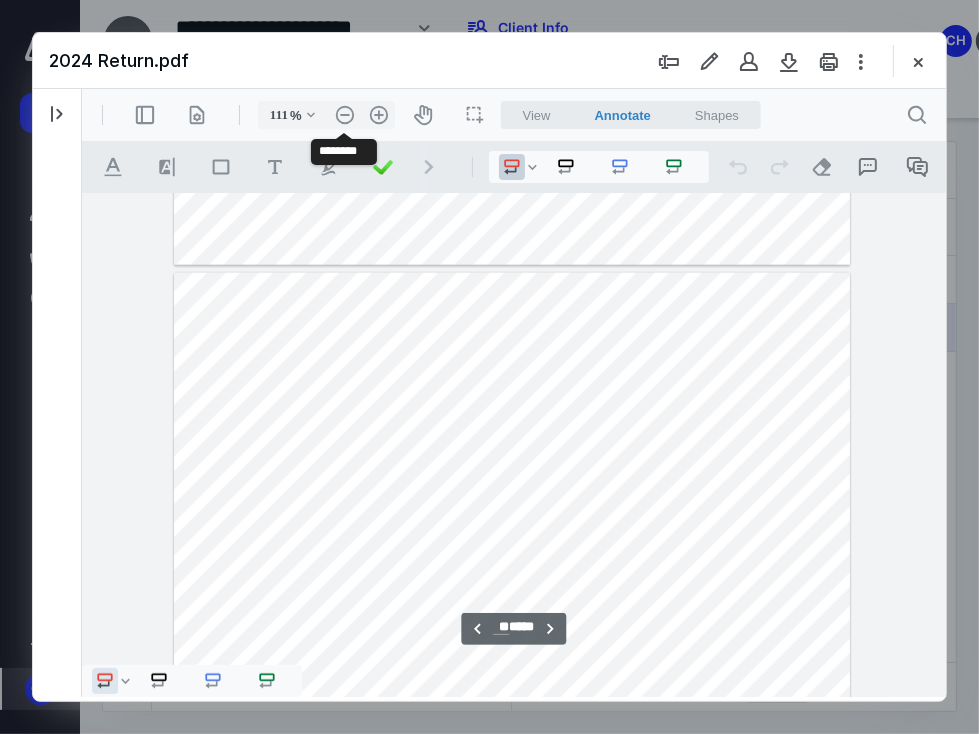 scroll, scrollTop: 11404, scrollLeft: 0, axis: vertical 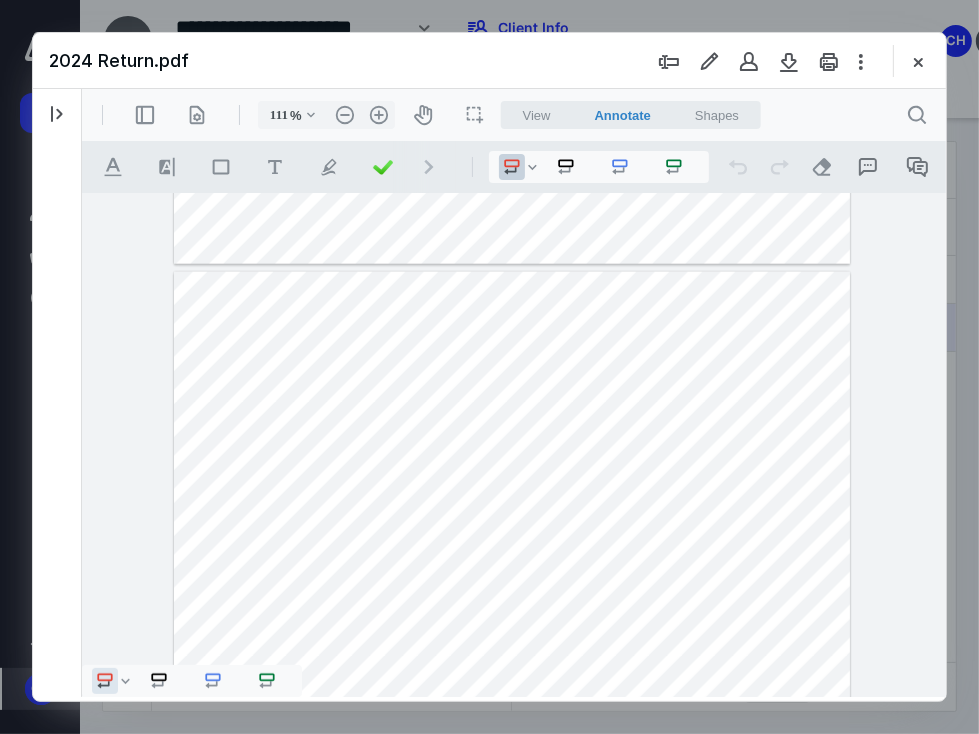 click at bounding box center (511, 708) 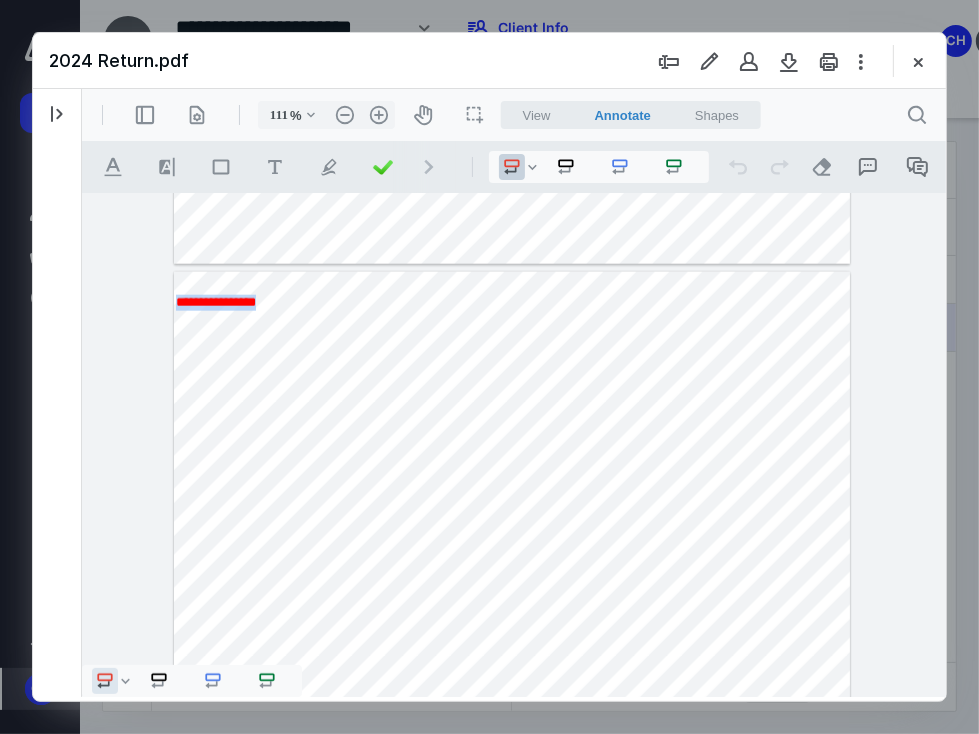 click on "**********" at bounding box center [511, 708] 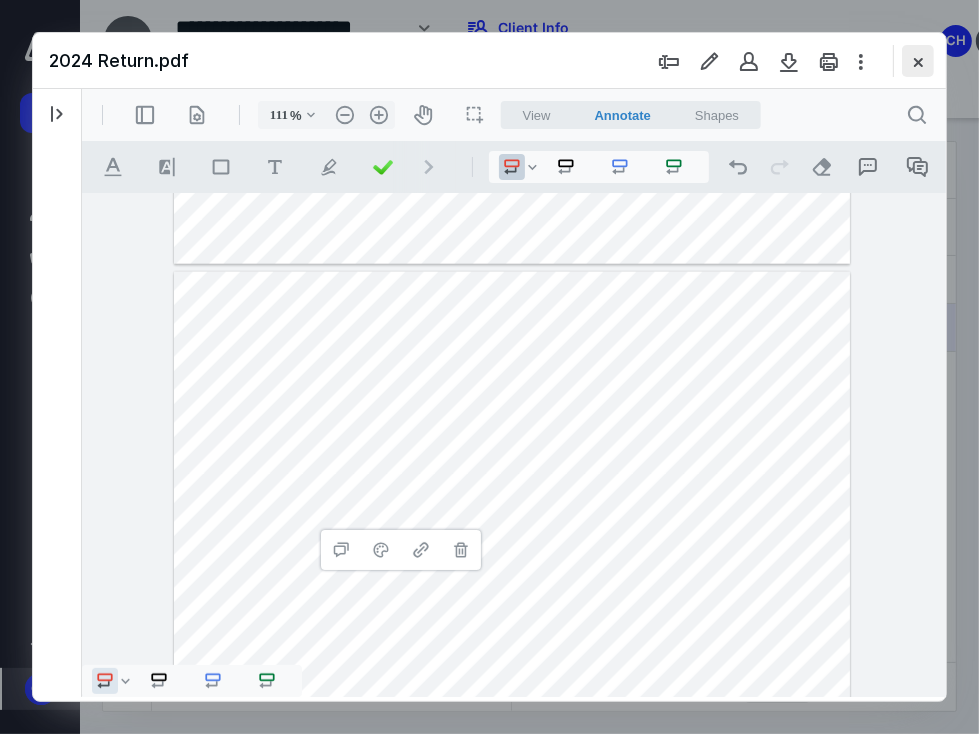 click at bounding box center (918, 61) 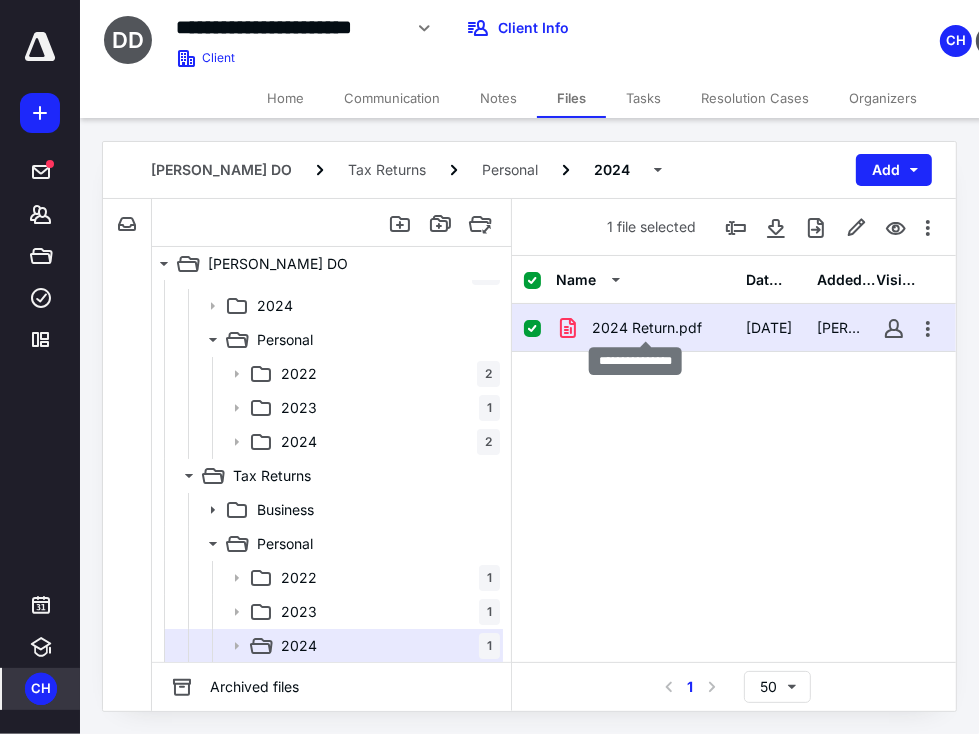 click on "2024 Return.pdf" at bounding box center (647, 328) 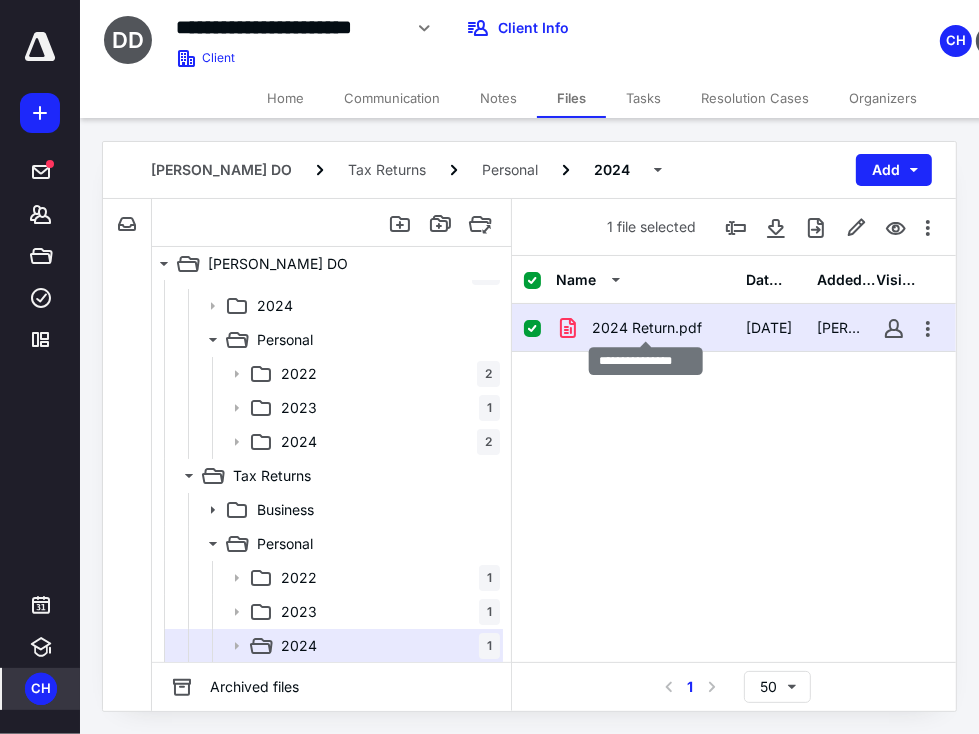 click on "2024 Return.pdf" at bounding box center [647, 328] 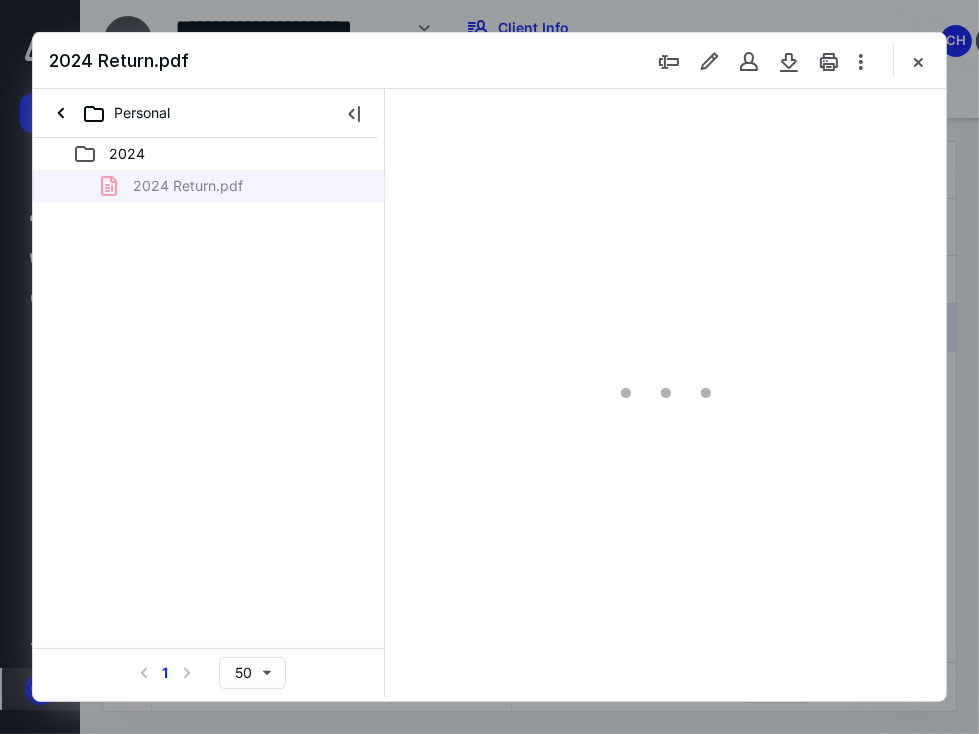 scroll, scrollTop: 0, scrollLeft: 0, axis: both 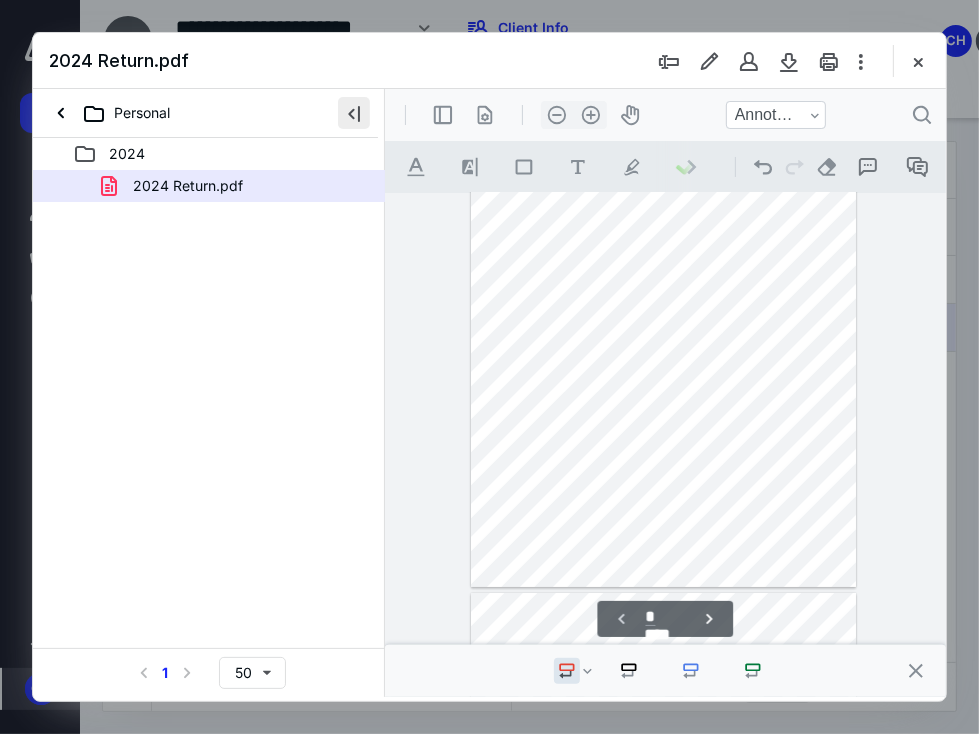 click at bounding box center (354, 113) 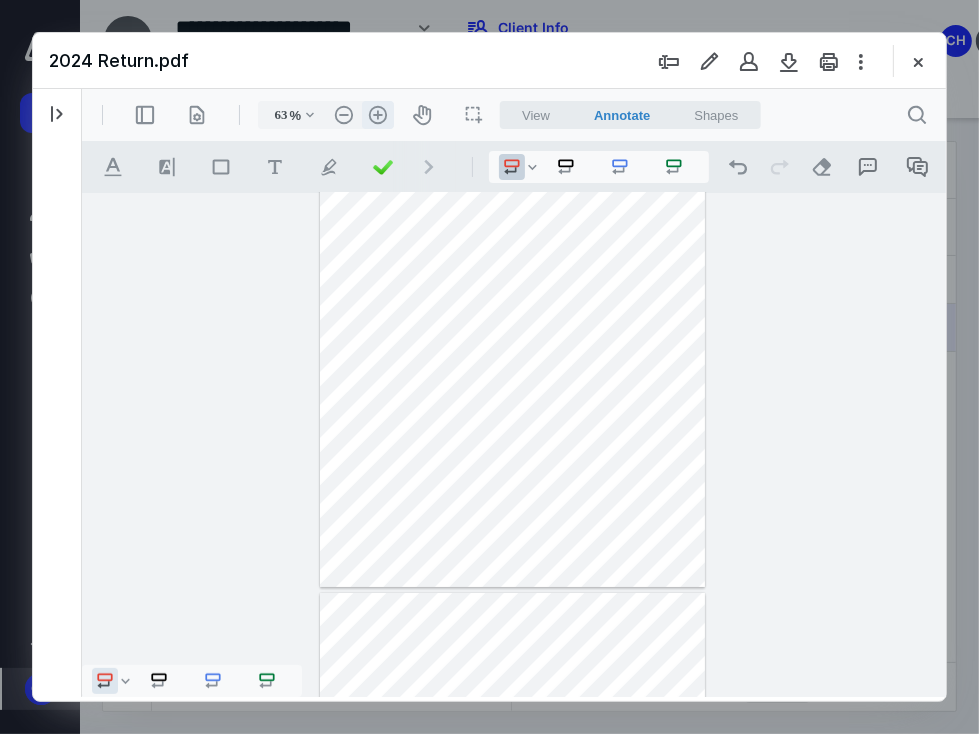click on ".cls-1{fill:#abb0c4;} icon - header - zoom - in - line" at bounding box center (377, 114) 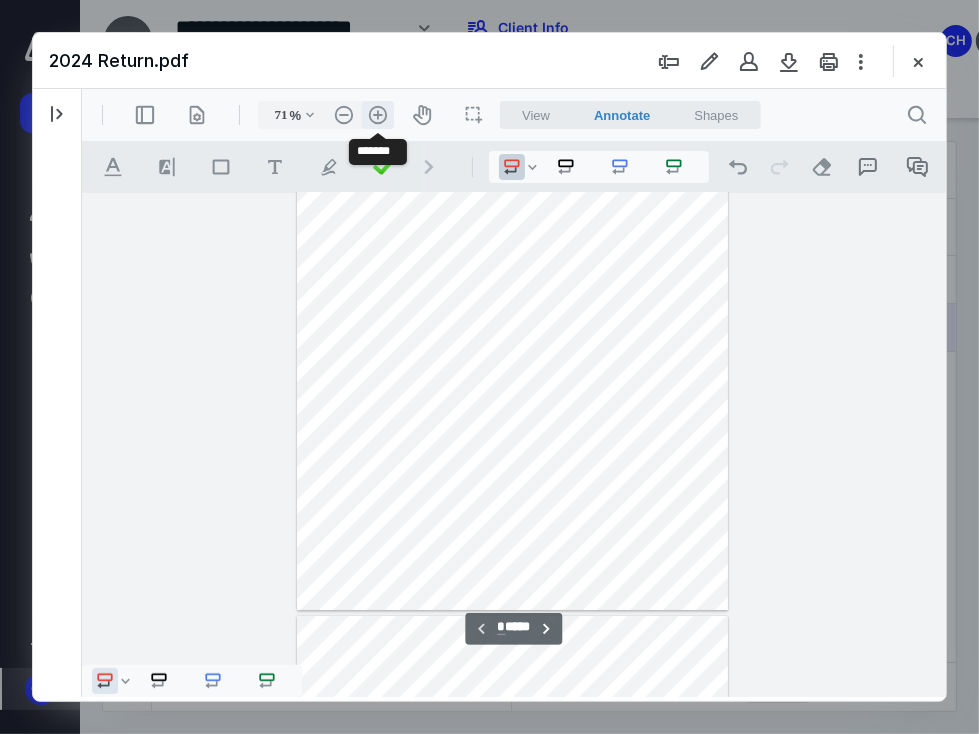 click on ".cls-1{fill:#abb0c4;} icon - header - zoom - in - line" at bounding box center (377, 114) 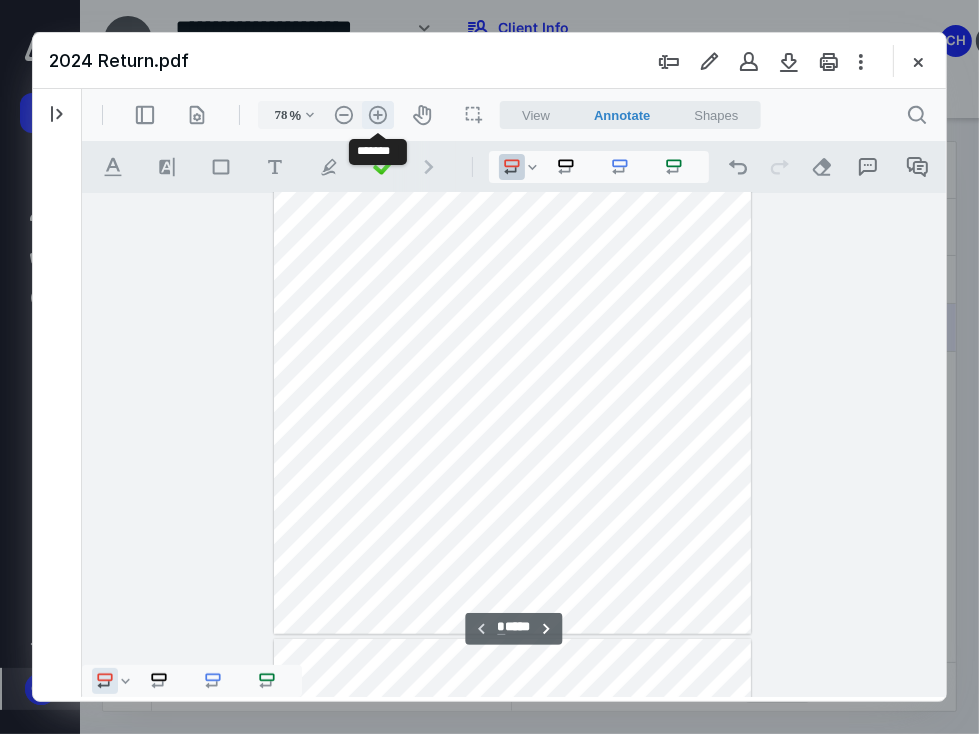 click on ".cls-1{fill:#abb0c4;} icon - header - zoom - in - line" at bounding box center (377, 114) 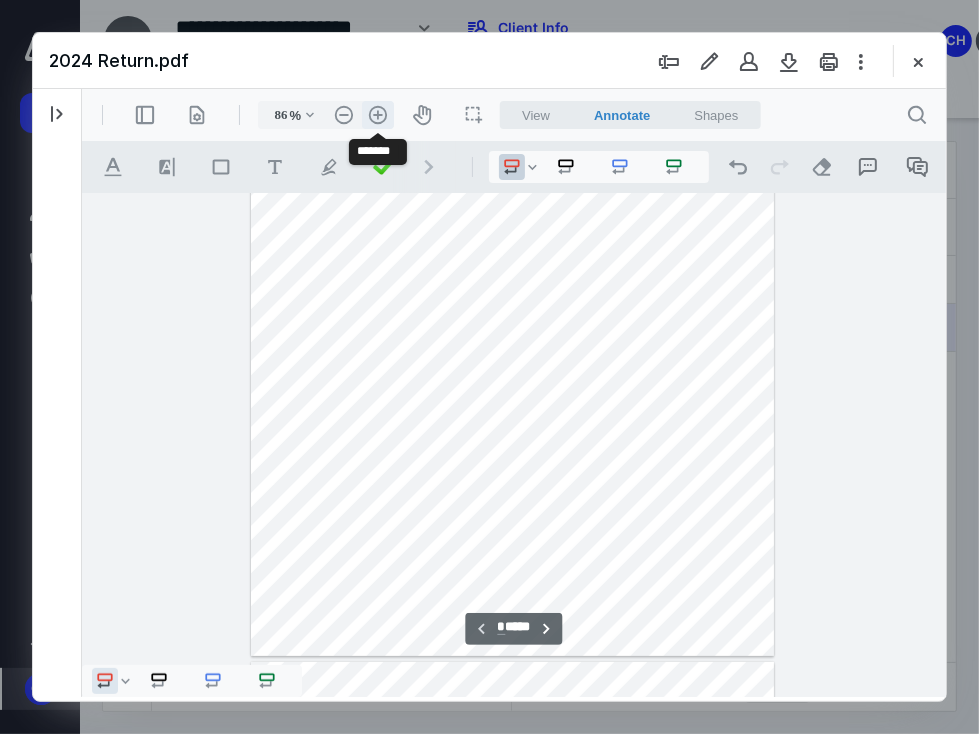 click on ".cls-1{fill:#abb0c4;} icon - header - zoom - in - line" at bounding box center (377, 114) 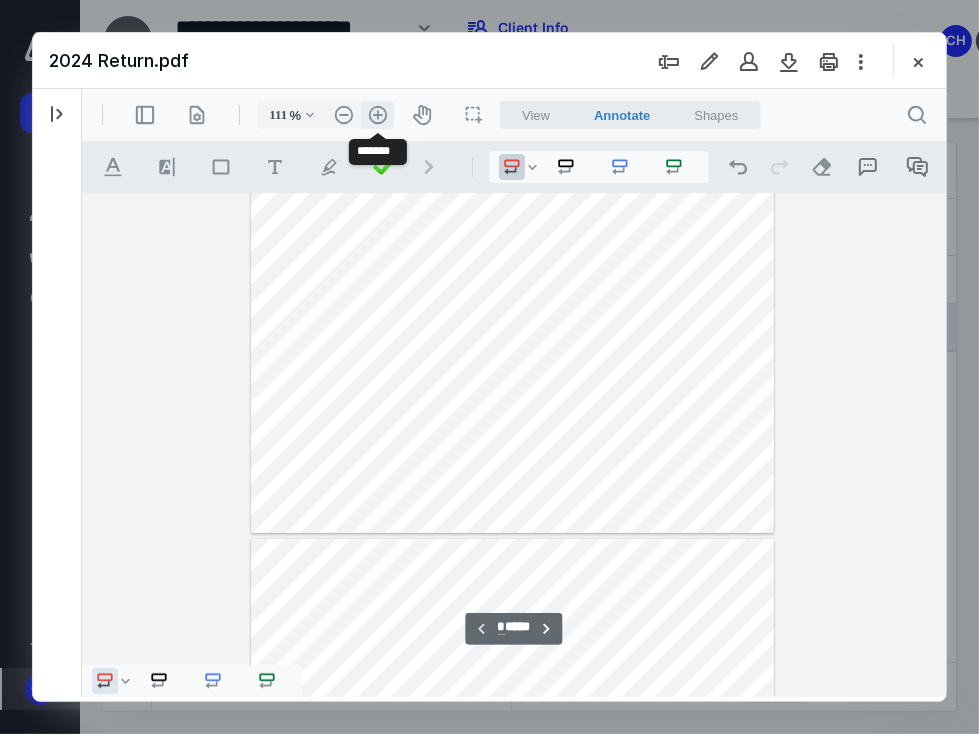 click on ".cls-1{fill:#abb0c4;} icon - header - zoom - in - line" at bounding box center (377, 114) 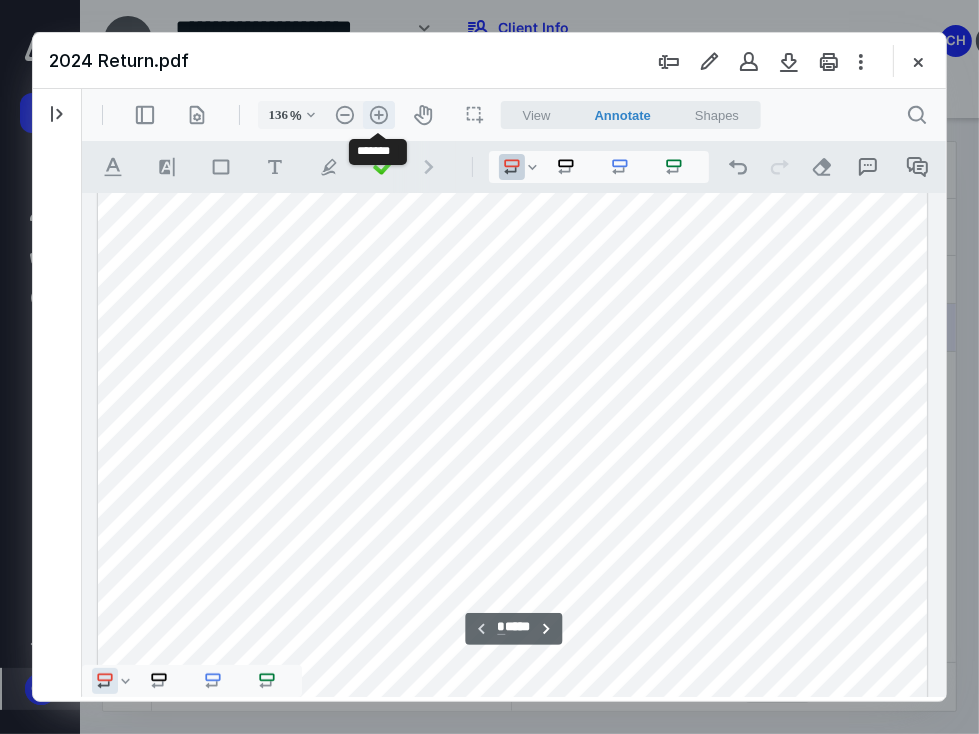 scroll, scrollTop: 462, scrollLeft: 0, axis: vertical 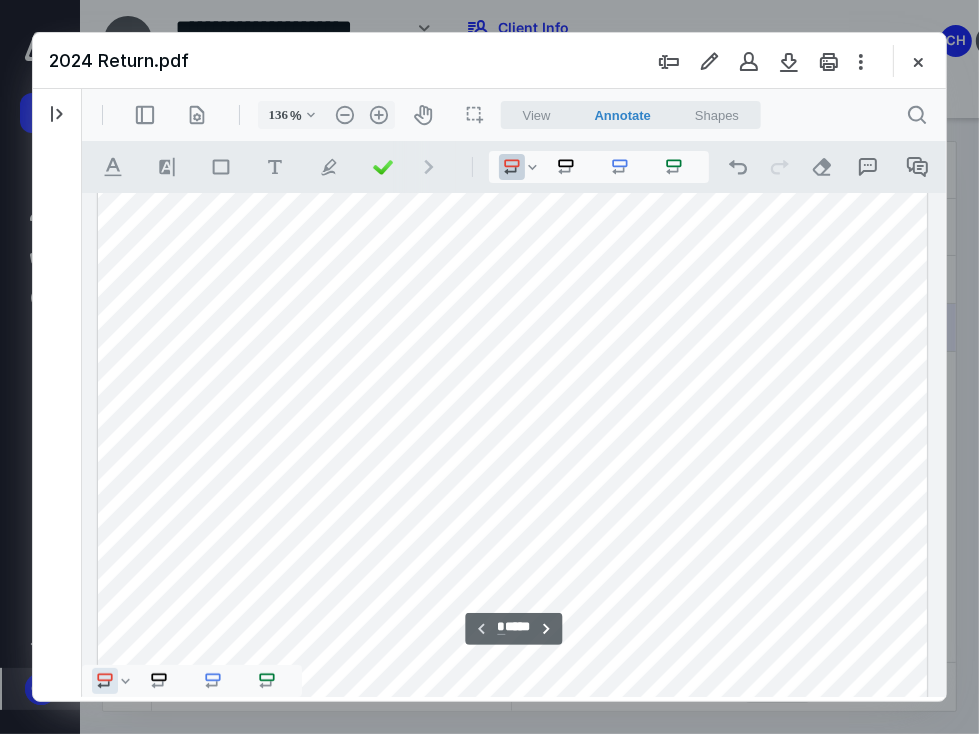 type 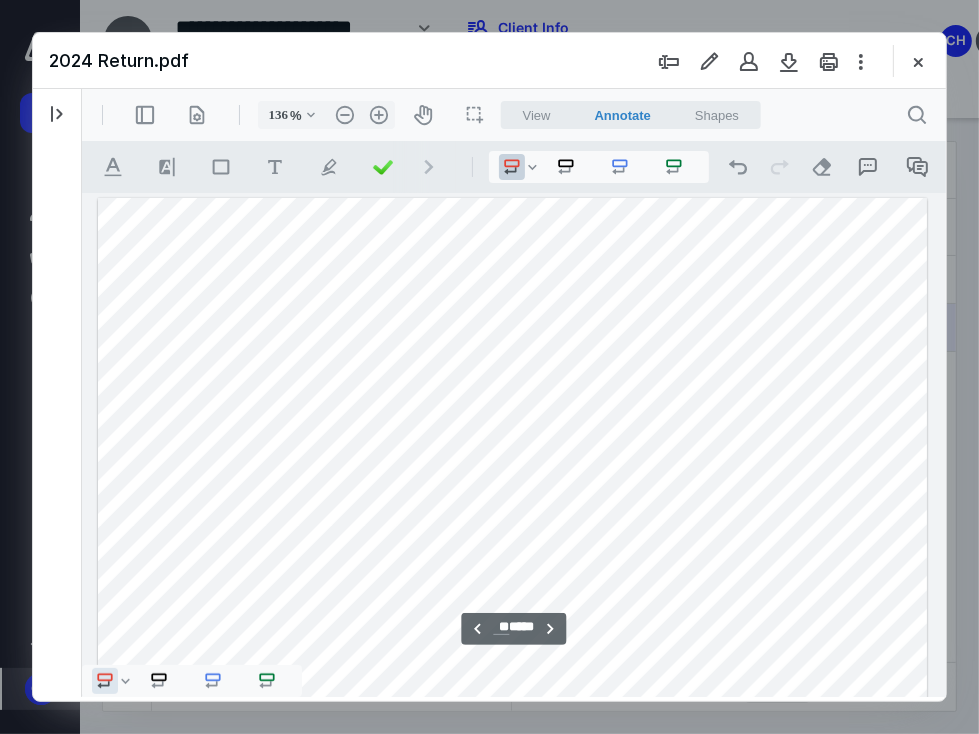 scroll, scrollTop: 14079, scrollLeft: 0, axis: vertical 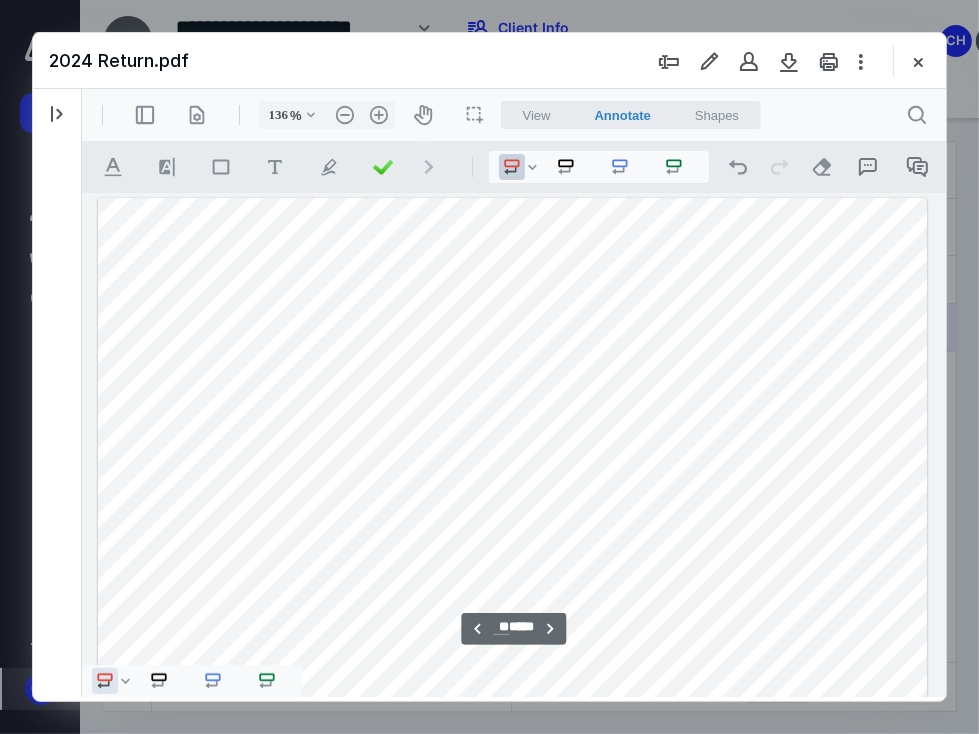 click at bounding box center (511, 733) 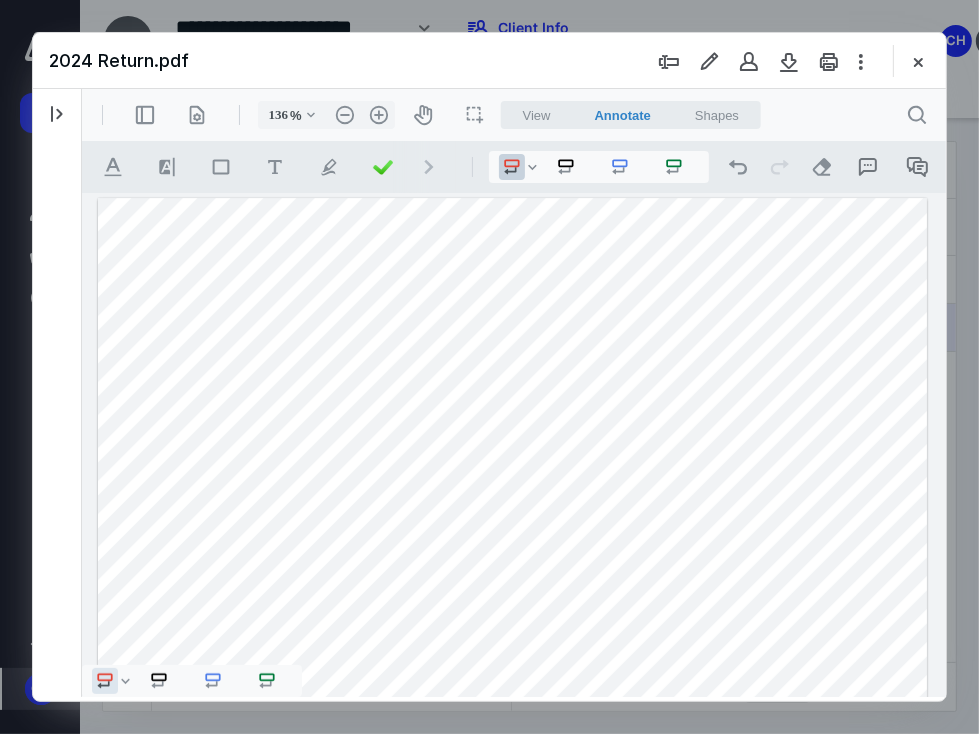 drag, startPoint x: 1028, startPoint y: 550, endPoint x: 940, endPoint y: 487, distance: 108.226616 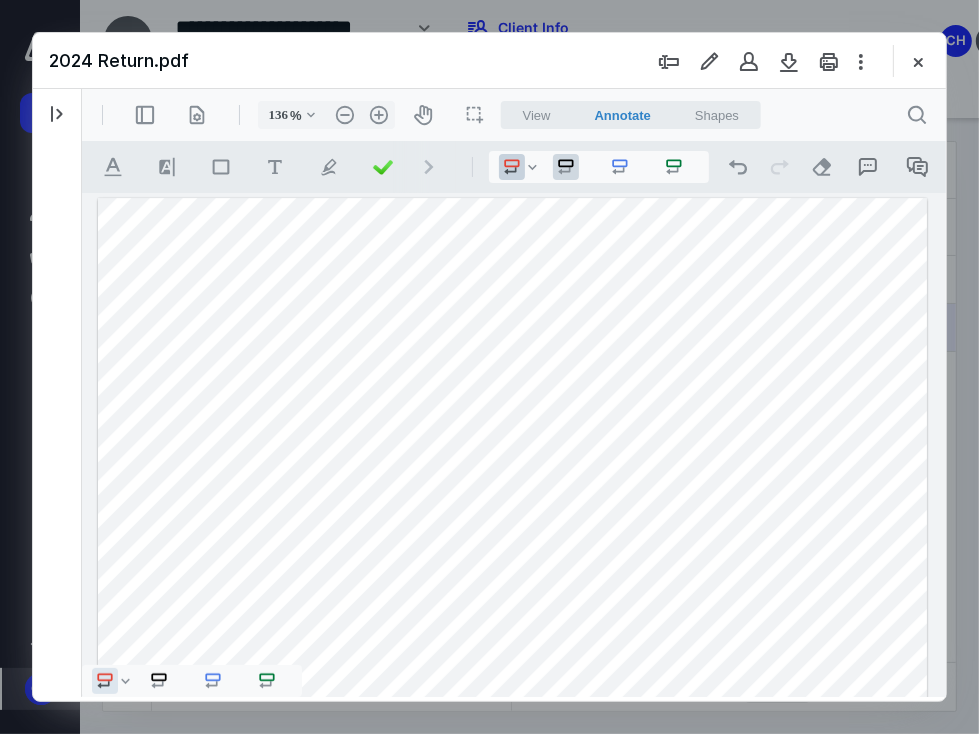 click on ".st0{fill:#868E96;}" at bounding box center (565, 166) 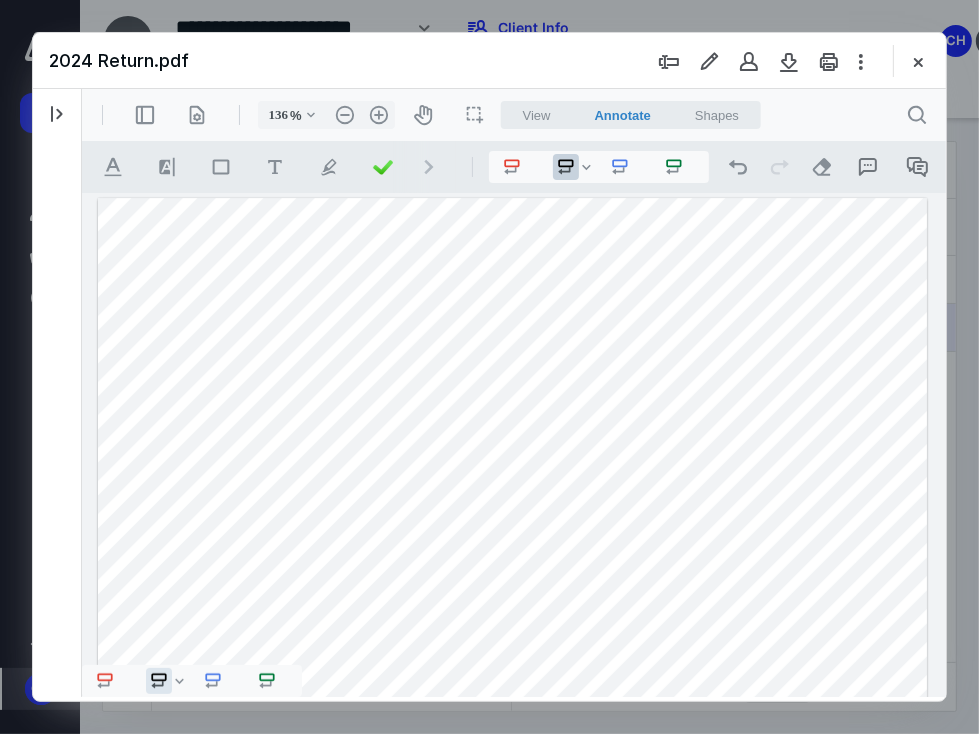 click at bounding box center [511, 733] 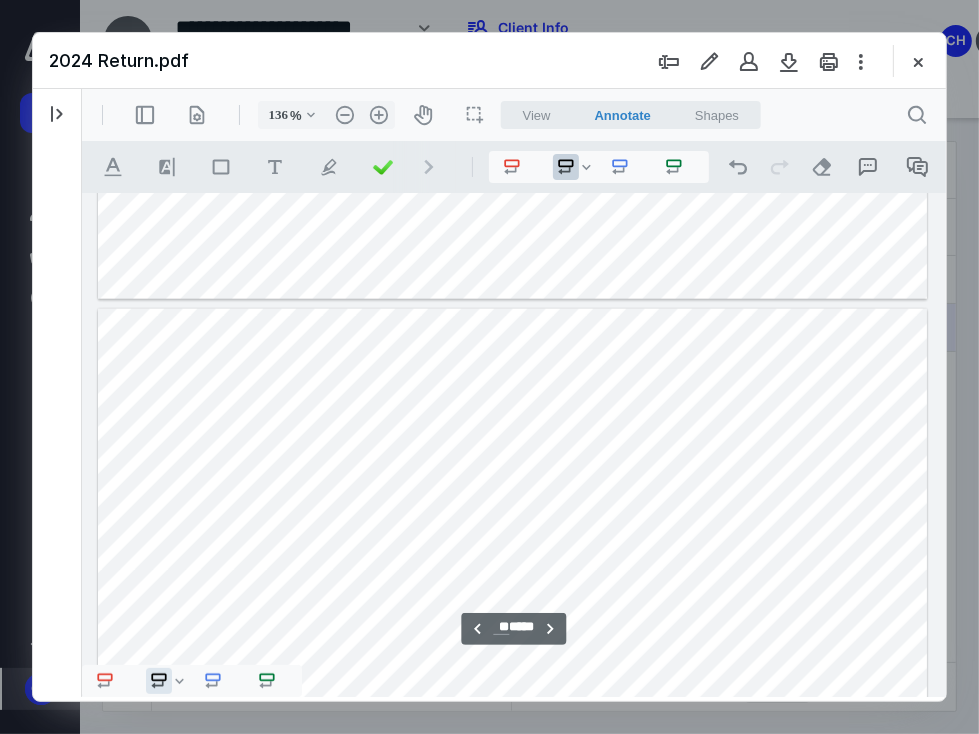 scroll, scrollTop: 15438, scrollLeft: 0, axis: vertical 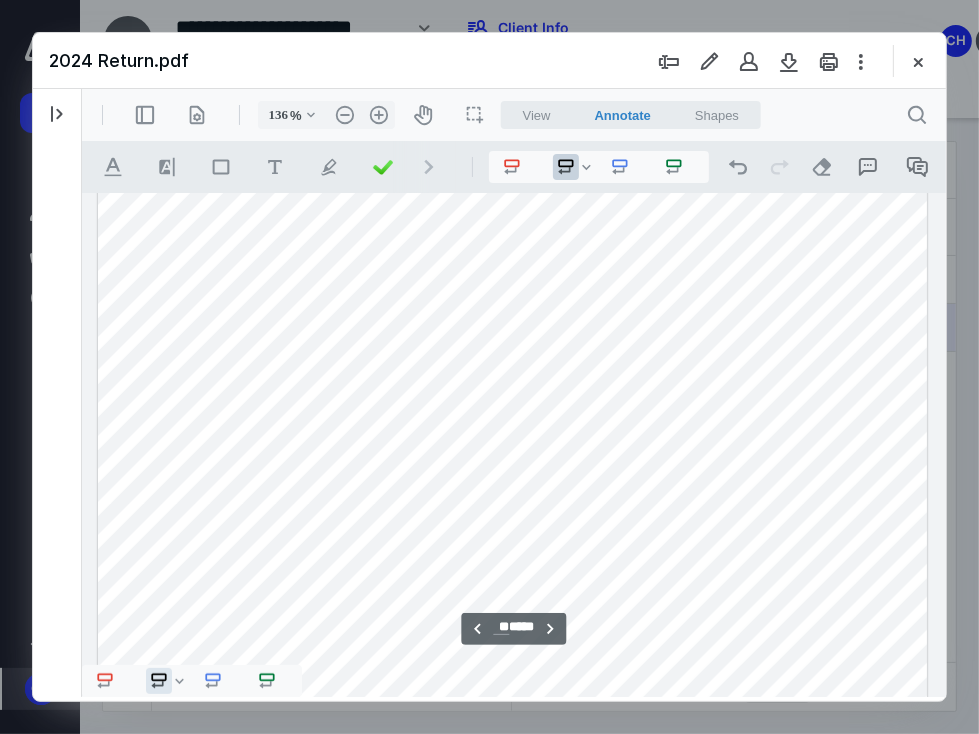 click on ".cls-1{fill:#abb0c4;} icon - chevron - right" at bounding box center (428, 166) 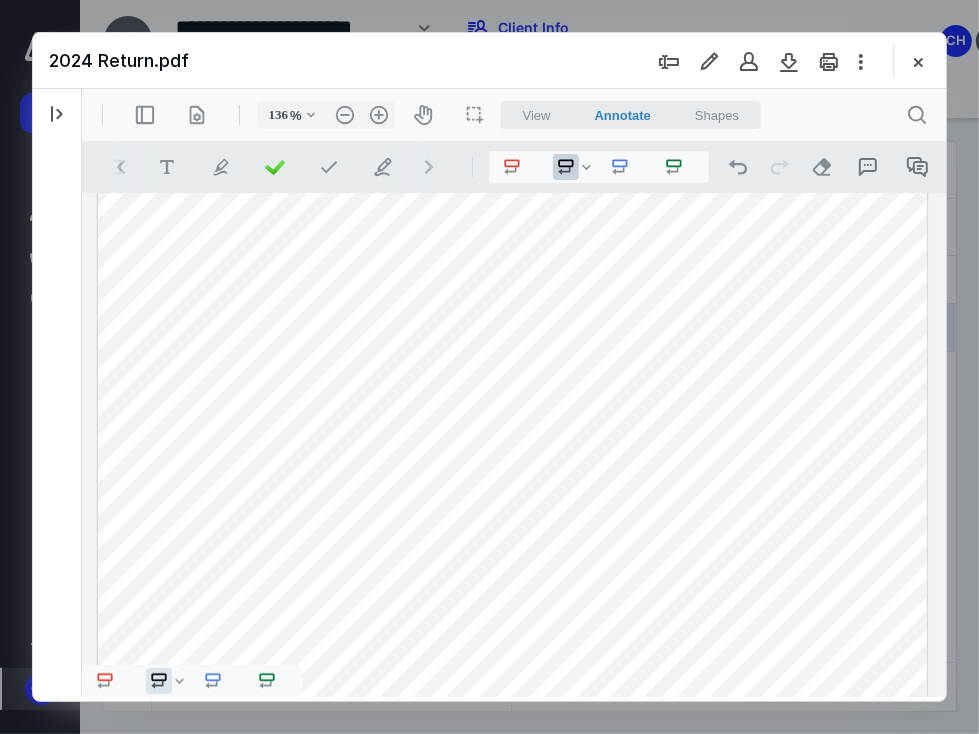 click on "View" at bounding box center [536, 114] 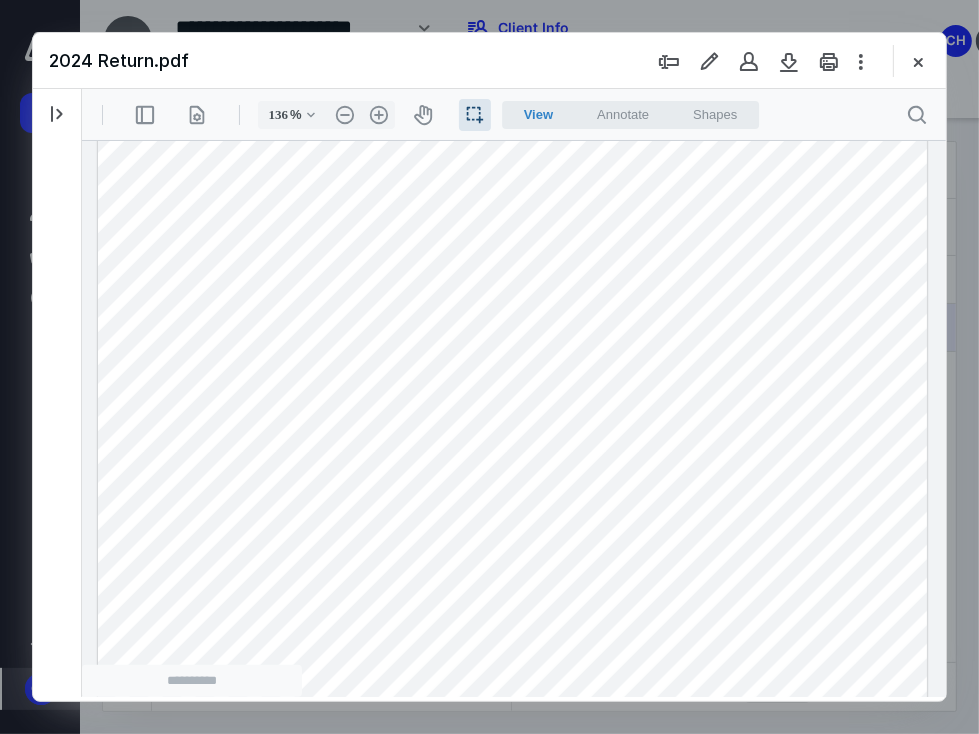 click on "**********" at bounding box center [513, 418] 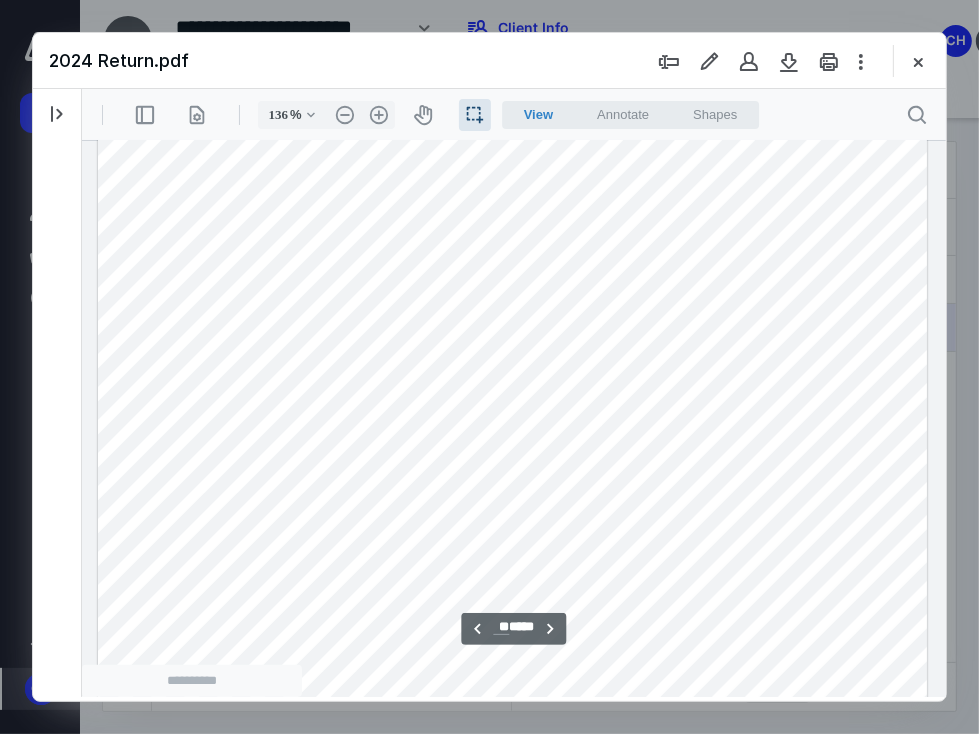 scroll, scrollTop: 19692, scrollLeft: 0, axis: vertical 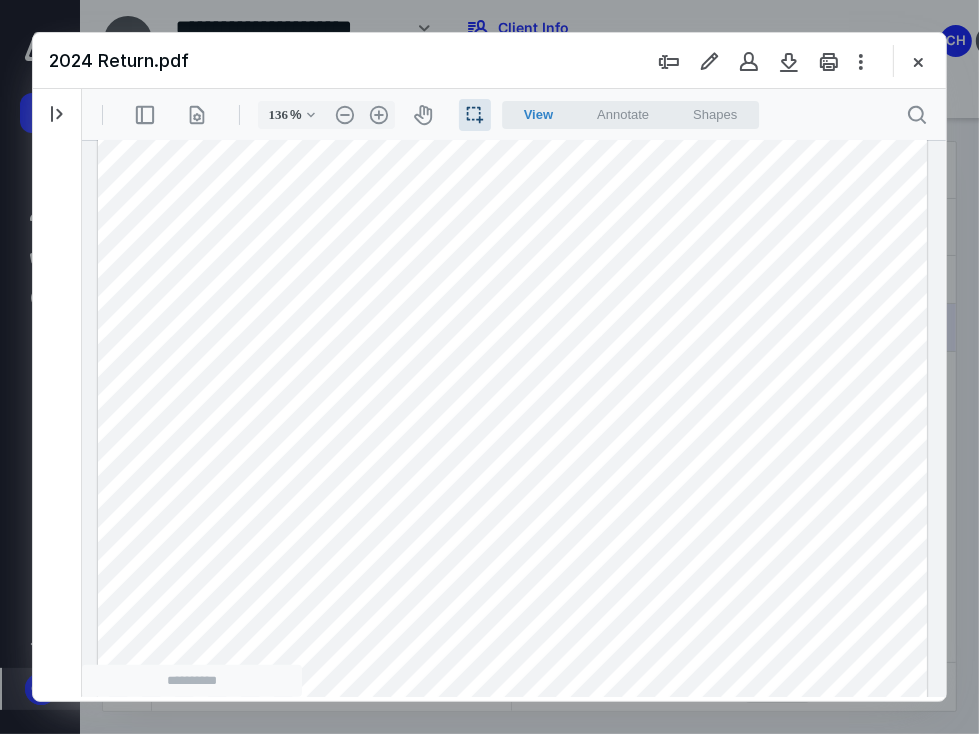 drag, startPoint x: 936, startPoint y: 545, endPoint x: 939, endPoint y: 556, distance: 11.401754 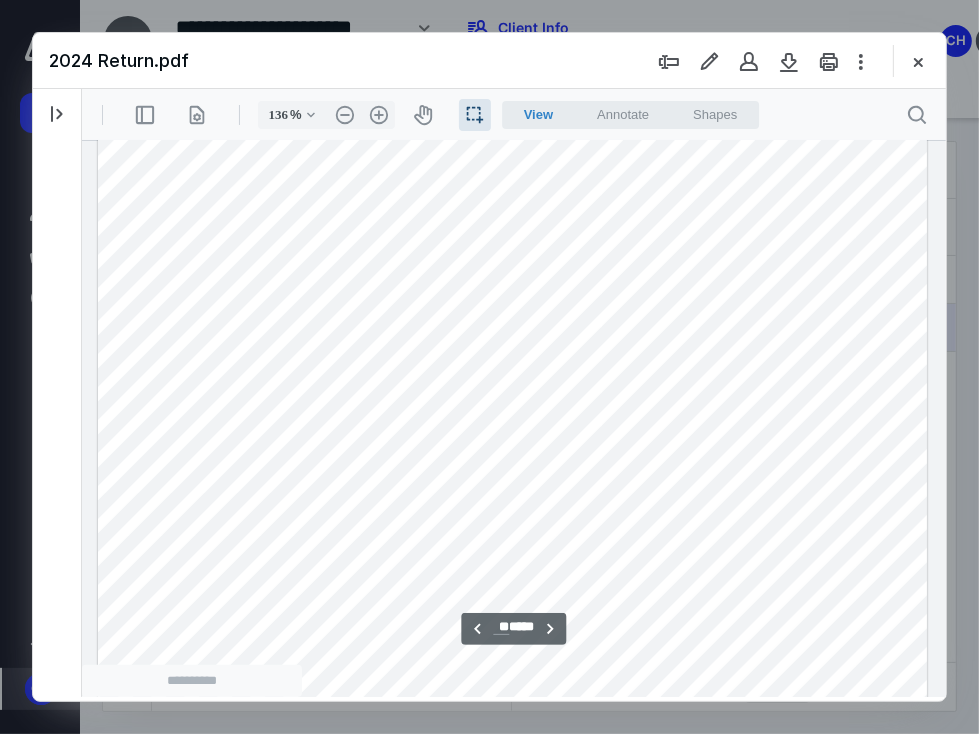 scroll, scrollTop: 19850, scrollLeft: 0, axis: vertical 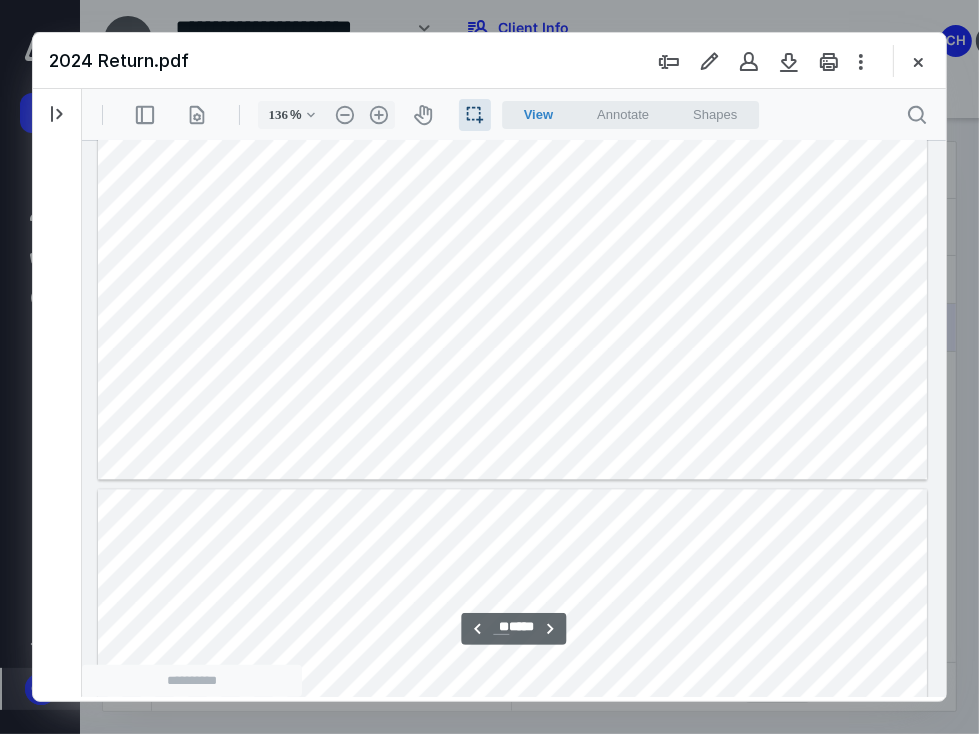 type on "**" 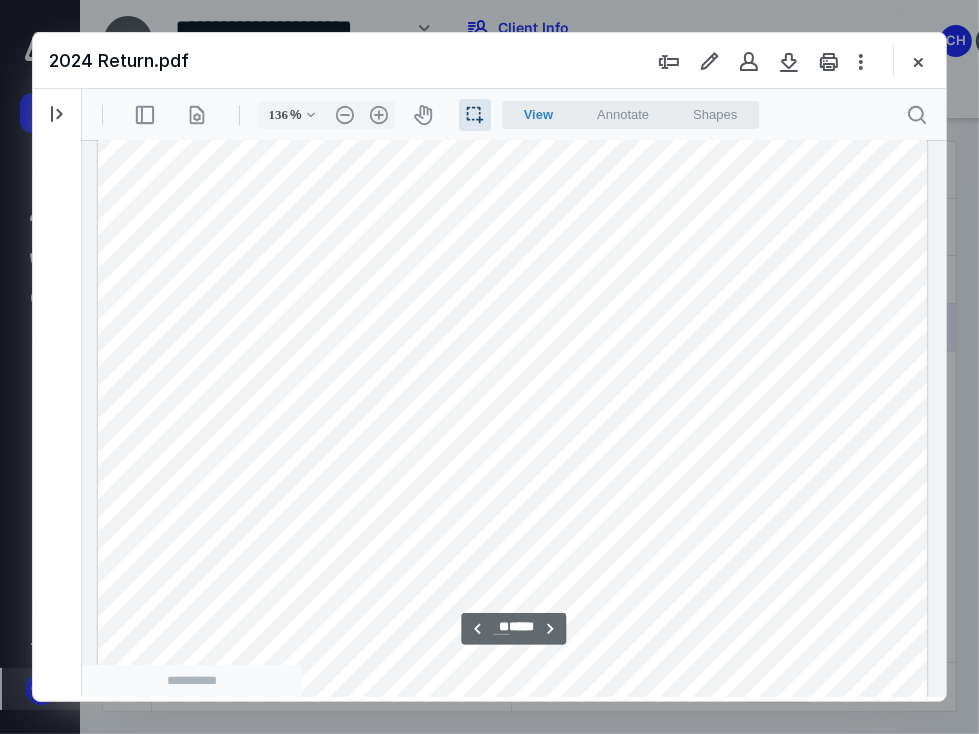 scroll, scrollTop: 22713, scrollLeft: 0, axis: vertical 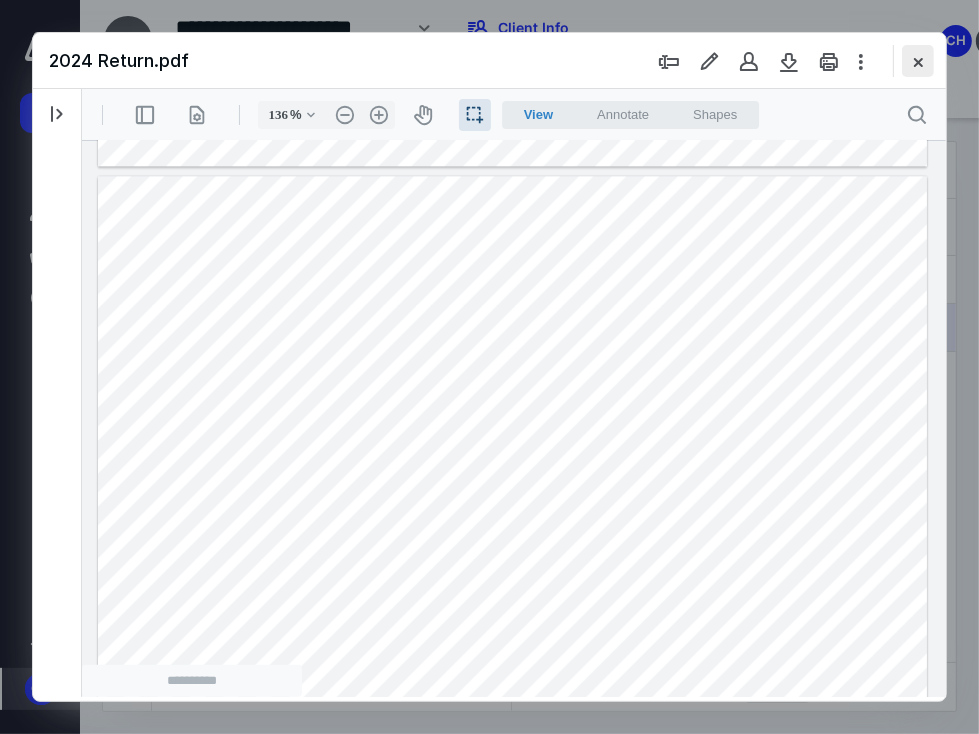 click at bounding box center [918, 61] 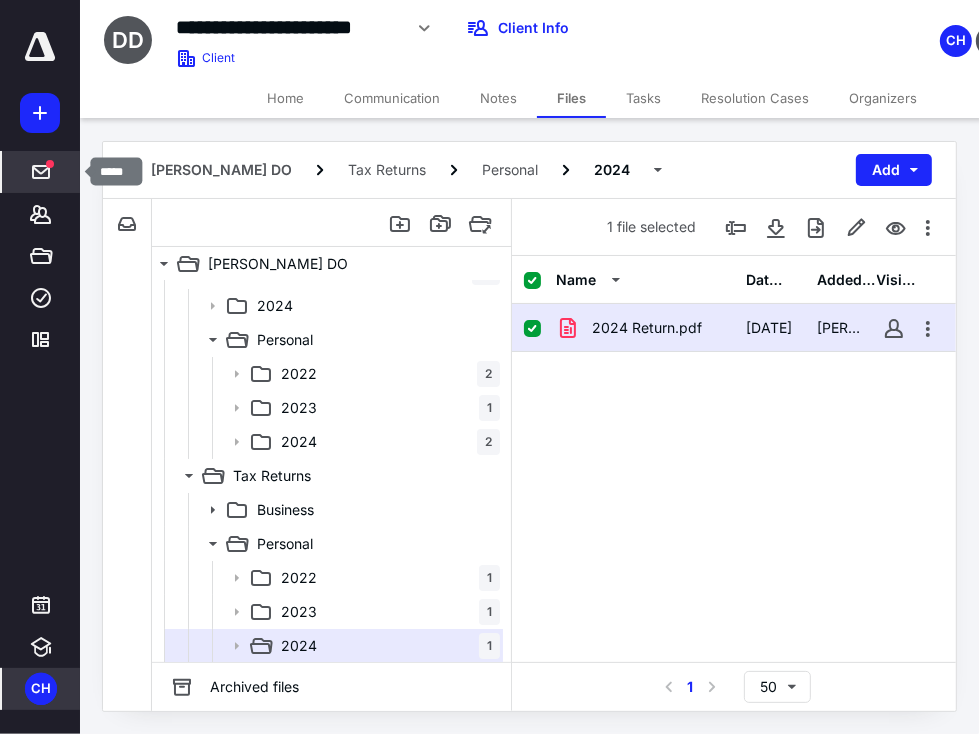 click 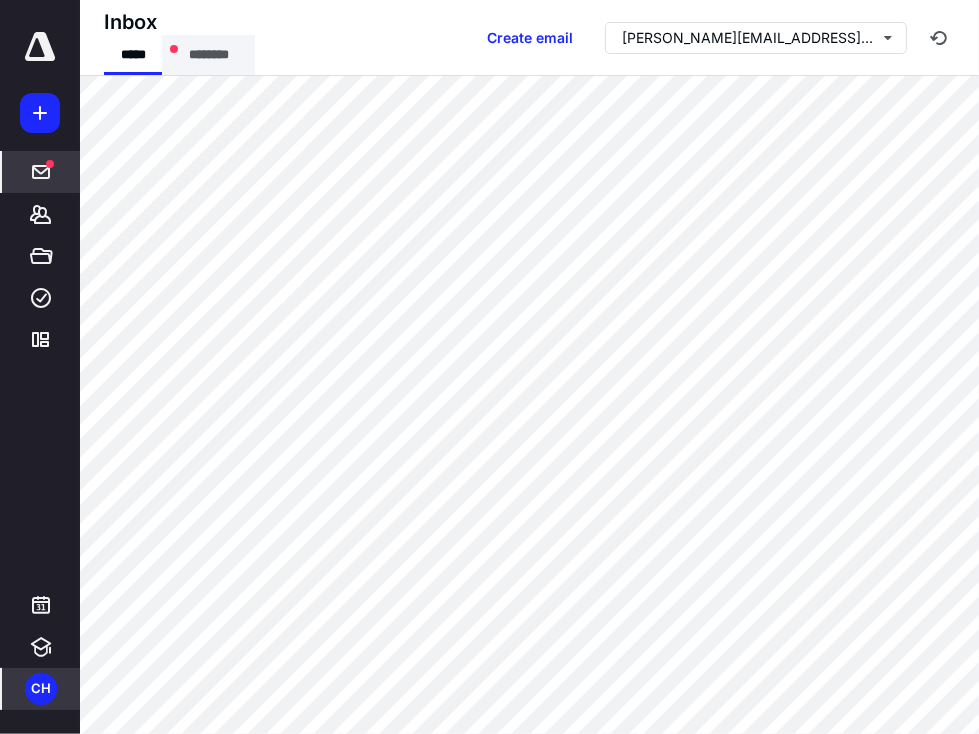click on "********" at bounding box center (208, 55) 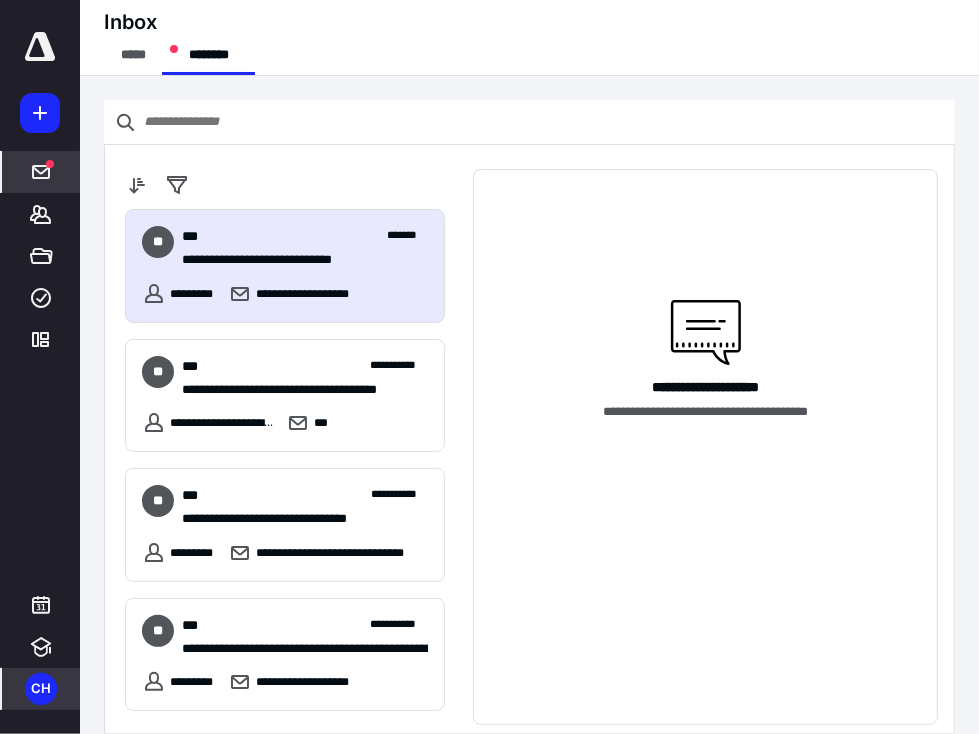 click on "**********" at bounding box center (285, 266) 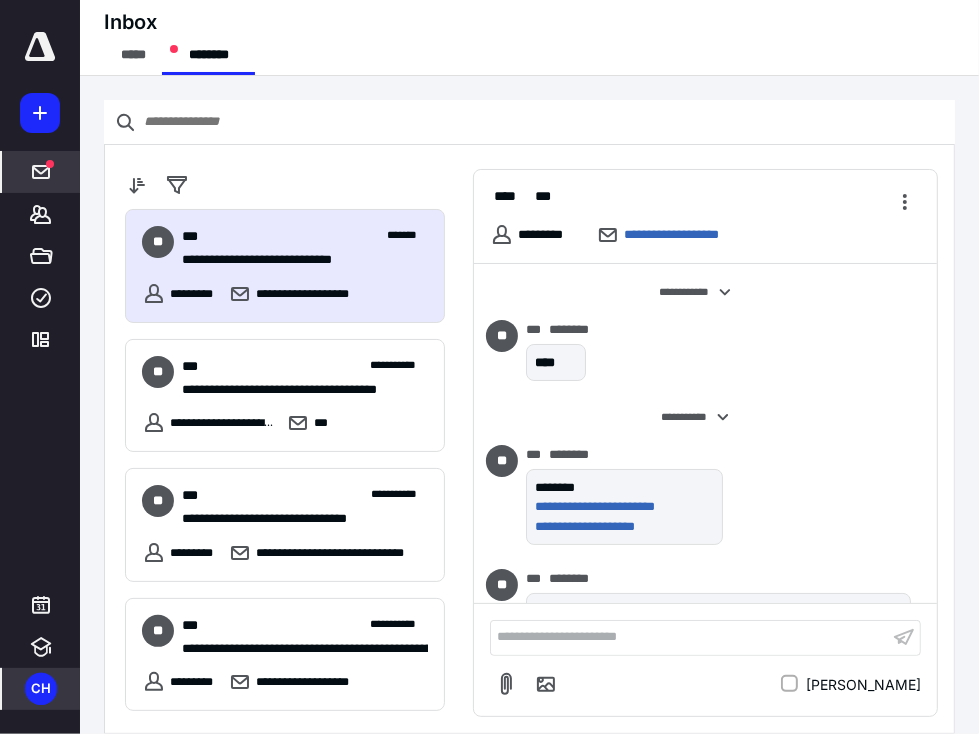 scroll, scrollTop: 5756, scrollLeft: 0, axis: vertical 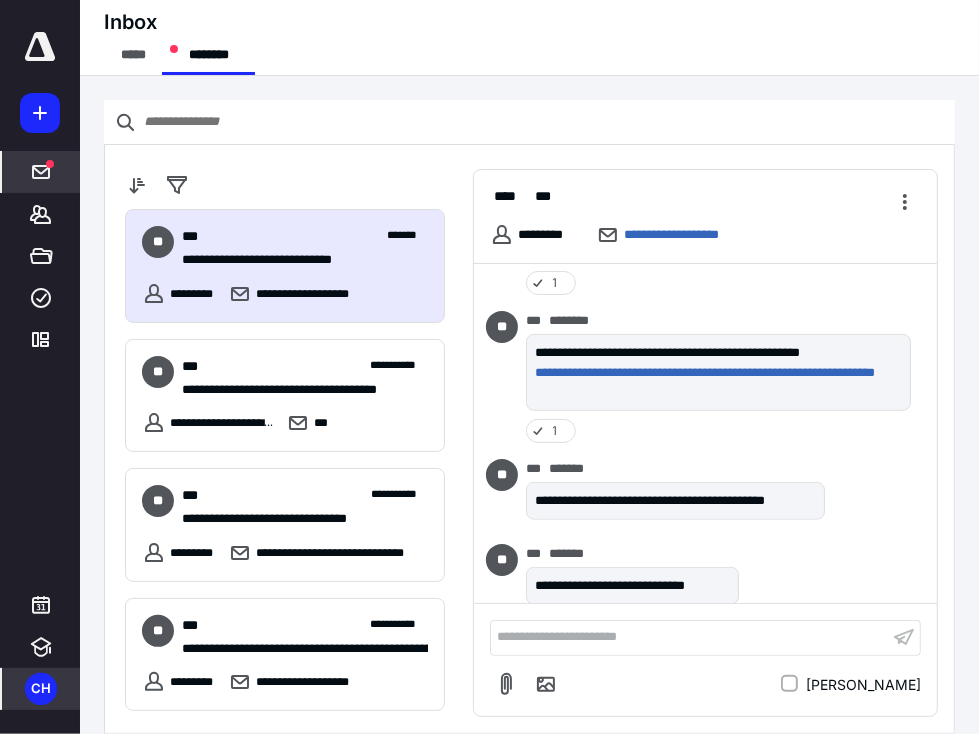click on "**********" at bounding box center [689, 637] 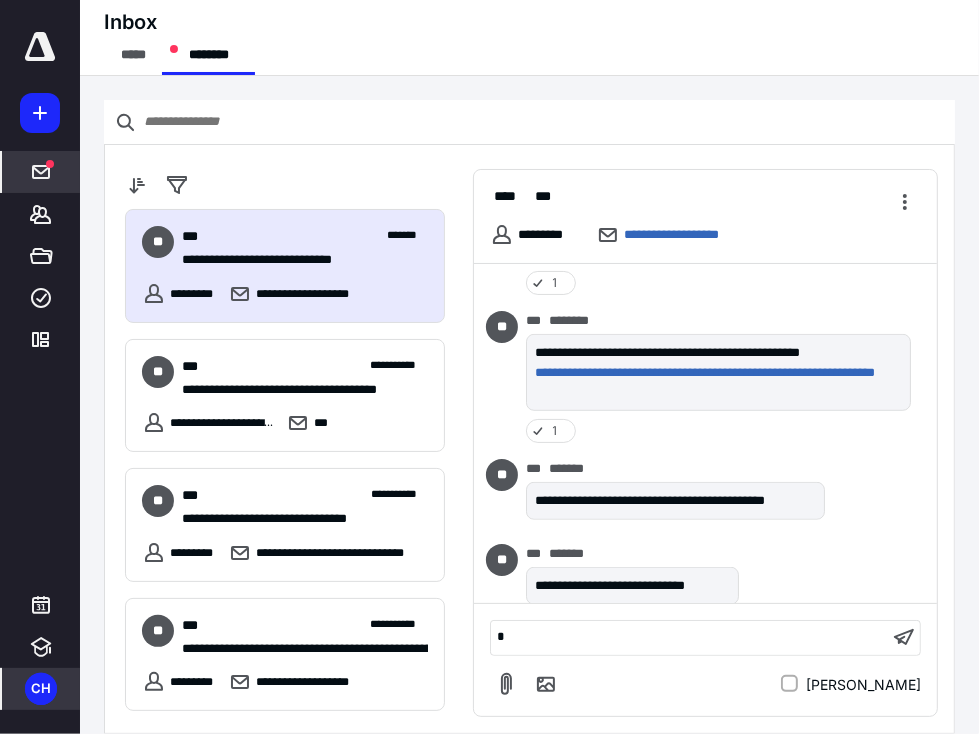 type 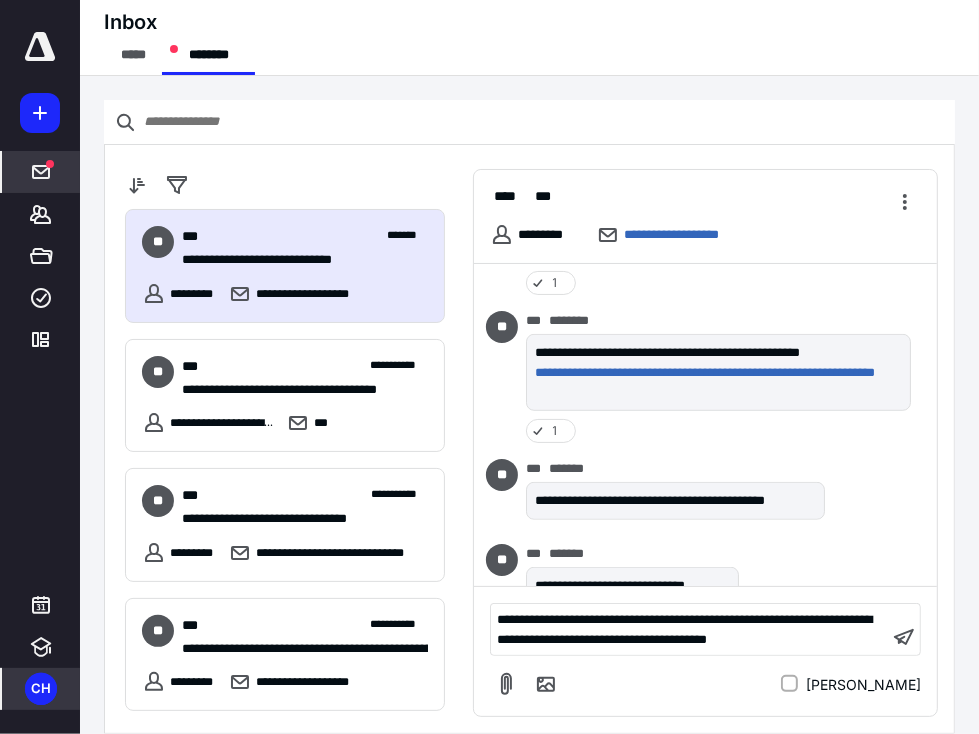 scroll, scrollTop: 5860, scrollLeft: 0, axis: vertical 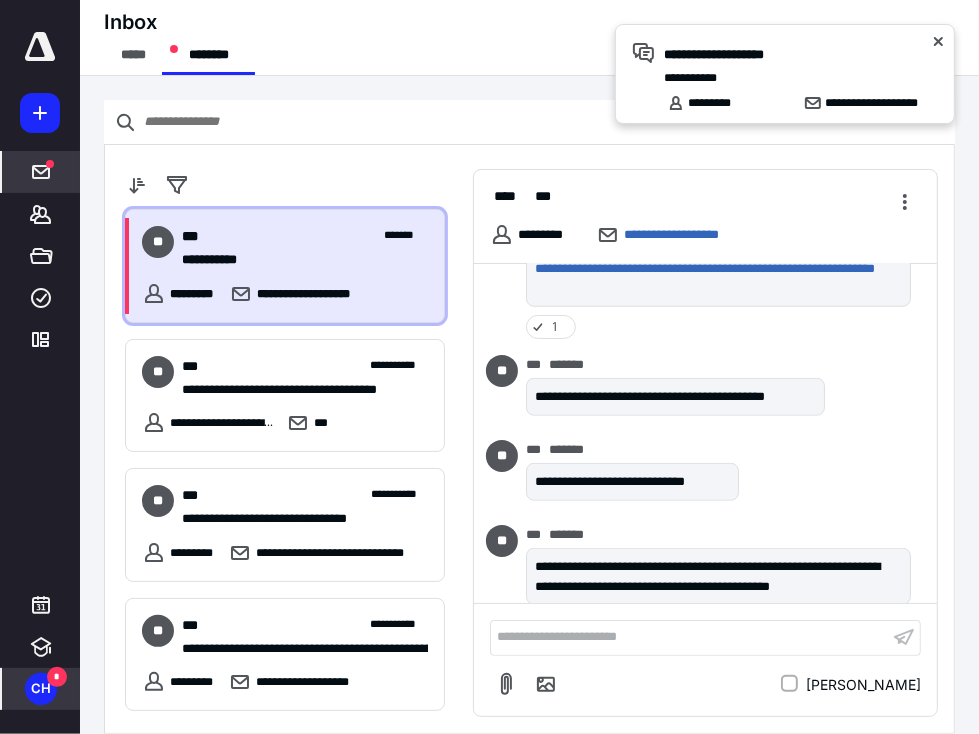 click on "**********" at bounding box center [297, 260] 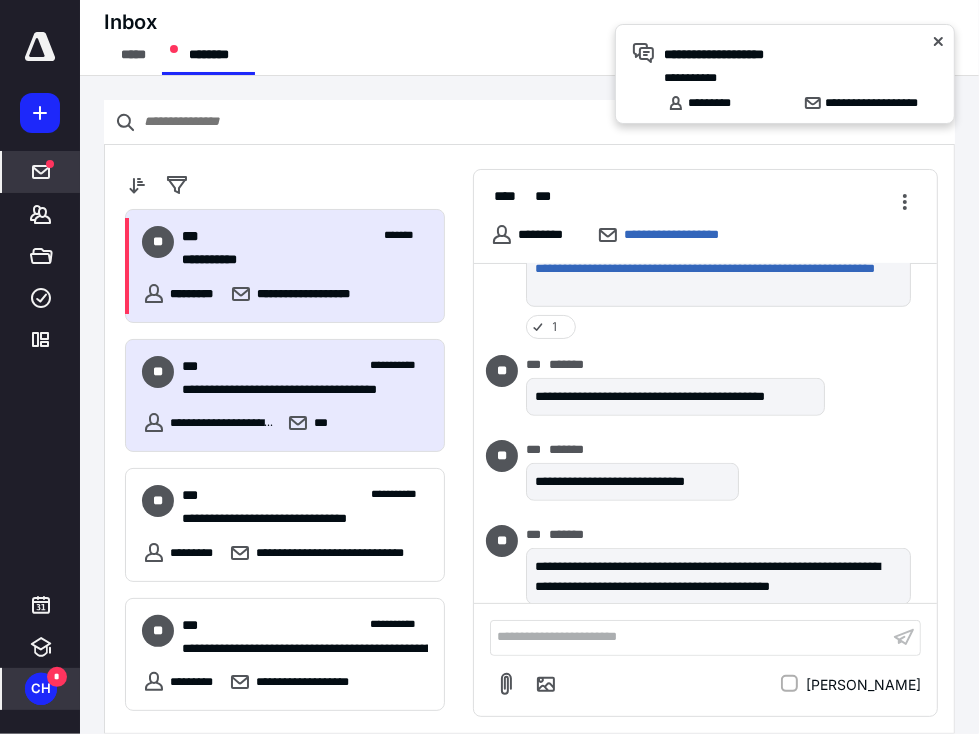 click on "**" at bounding box center (158, 378) 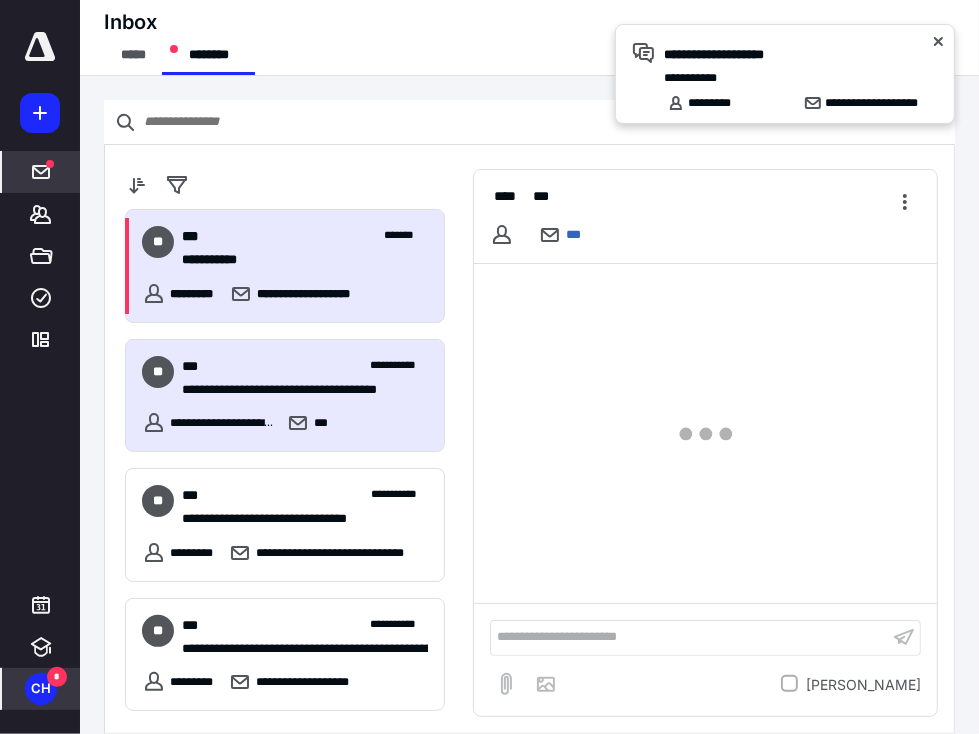 click on "**********" at bounding box center [285, 266] 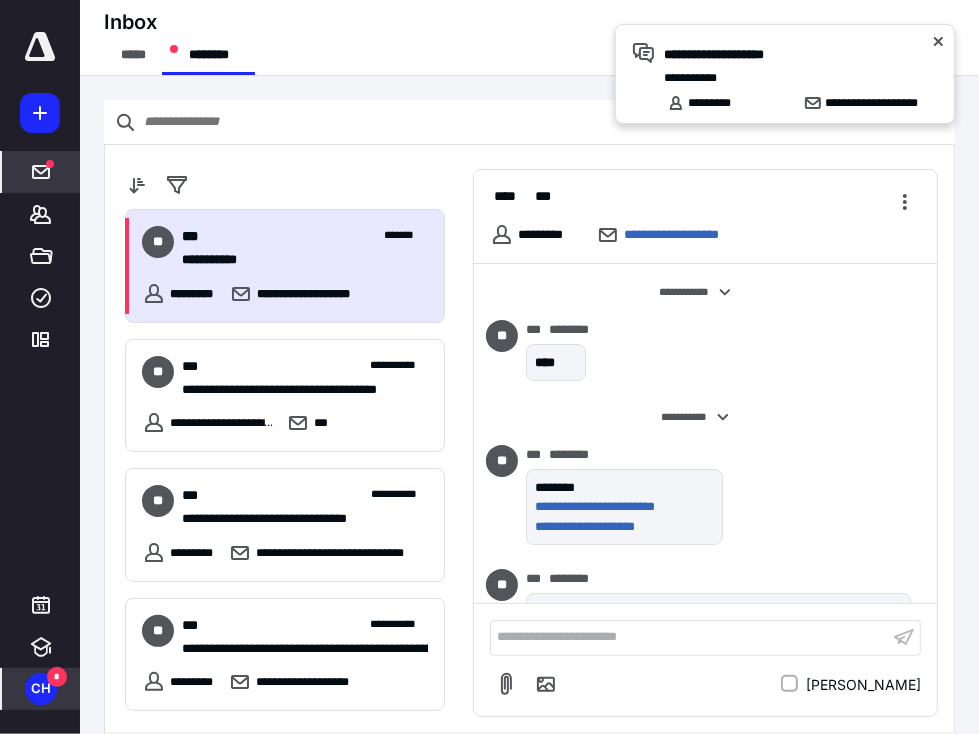 scroll, scrollTop: 5946, scrollLeft: 0, axis: vertical 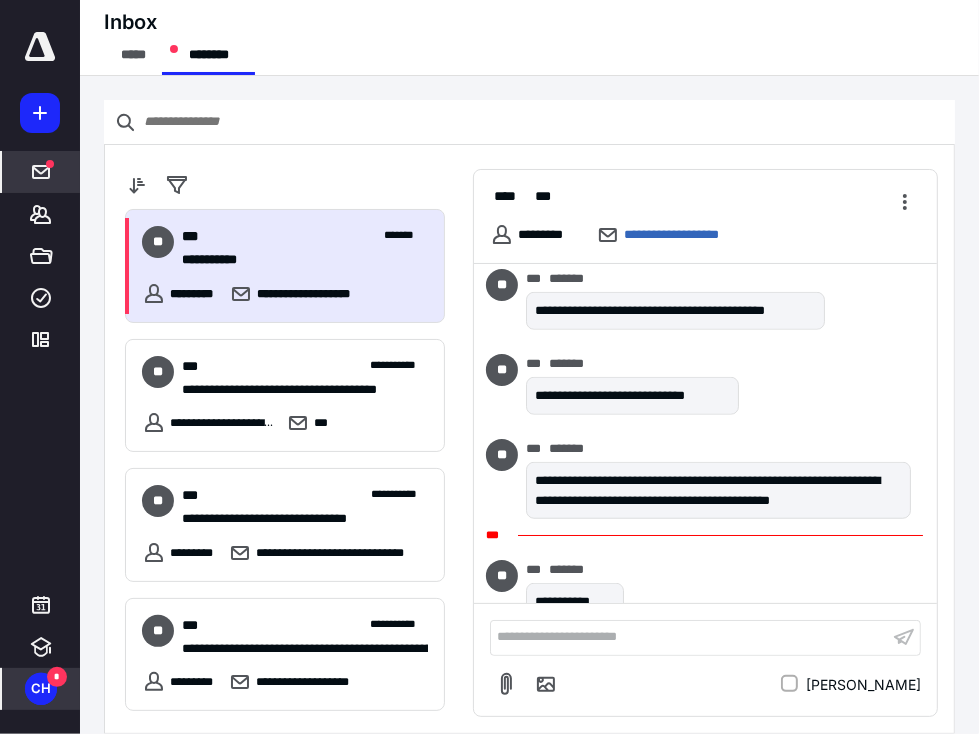click on "CH" at bounding box center [41, 689] 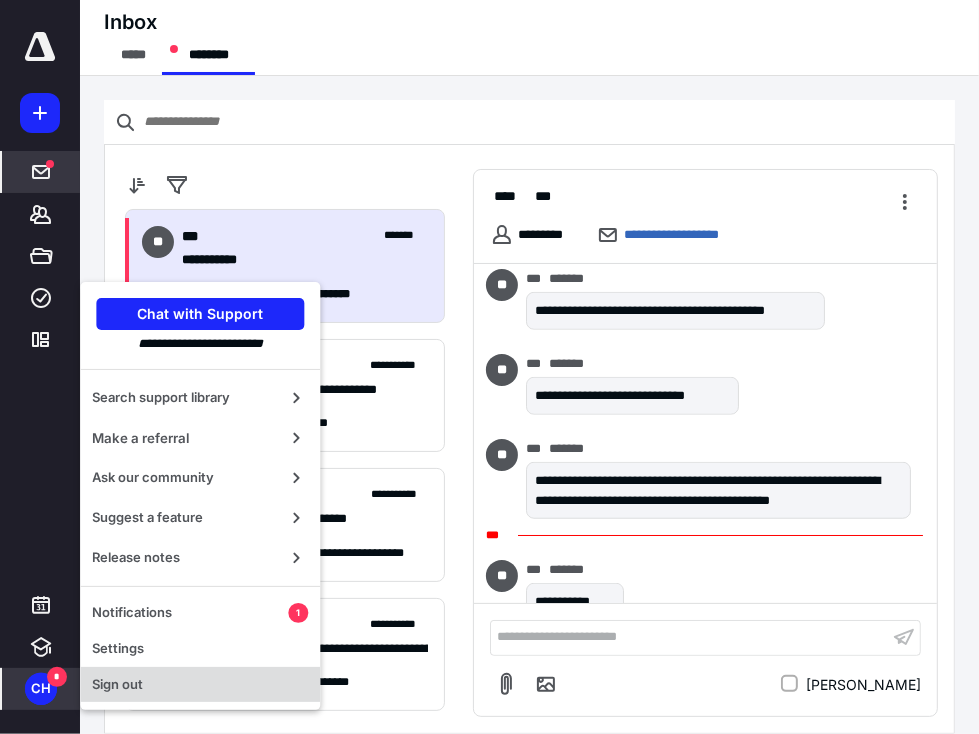 click on "Sign out" at bounding box center (200, 685) 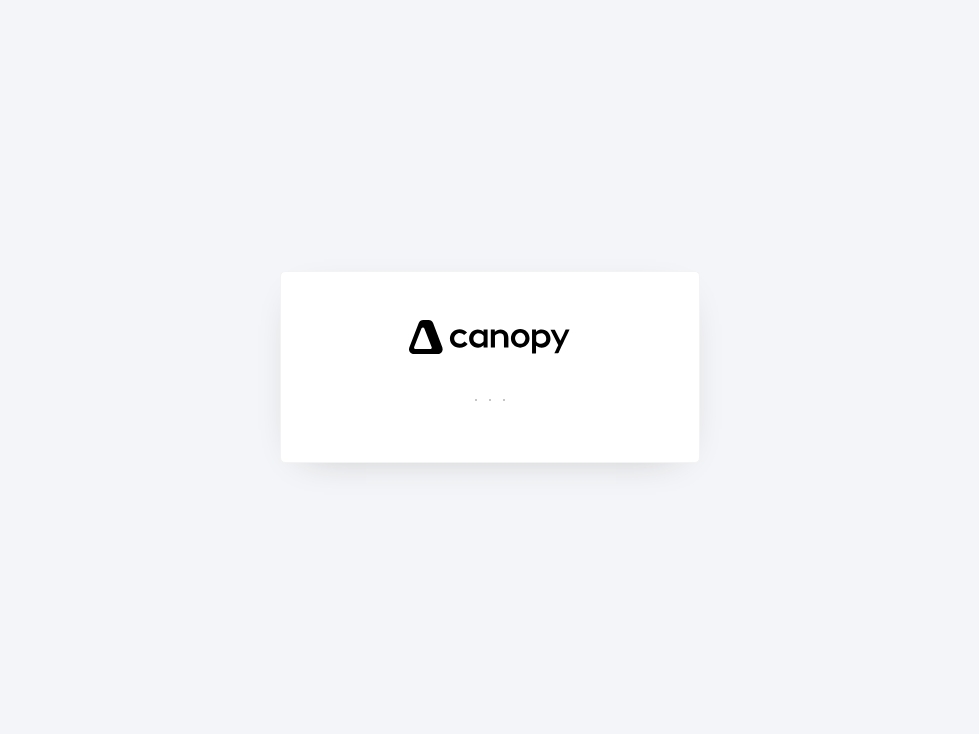 scroll, scrollTop: 0, scrollLeft: 0, axis: both 